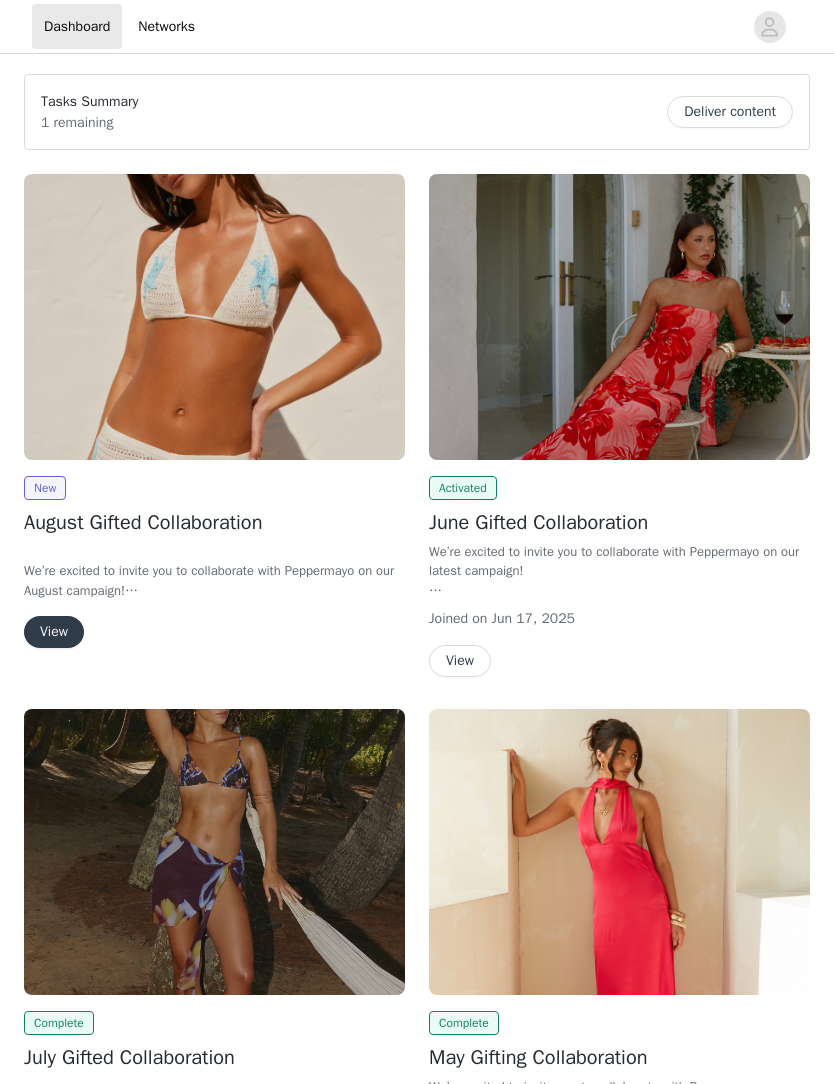 scroll, scrollTop: 0, scrollLeft: 0, axis: both 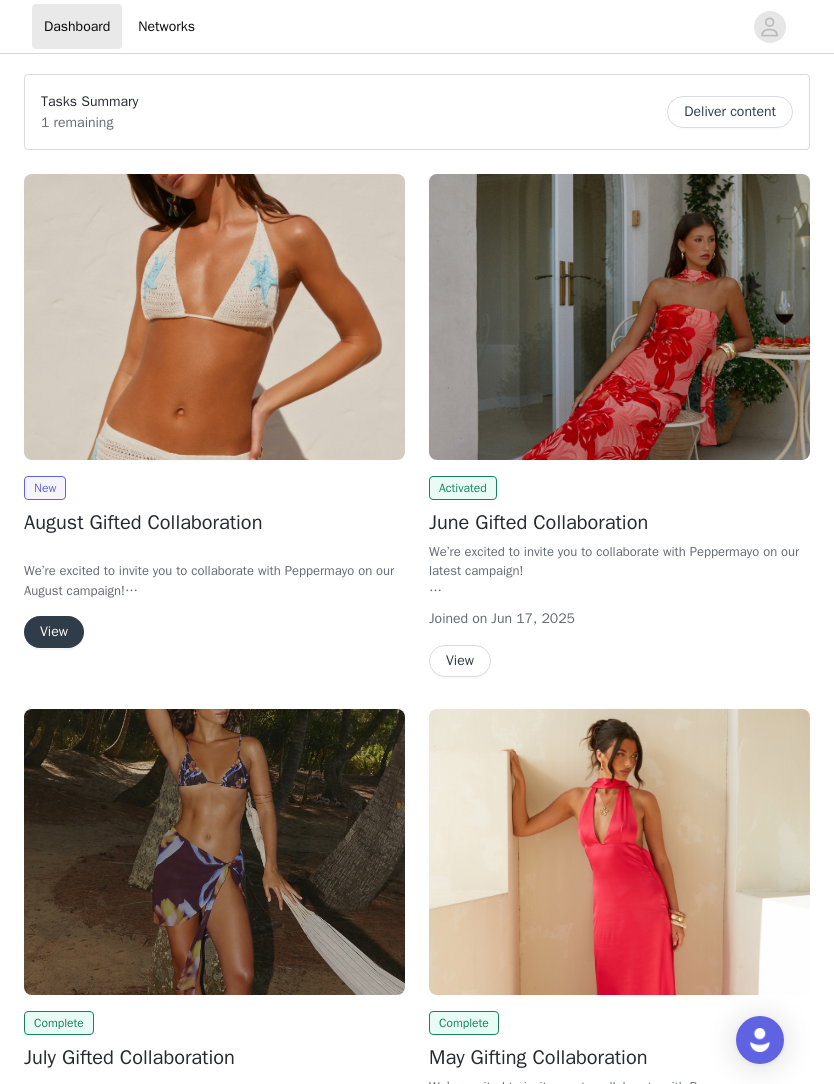 click on "View" at bounding box center [54, 632] 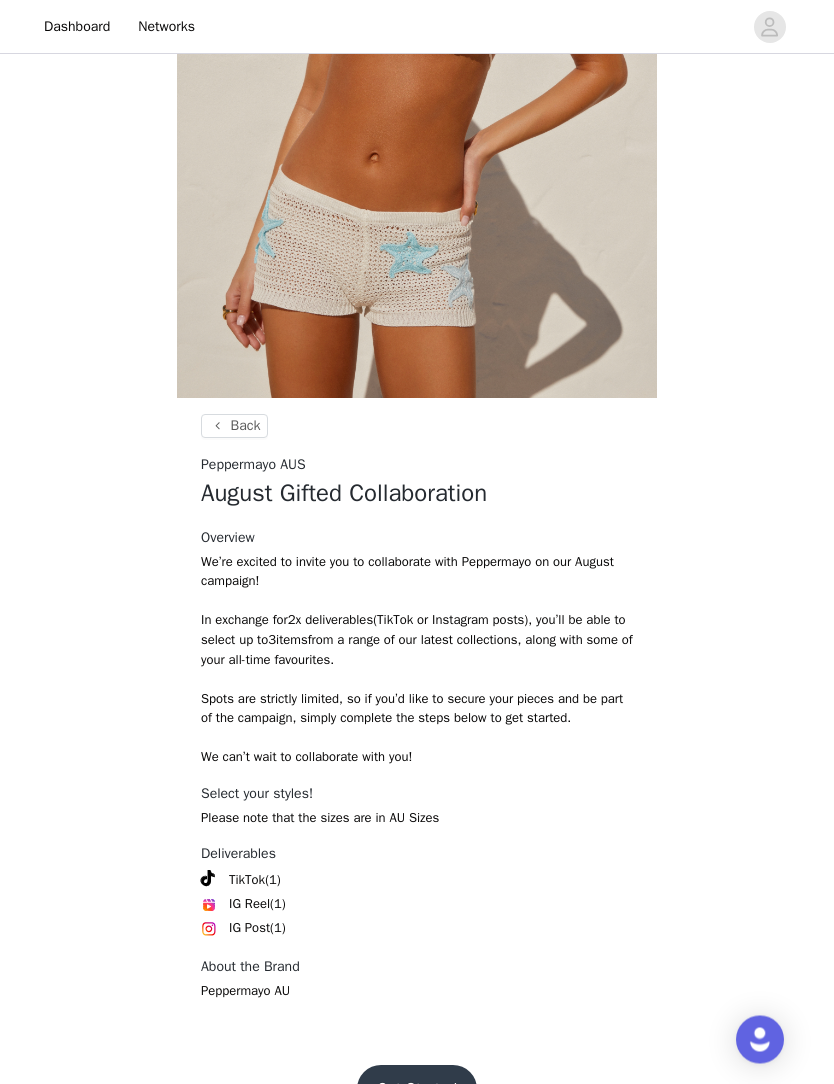 scroll, scrollTop: 379, scrollLeft: 0, axis: vertical 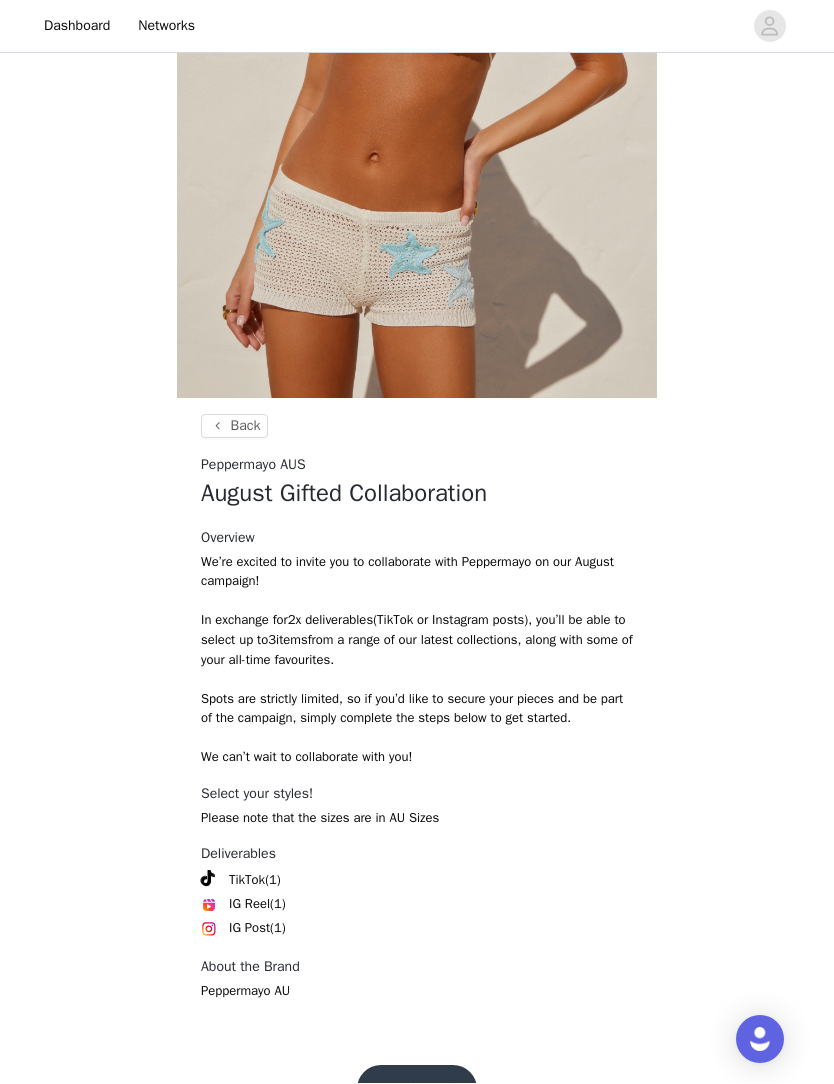 click on "Get Started" at bounding box center (417, 1090) 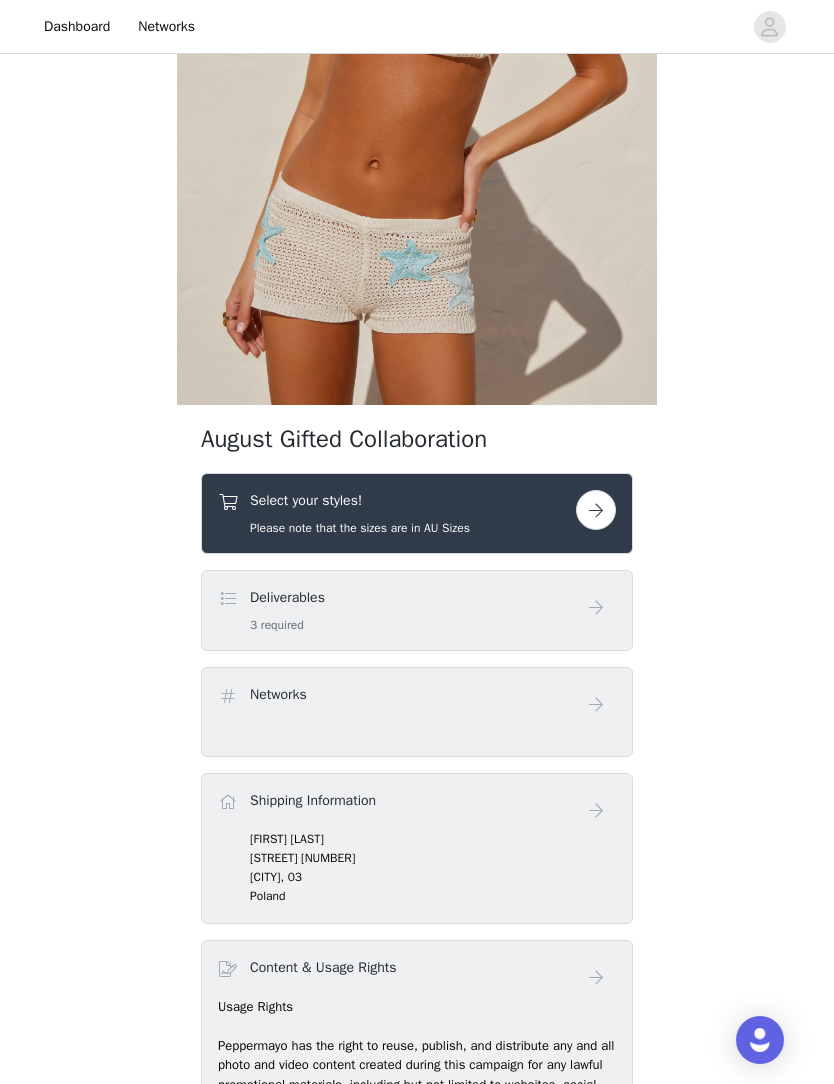 scroll, scrollTop: 363, scrollLeft: 0, axis: vertical 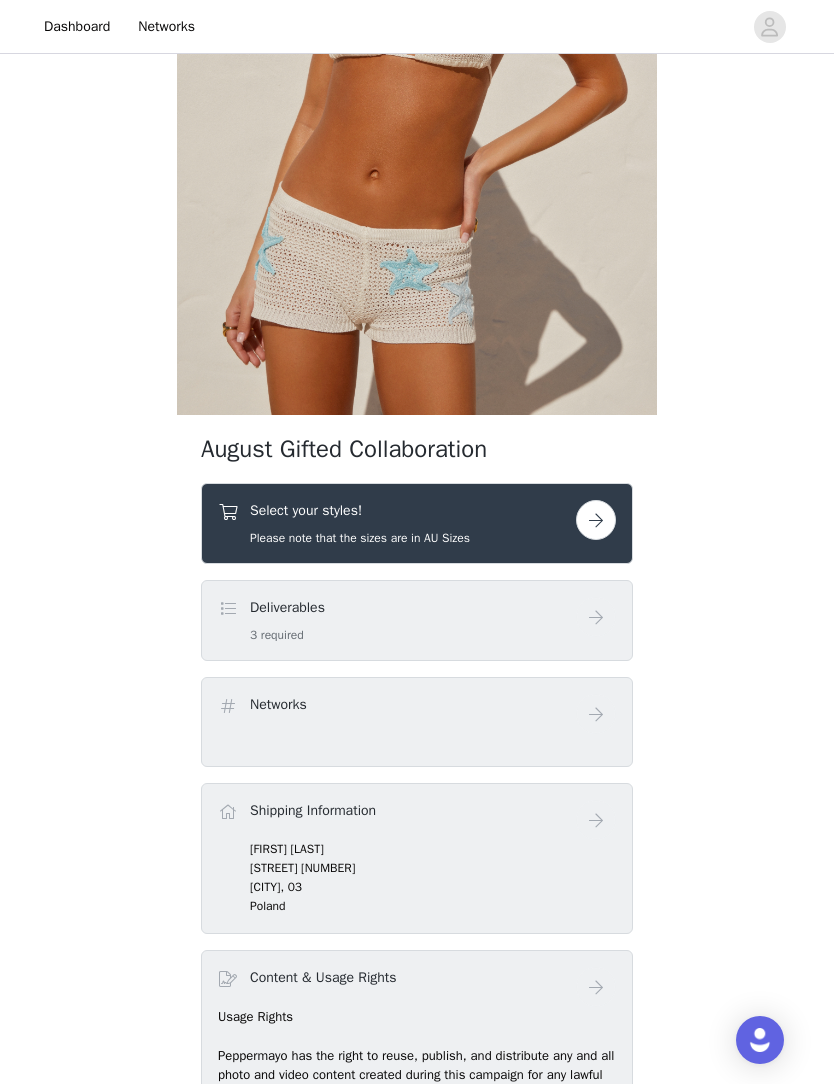 click on "Select your styles!" at bounding box center [360, 510] 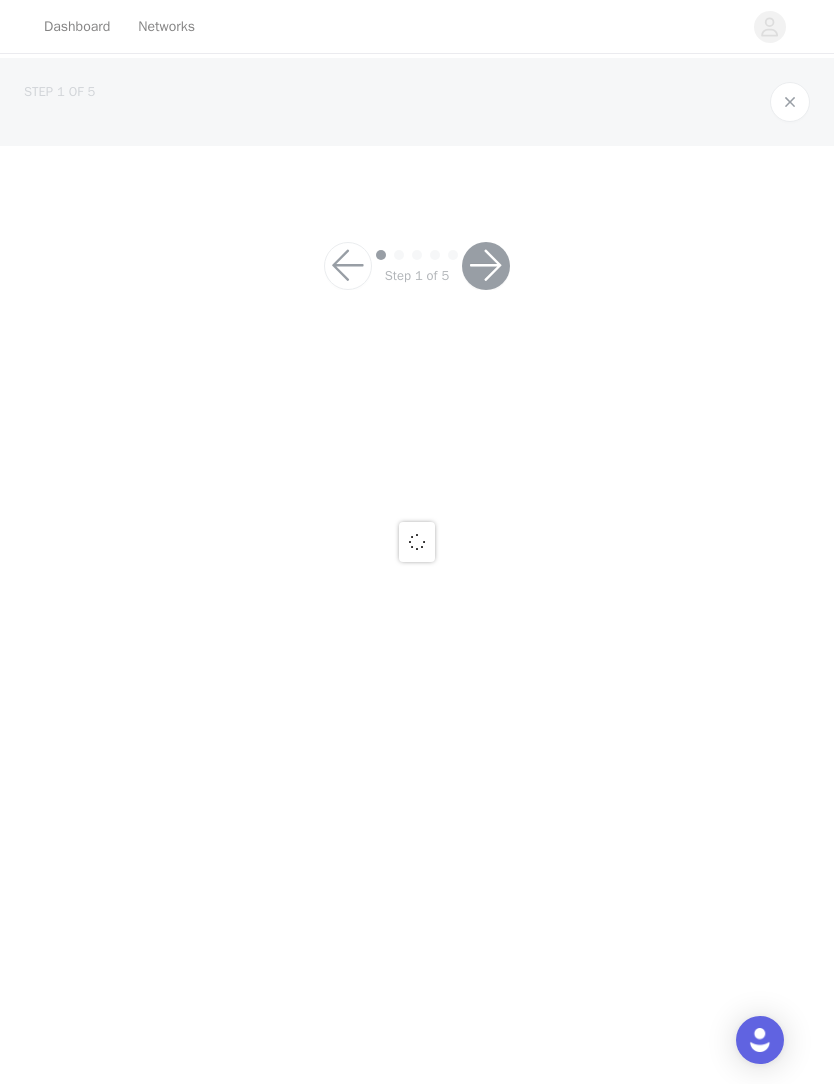 scroll, scrollTop: 0, scrollLeft: 0, axis: both 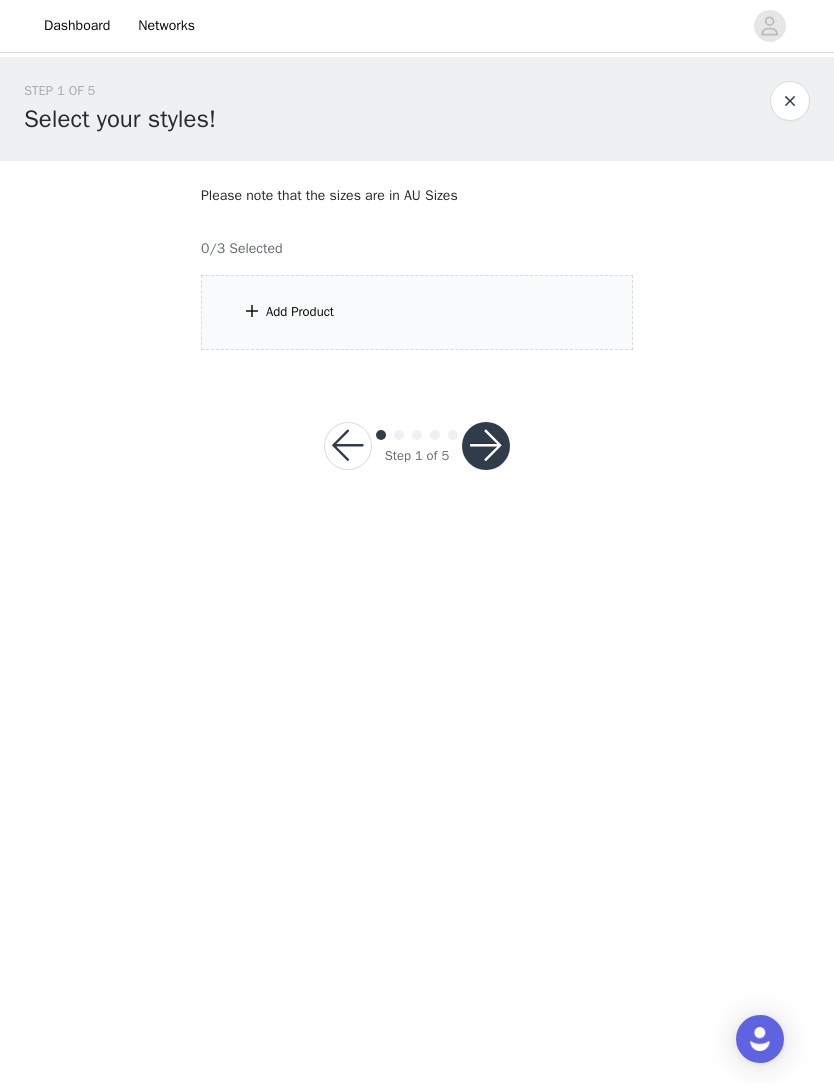 click on "Add Product" at bounding box center (417, 313) 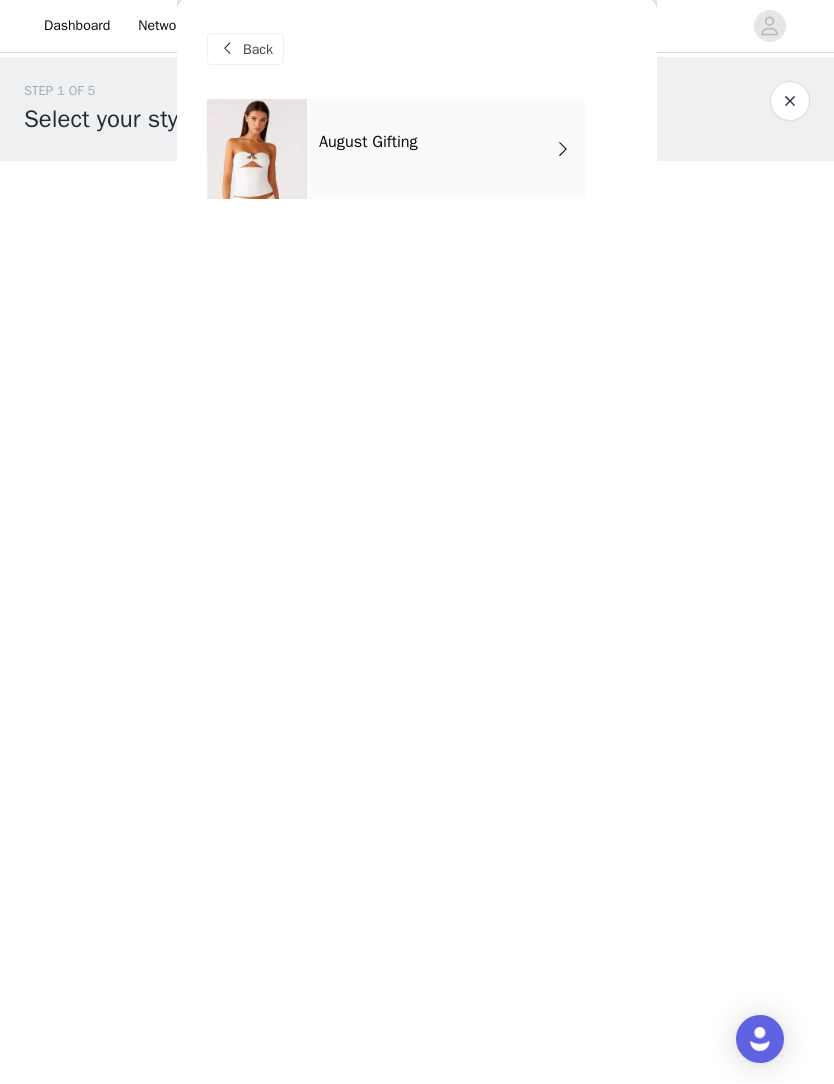 click on "August Gifting" at bounding box center (446, 150) 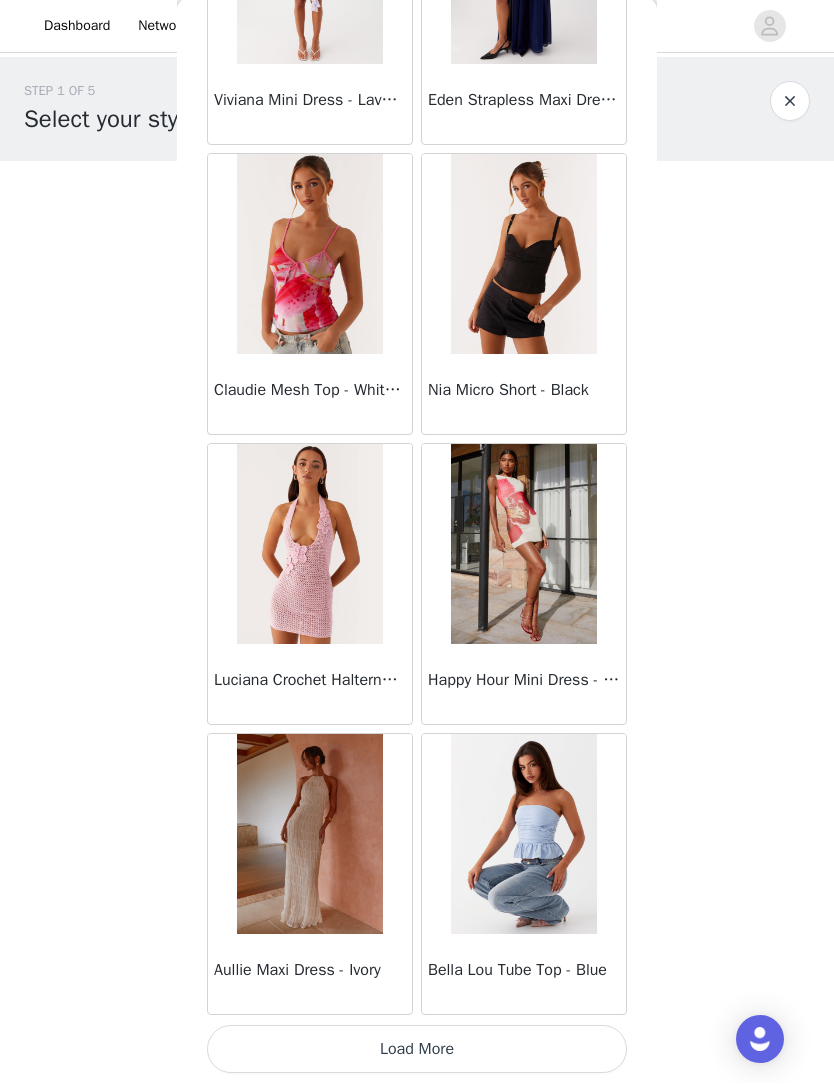 click on "Load More" at bounding box center [417, 1050] 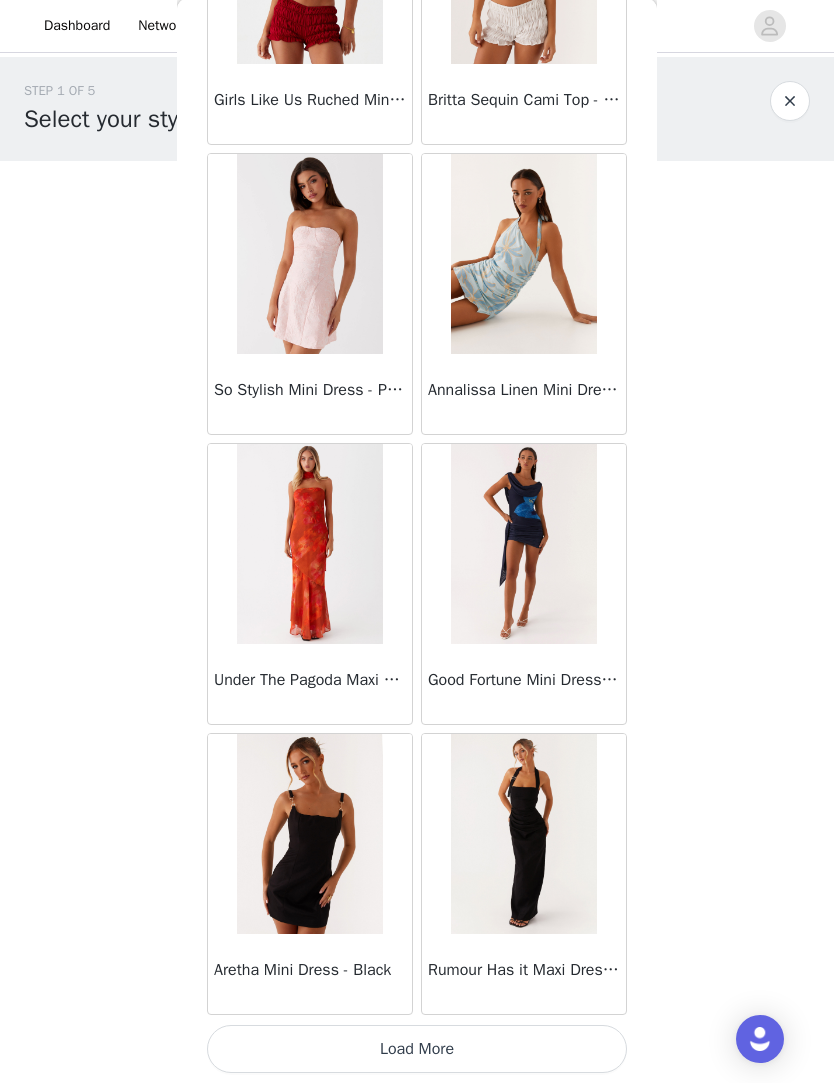 click on "Load More" at bounding box center [417, 1050] 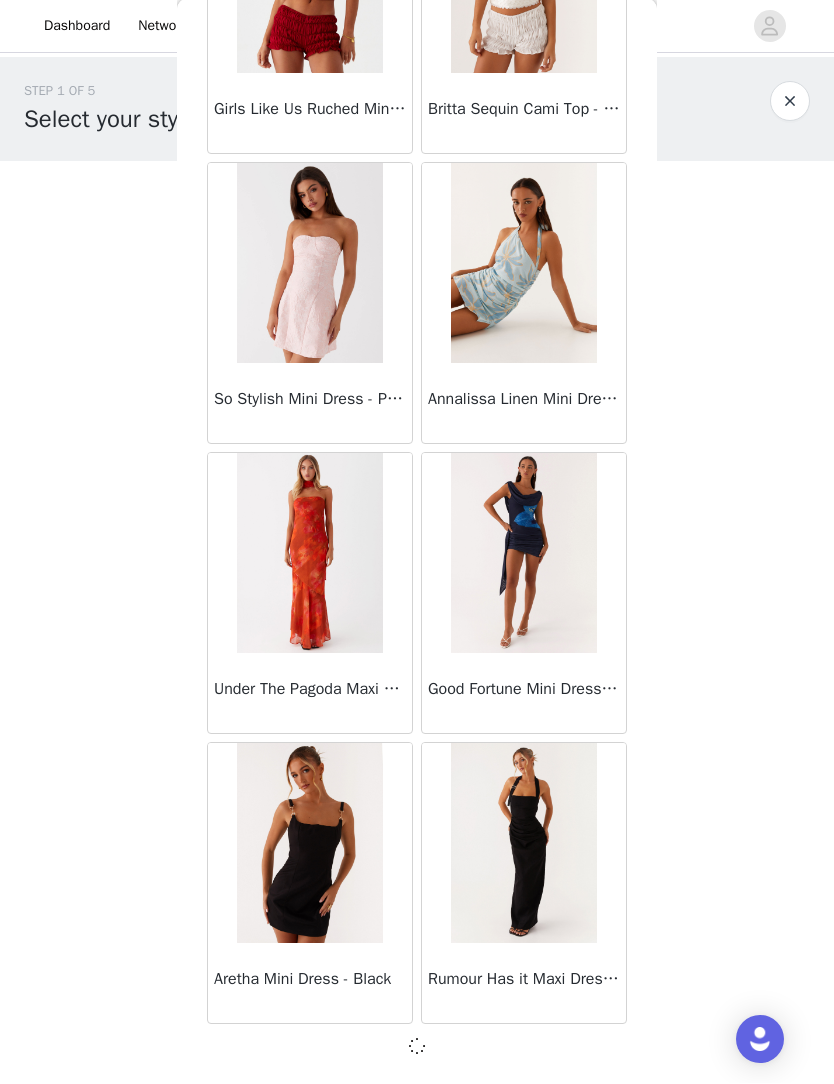 scroll, scrollTop: 4867, scrollLeft: 0, axis: vertical 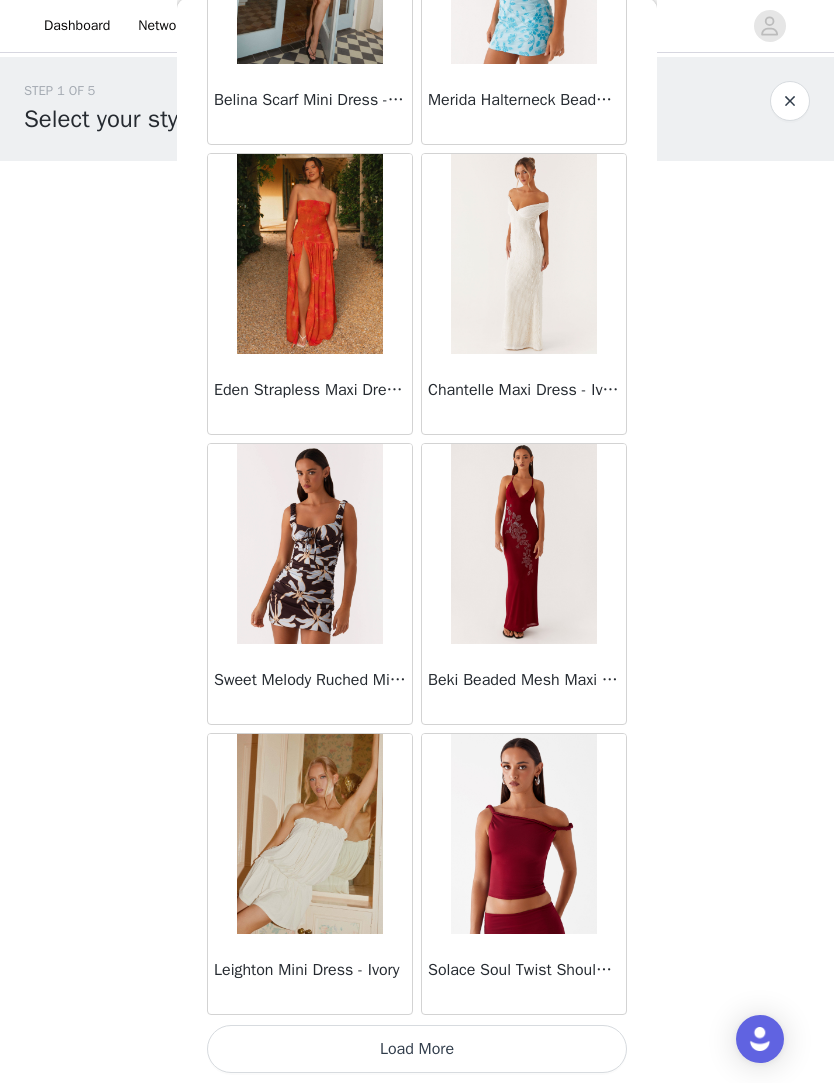 click on "Load More" at bounding box center [417, 1050] 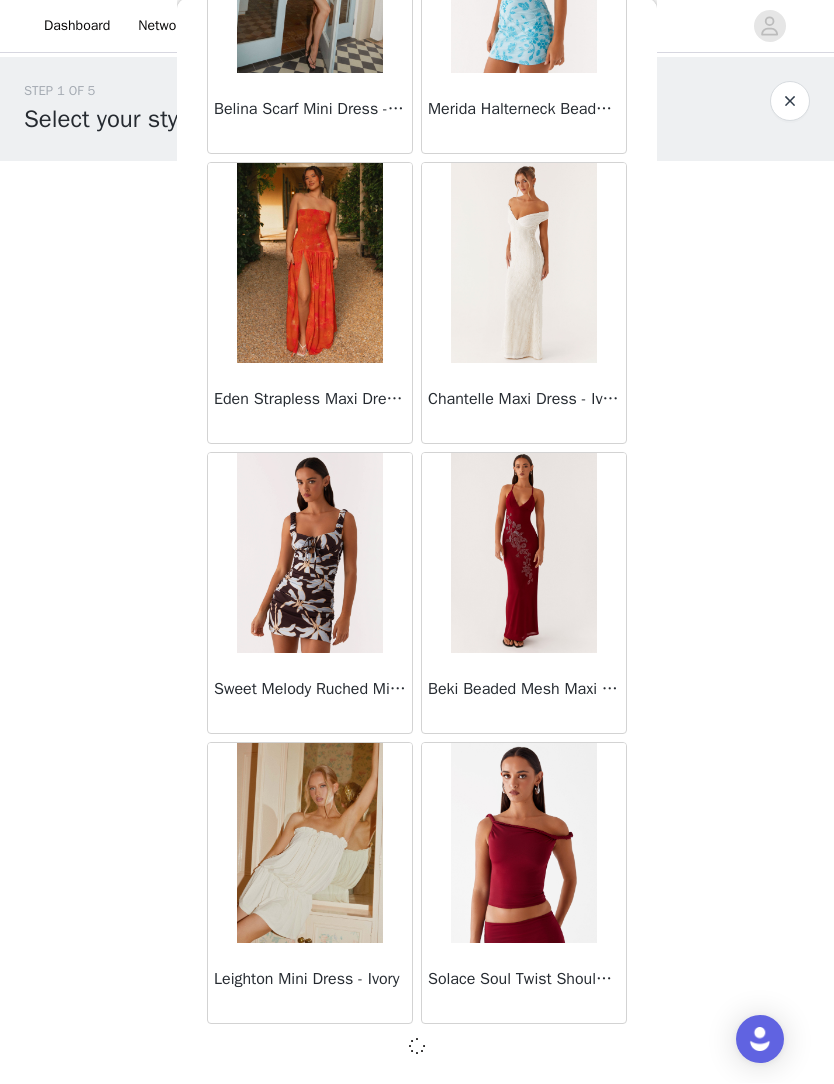 scroll, scrollTop: 7767, scrollLeft: 0, axis: vertical 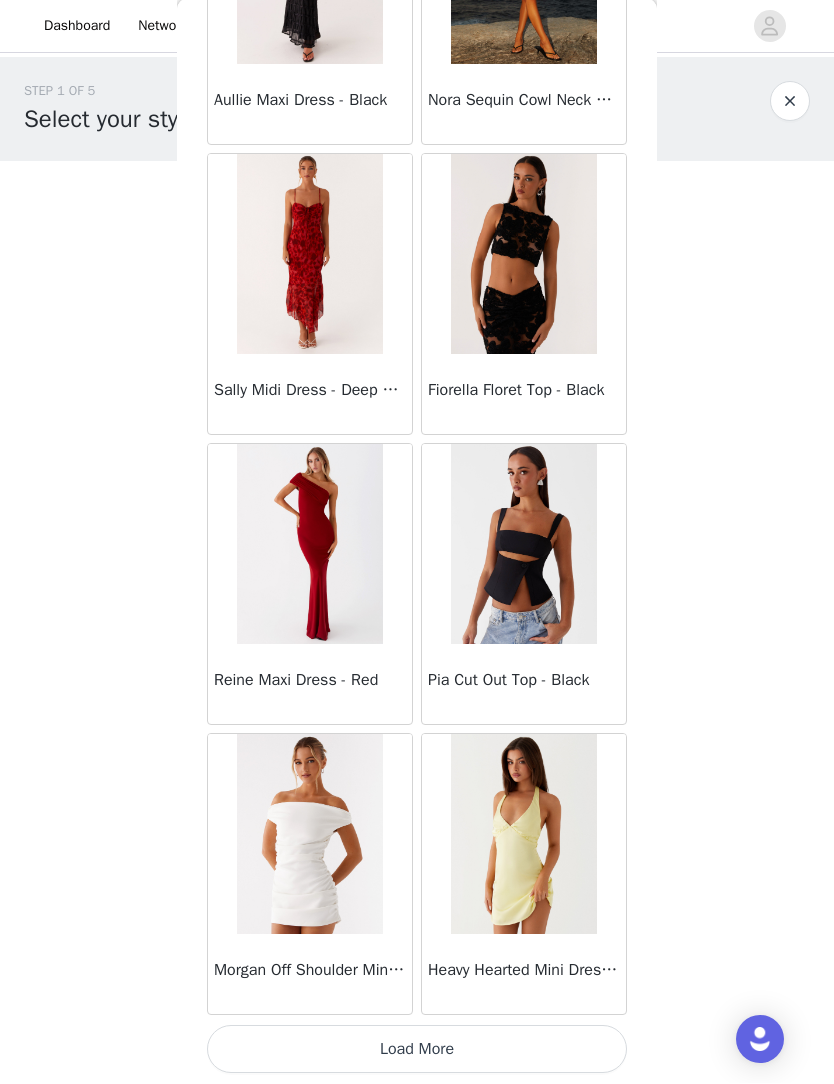click on "Load More" at bounding box center (417, 1050) 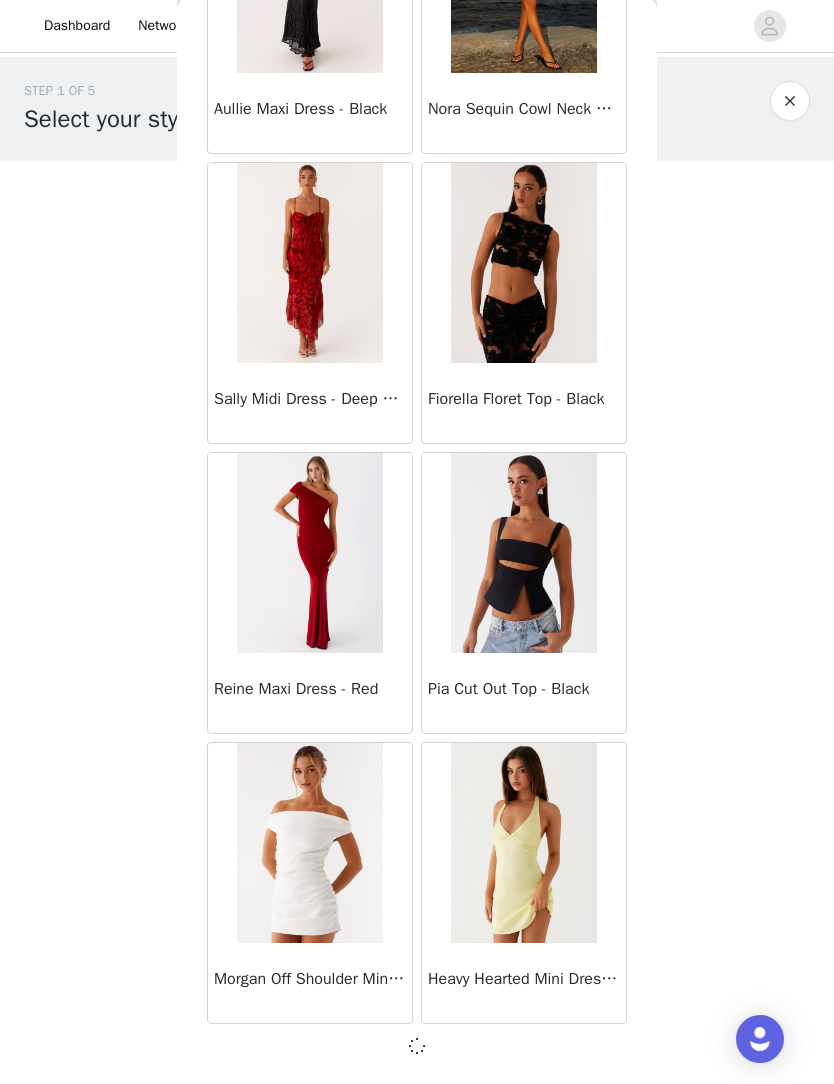 scroll, scrollTop: 10667, scrollLeft: 0, axis: vertical 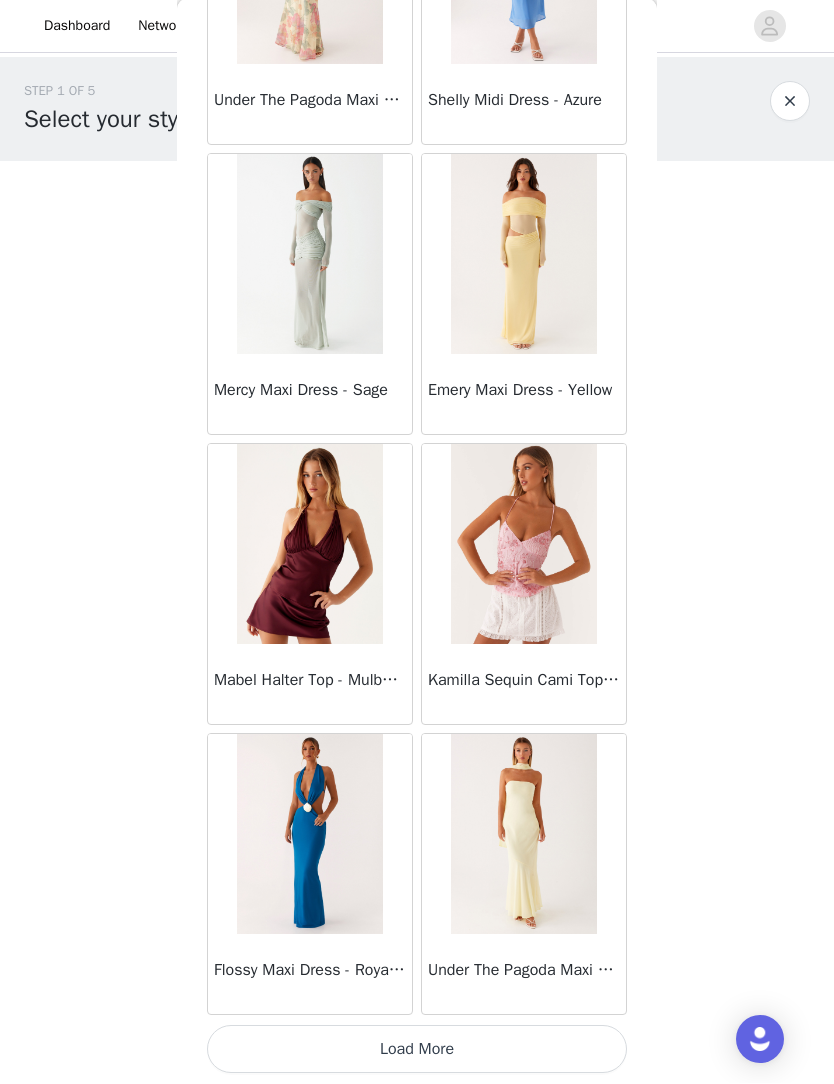 click on "Load More" at bounding box center [417, 1050] 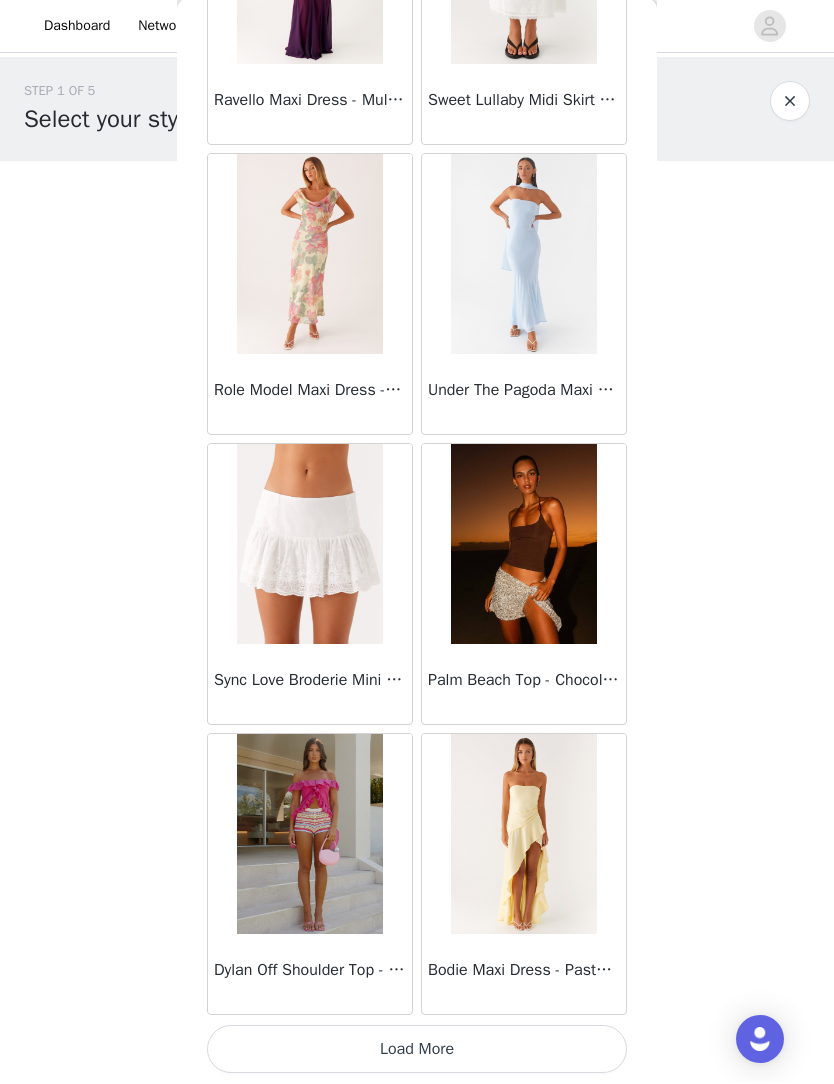 click on "Load More" at bounding box center (417, 1050) 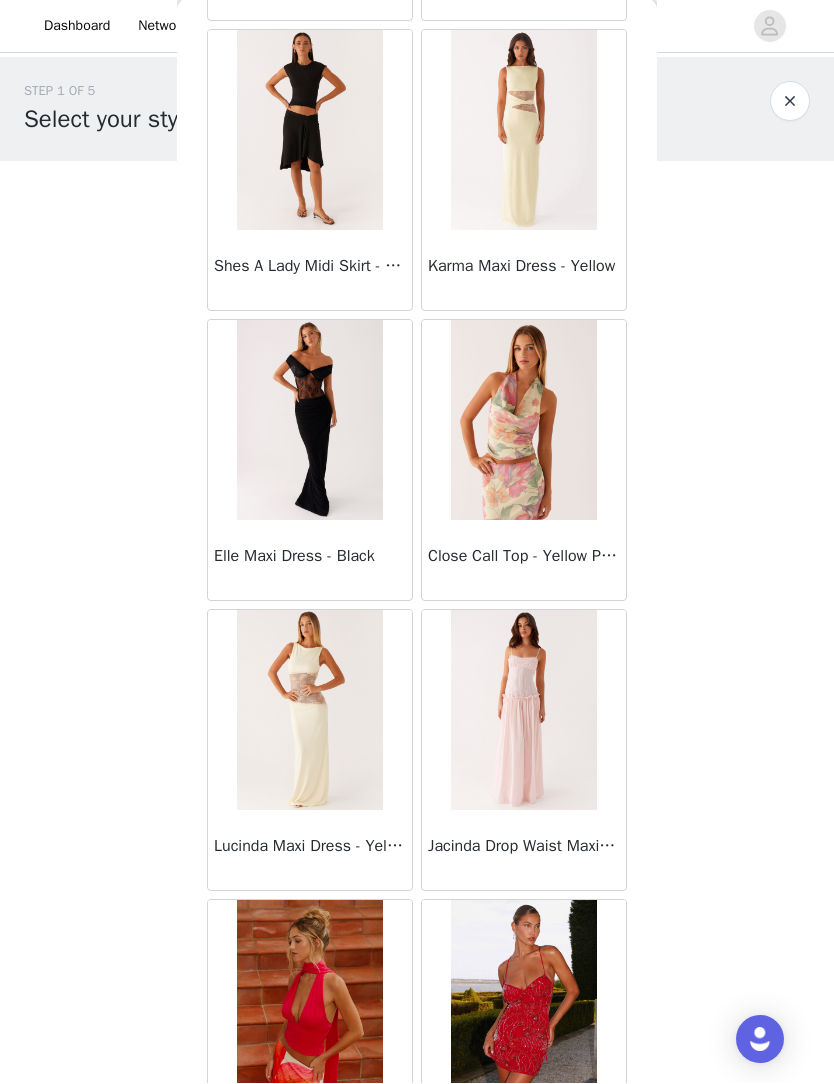 scroll, scrollTop: 18634, scrollLeft: 0, axis: vertical 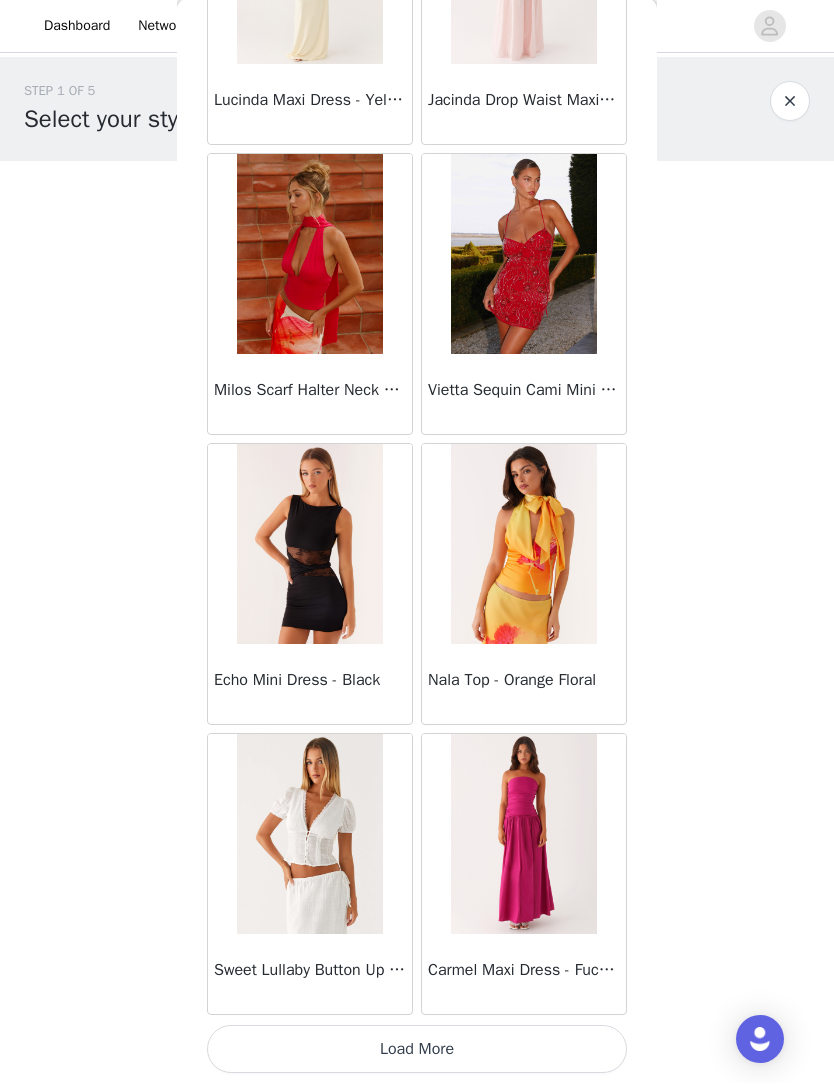 click on "Load More" at bounding box center (417, 1050) 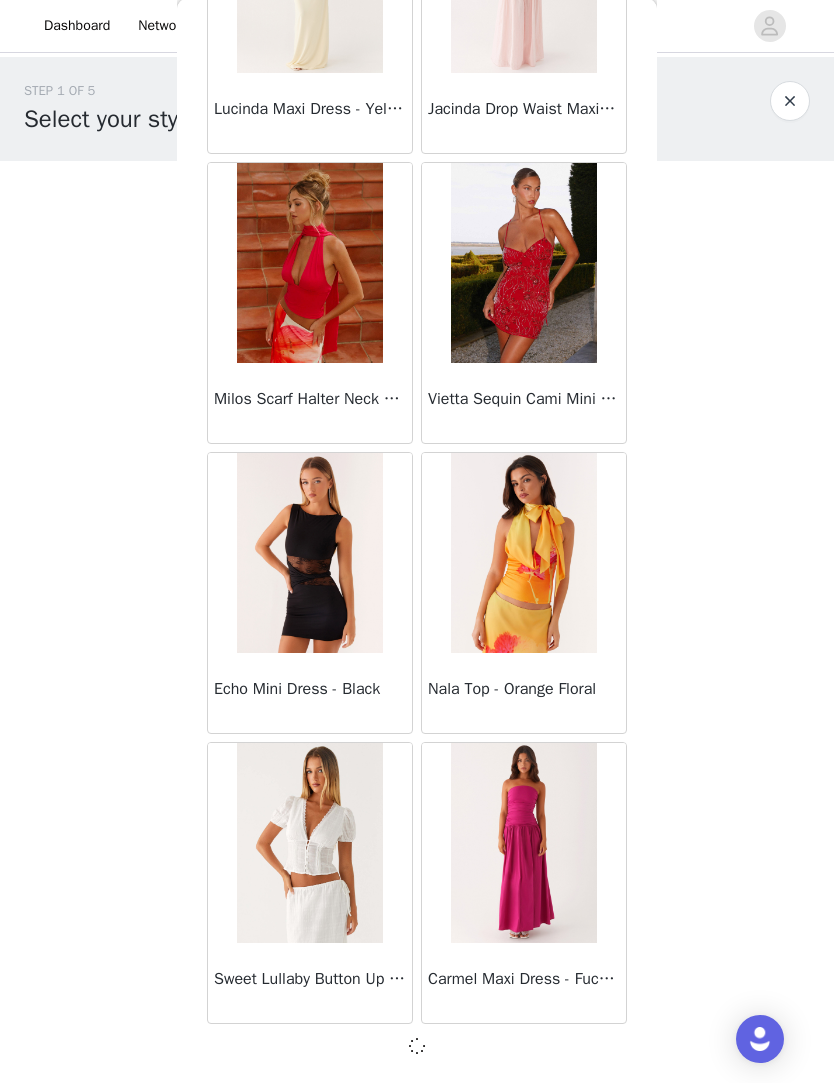 scroll, scrollTop: 19367, scrollLeft: 0, axis: vertical 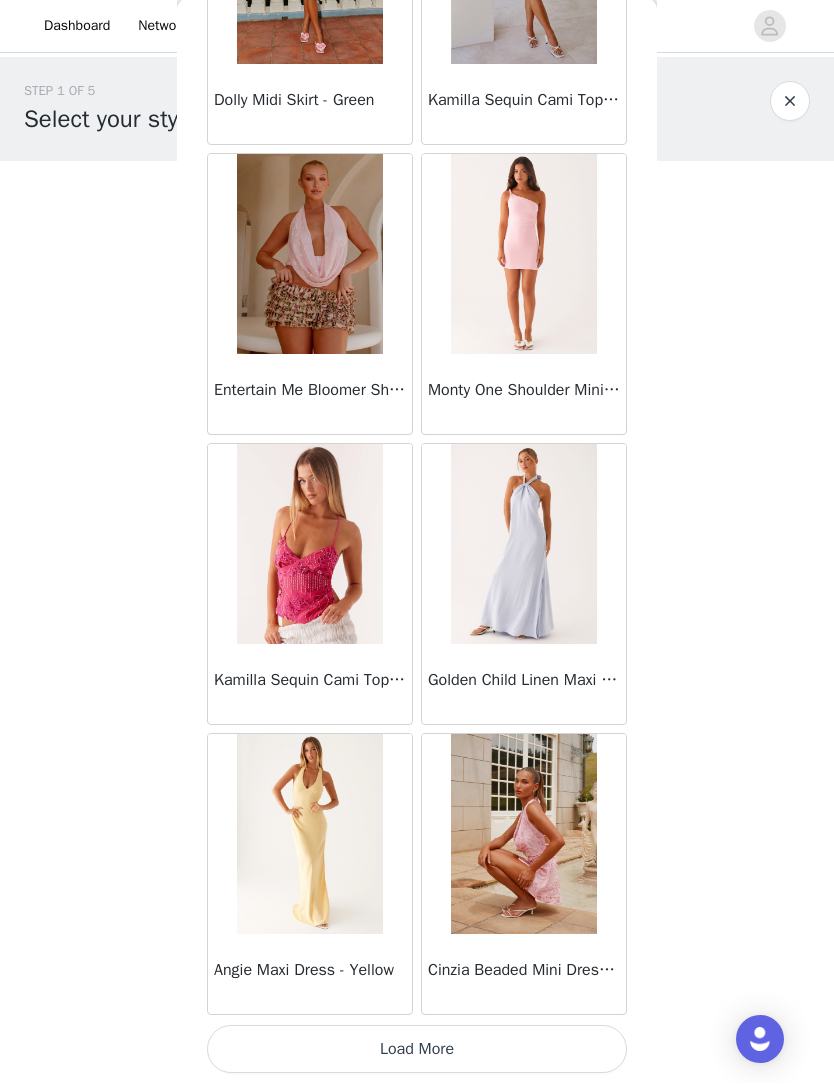 click on "Load More" at bounding box center [417, 1050] 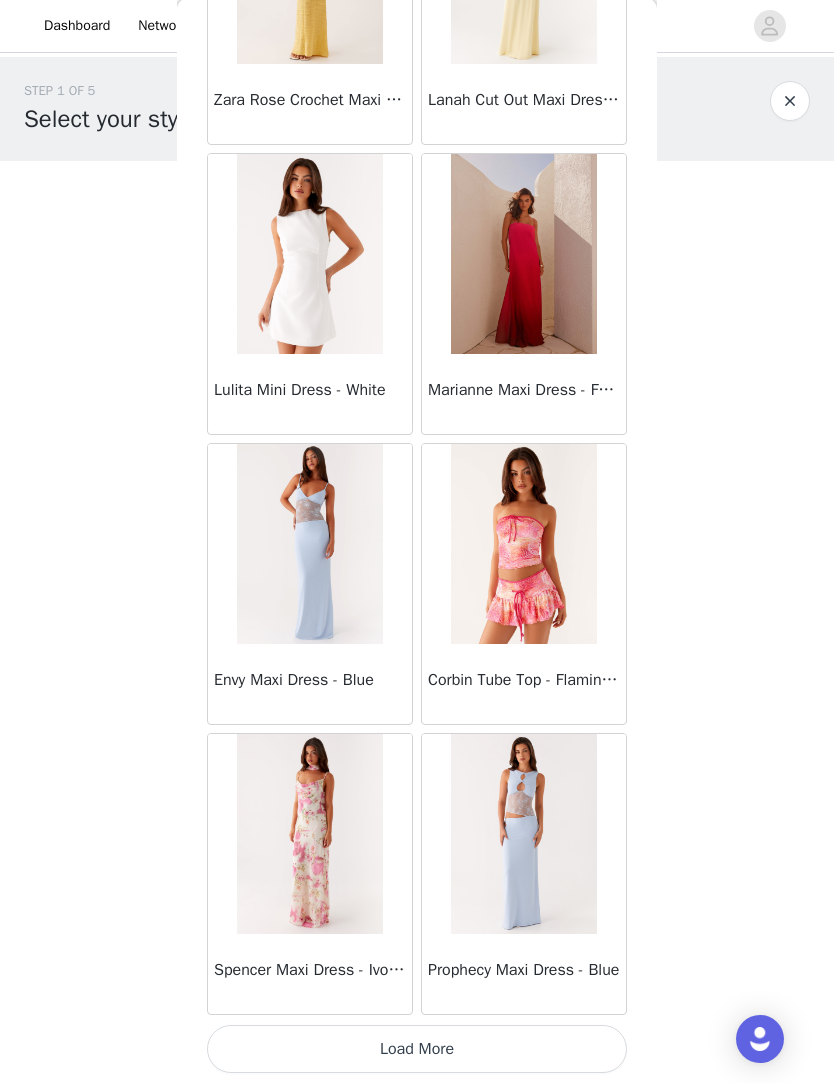 click on "Load More" at bounding box center (417, 1050) 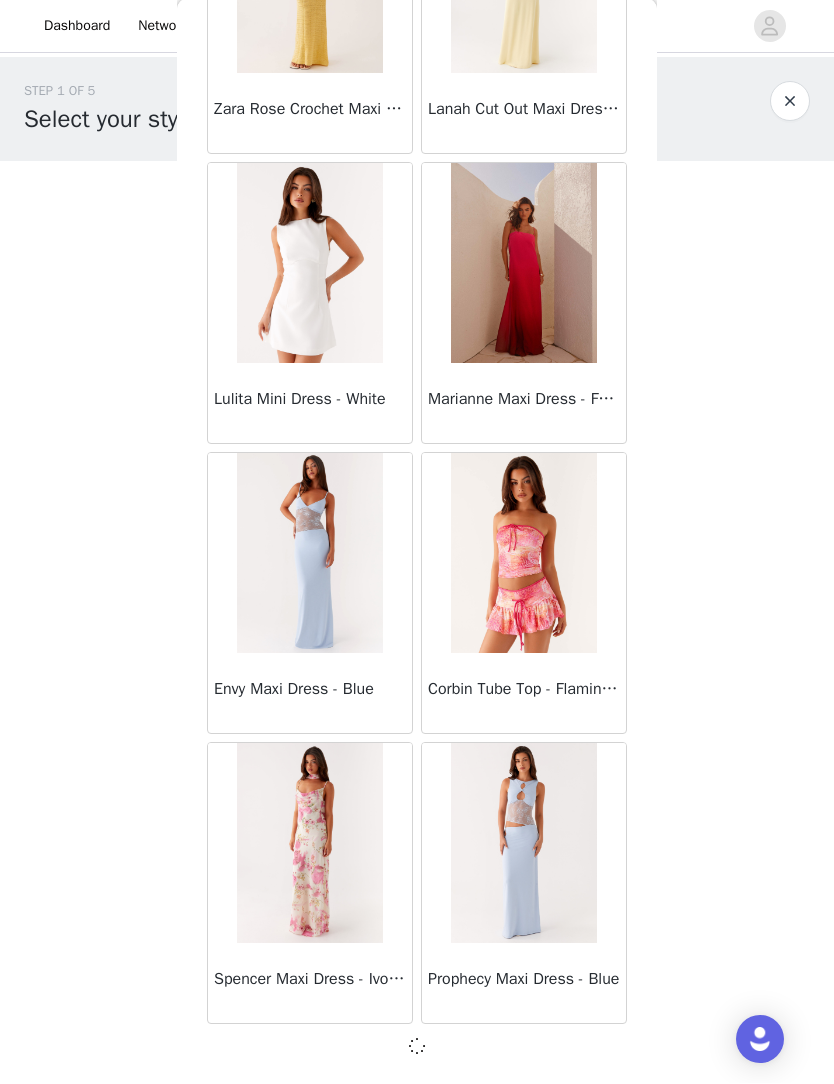 scroll, scrollTop: 25167, scrollLeft: 0, axis: vertical 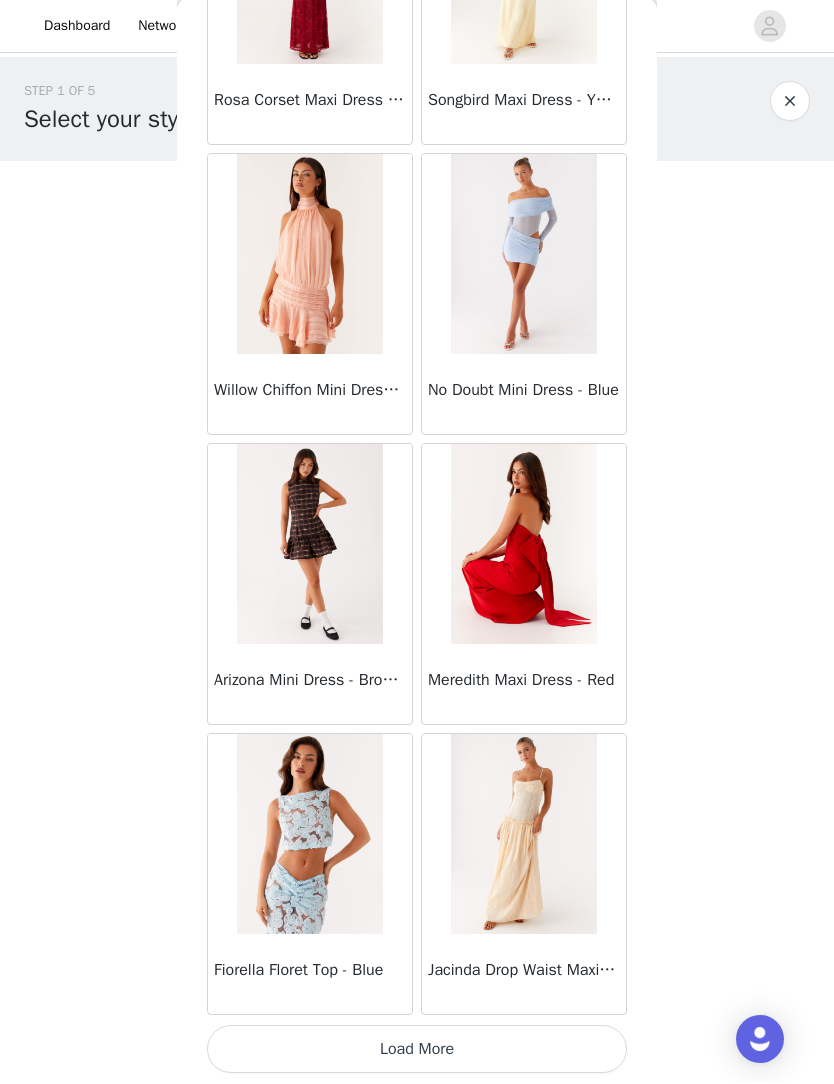 click on "Load More" at bounding box center [417, 1050] 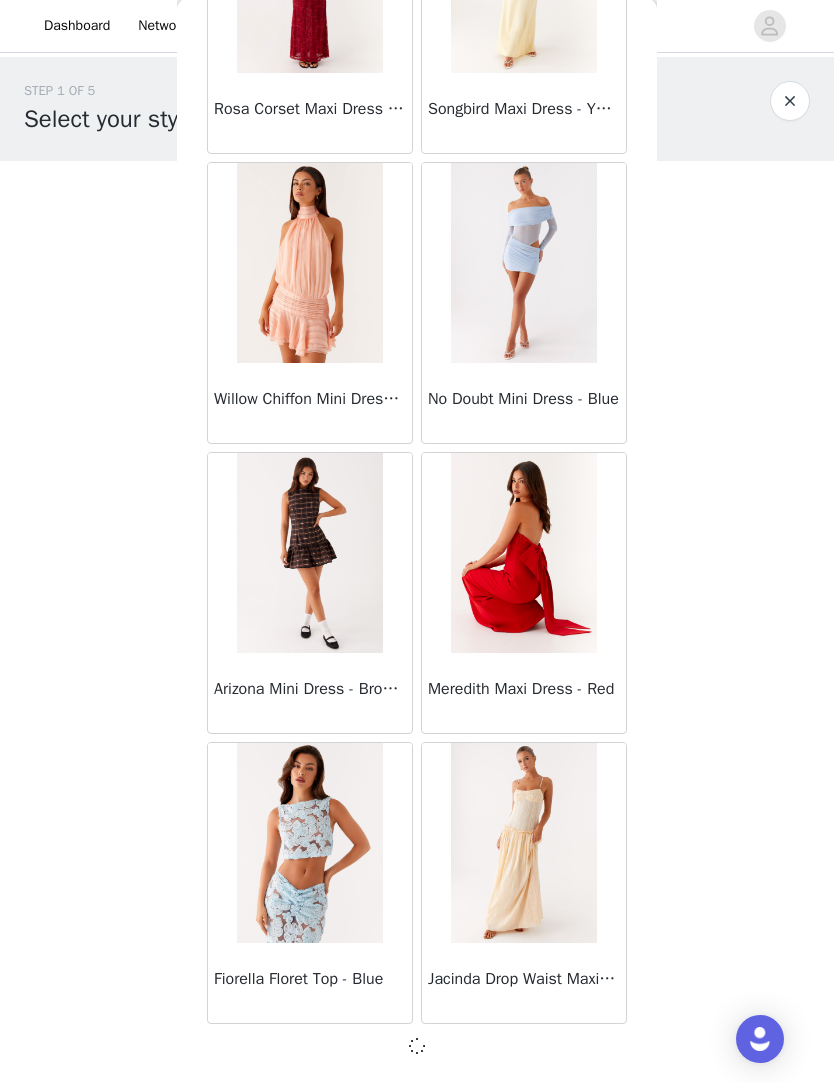 scroll, scrollTop: 28067, scrollLeft: 0, axis: vertical 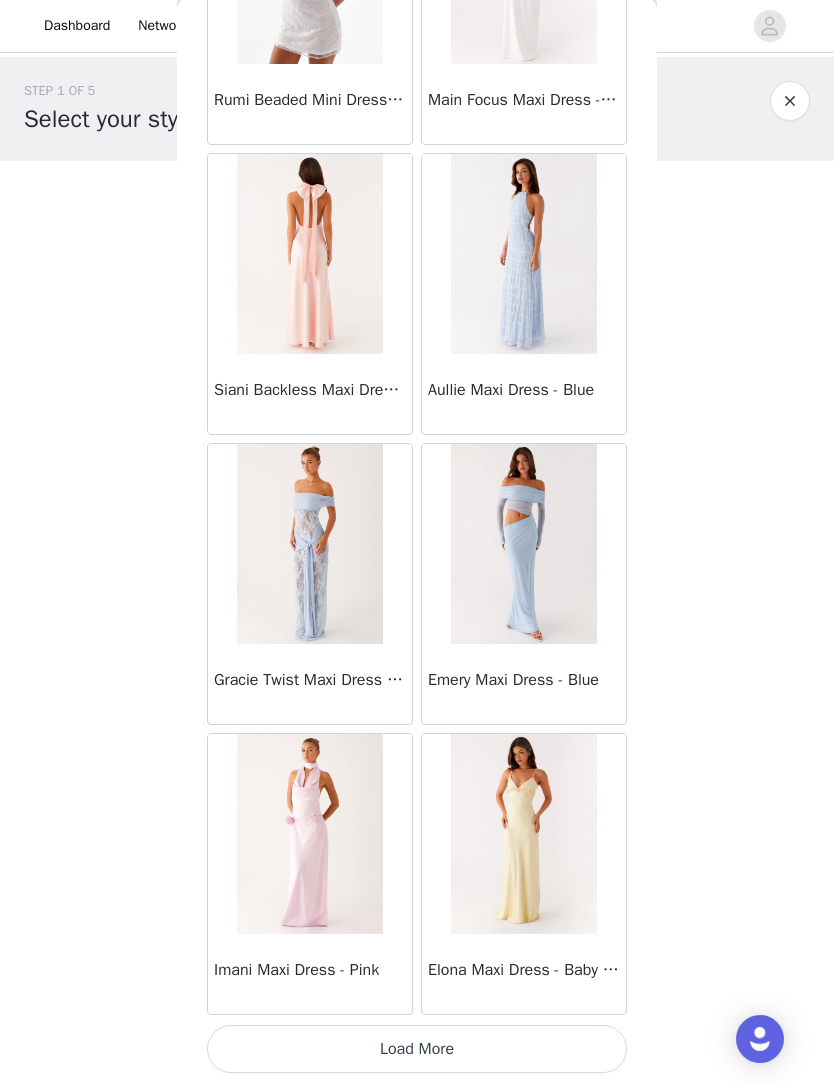 click on "Load More" at bounding box center [417, 1050] 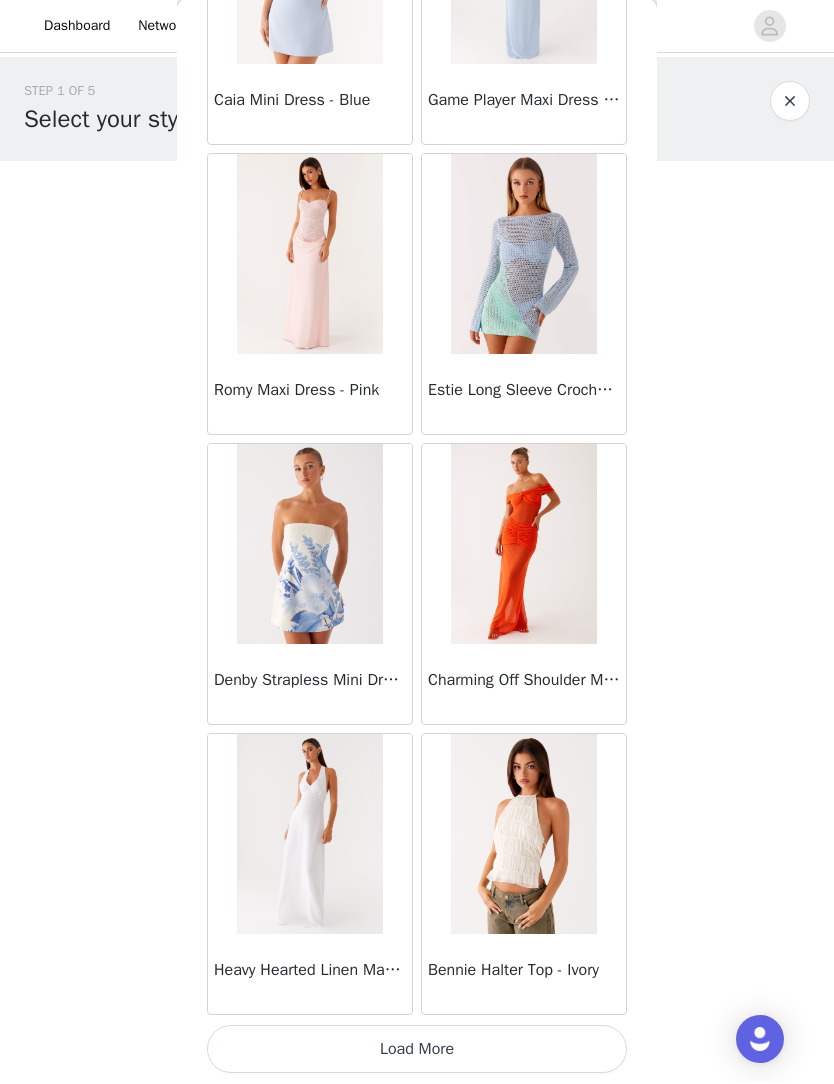 click on "Load More" at bounding box center [417, 1050] 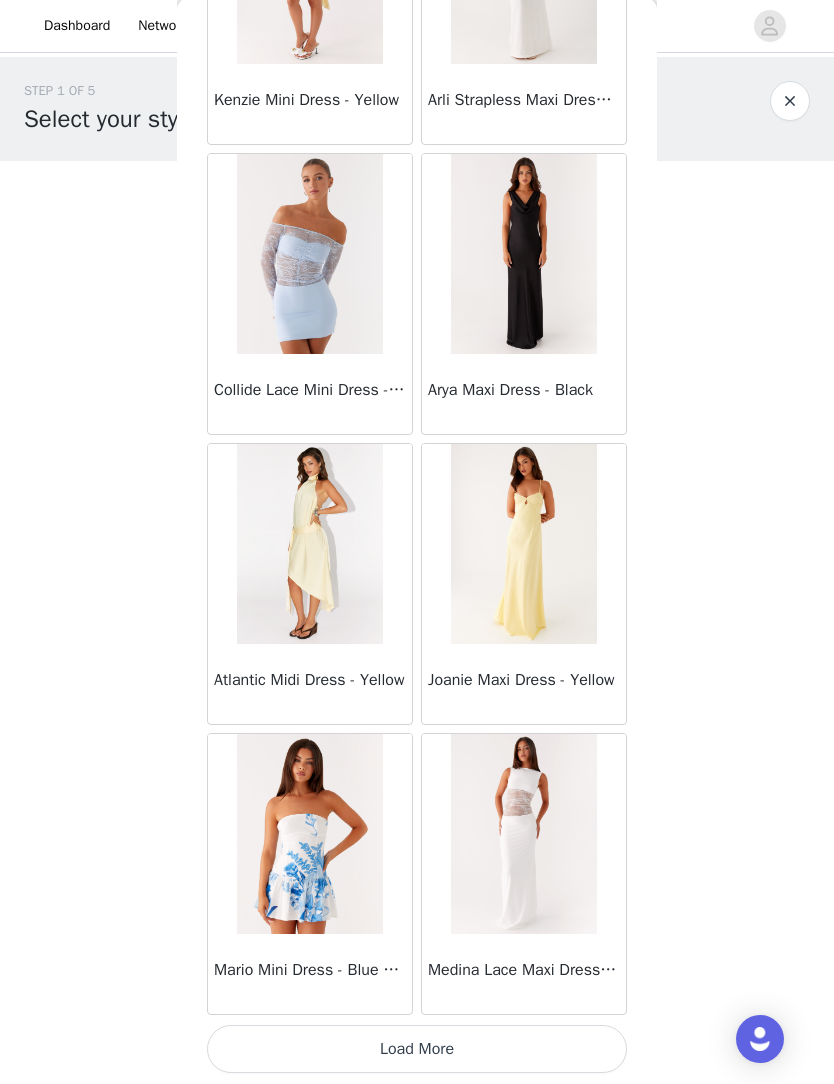 click on "Load More" at bounding box center [417, 1050] 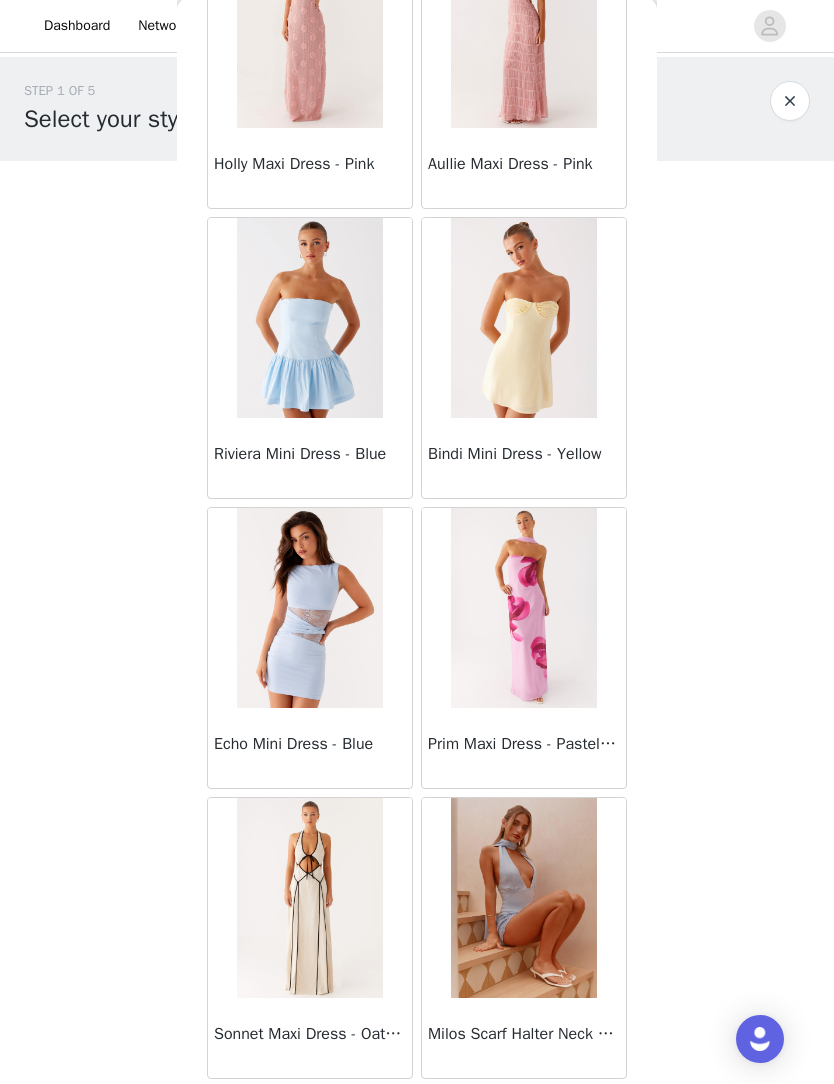scroll, scrollTop: 37887, scrollLeft: 0, axis: vertical 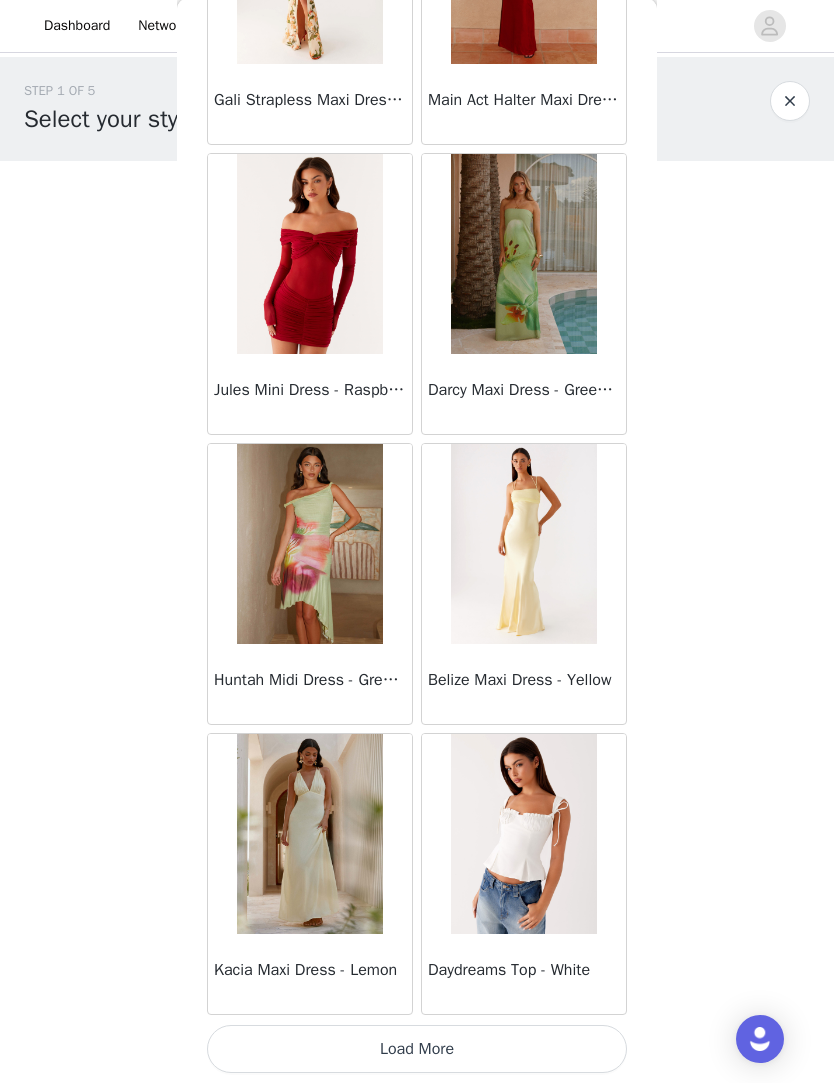 click on "Load More" at bounding box center [417, 1050] 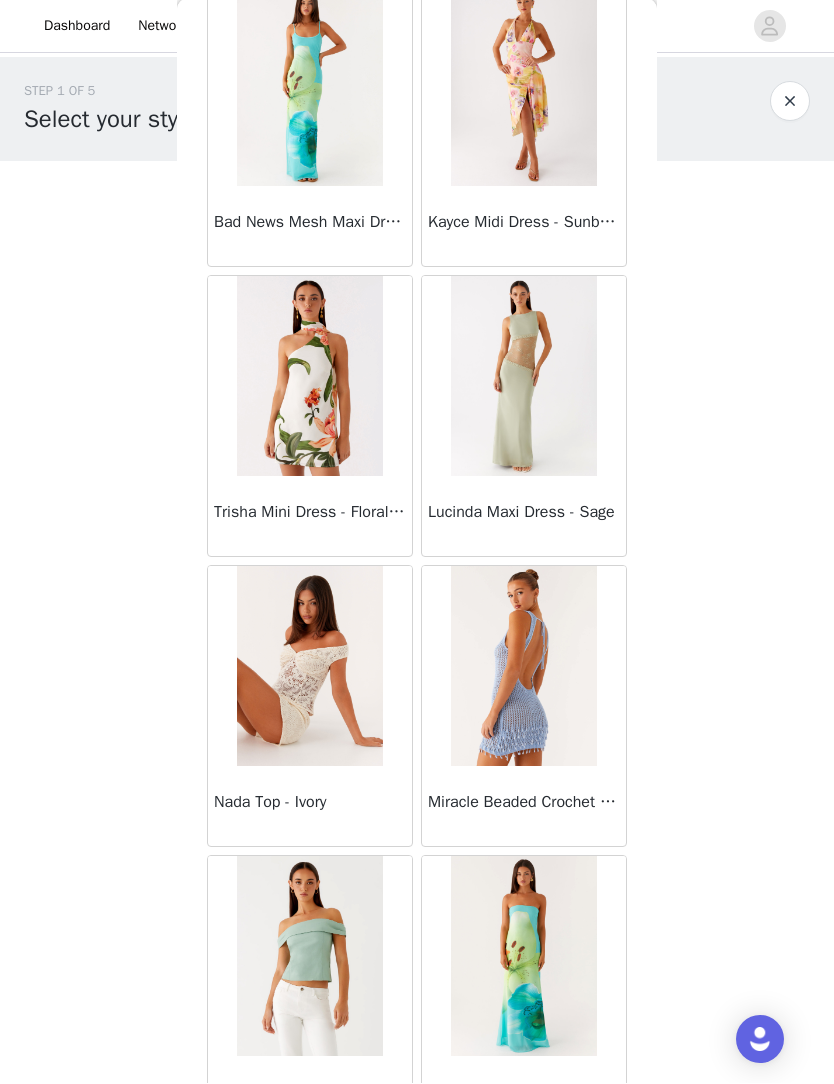 scroll, scrollTop: 40715, scrollLeft: 0, axis: vertical 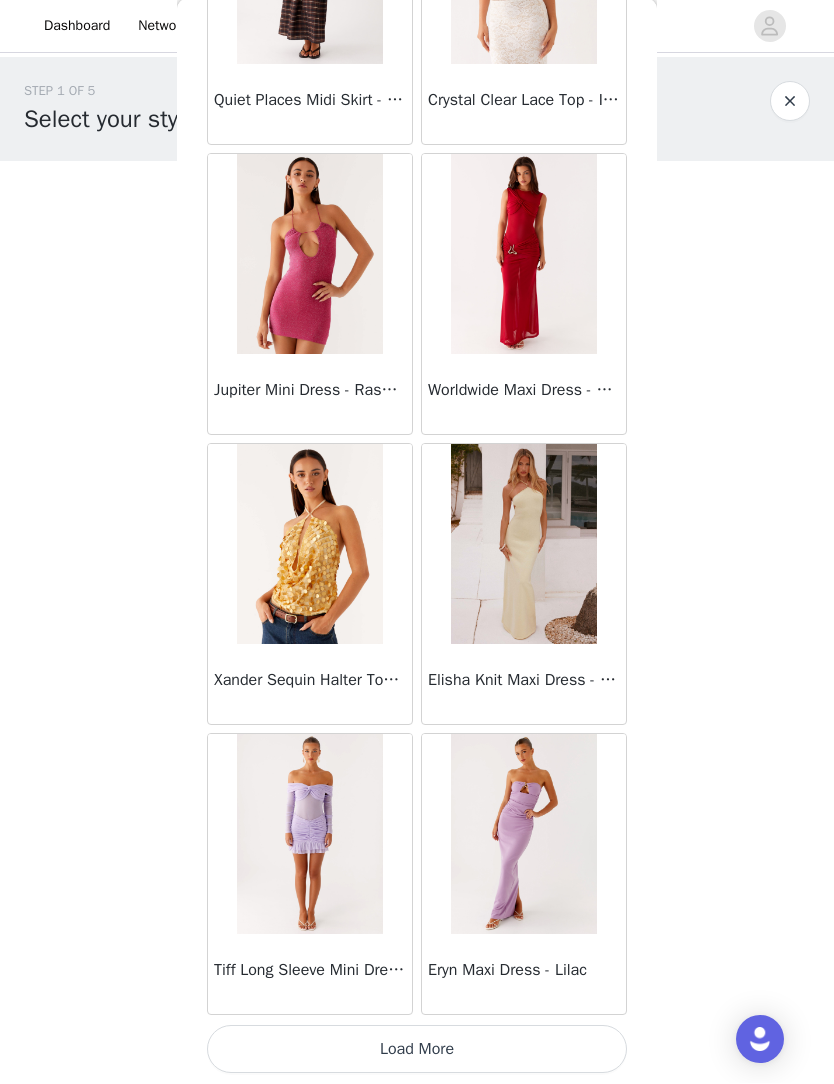 click on "Load More" at bounding box center (417, 1050) 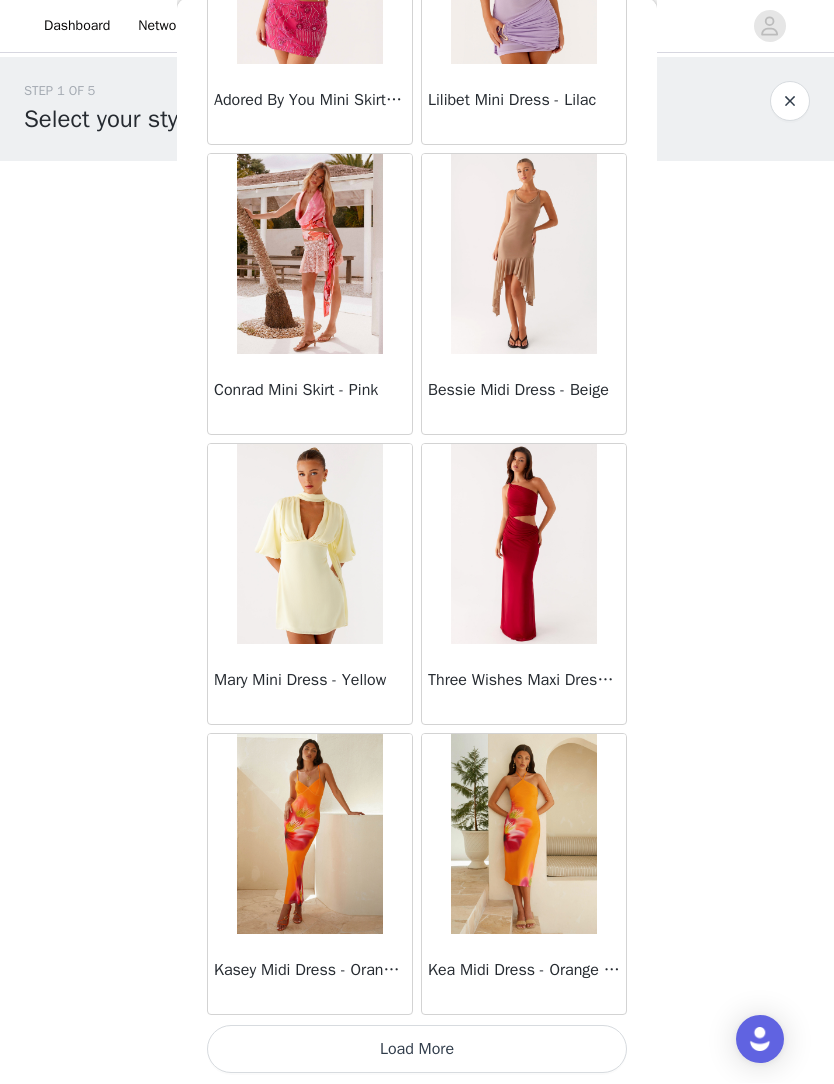 click on "Load More" at bounding box center [417, 1050] 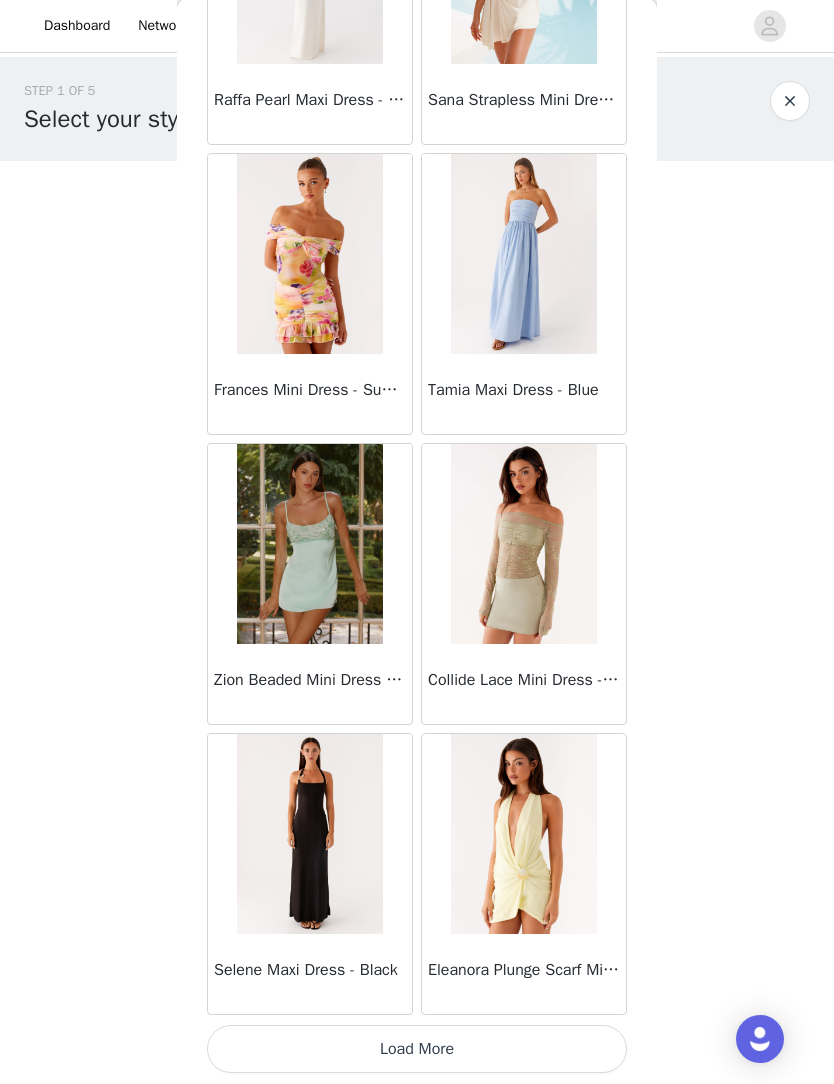 click on "Load More" at bounding box center (417, 1050) 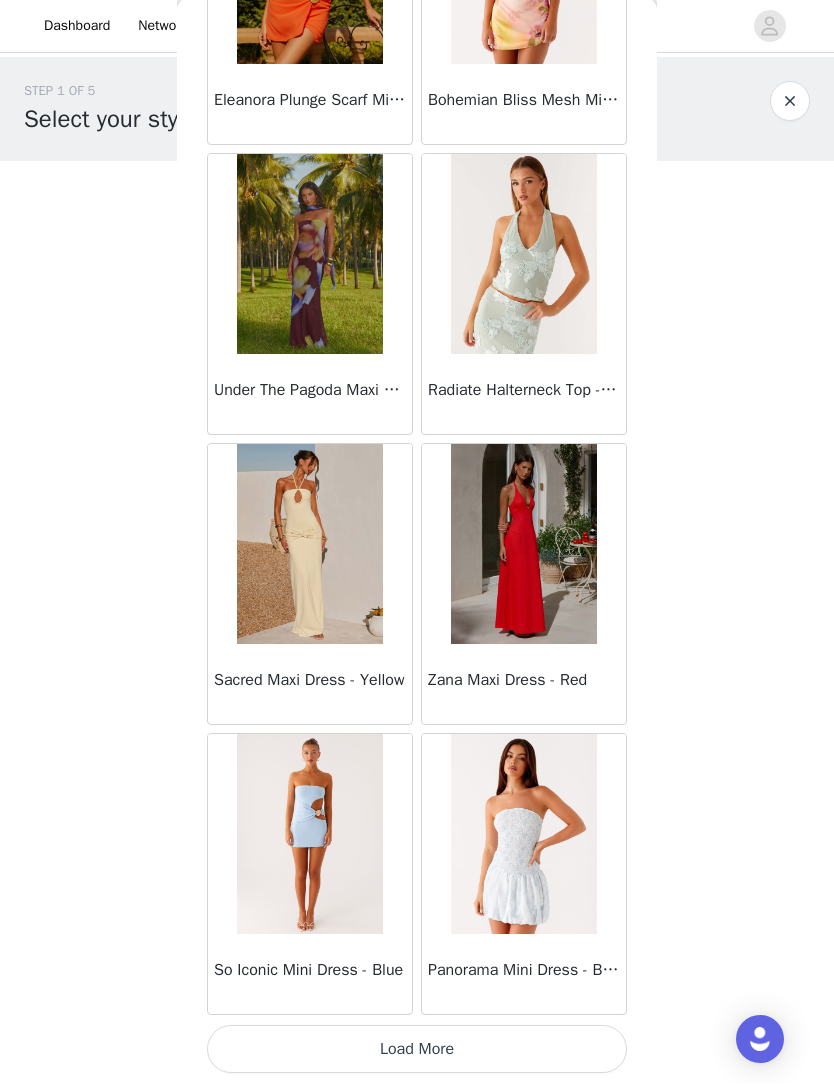 click on "Load More" at bounding box center [417, 1050] 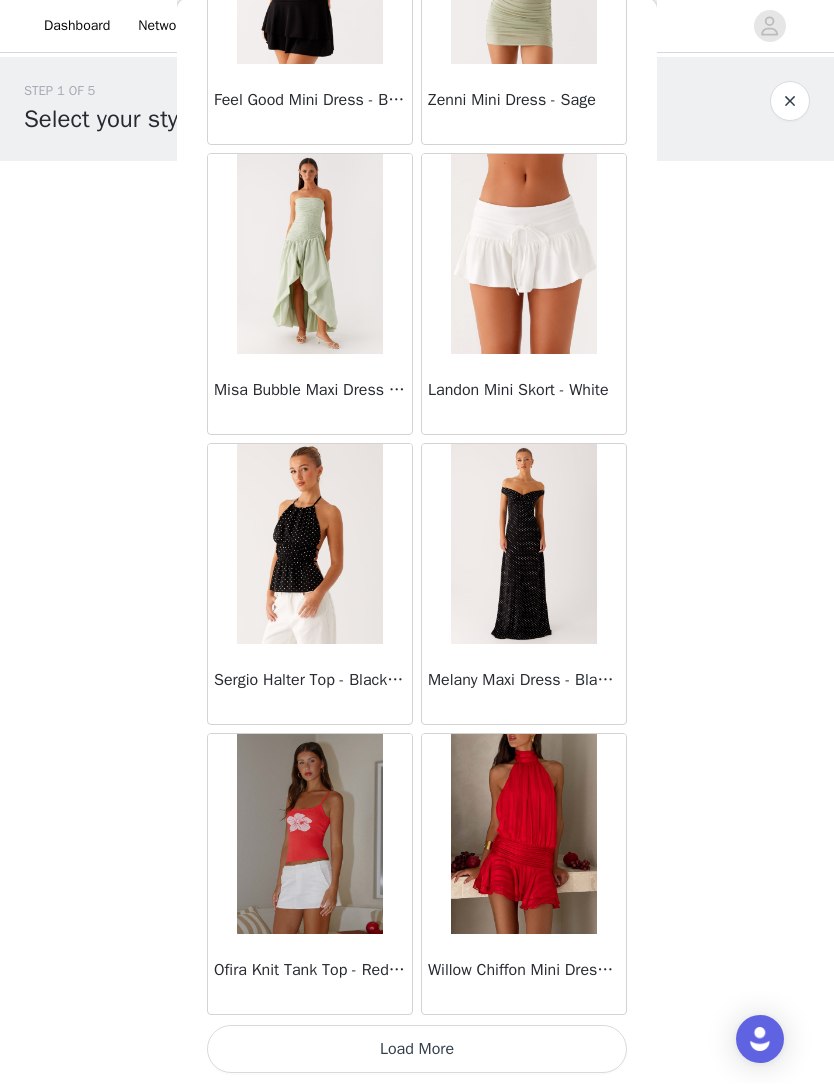 click on "Load More" at bounding box center (417, 1050) 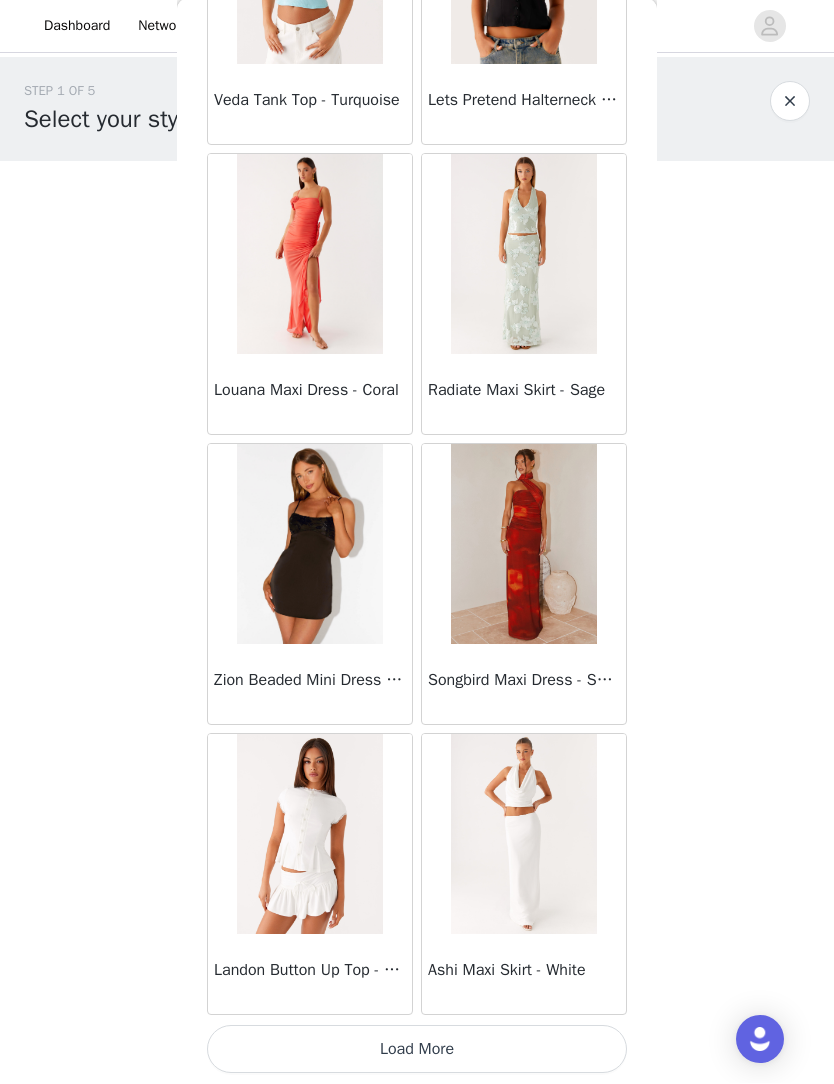 click on "Load More" at bounding box center (417, 1050) 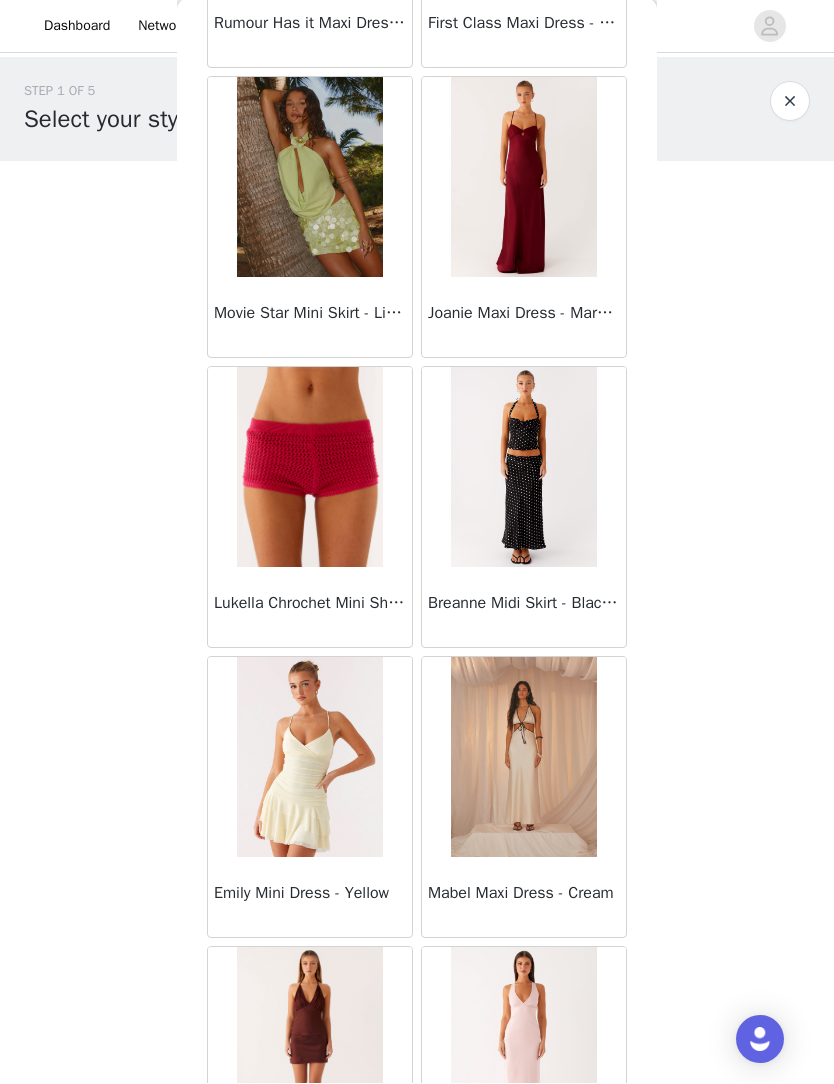 scroll, scrollTop: 59263, scrollLeft: 0, axis: vertical 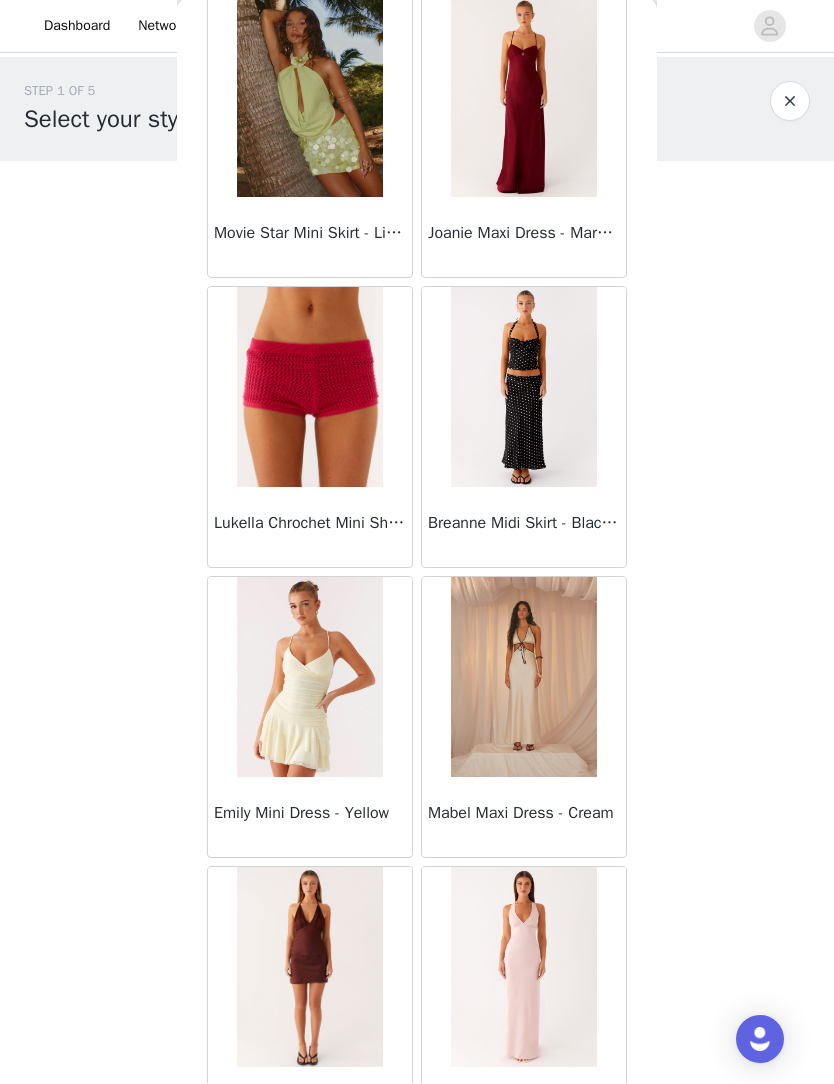 click at bounding box center [523, 388] 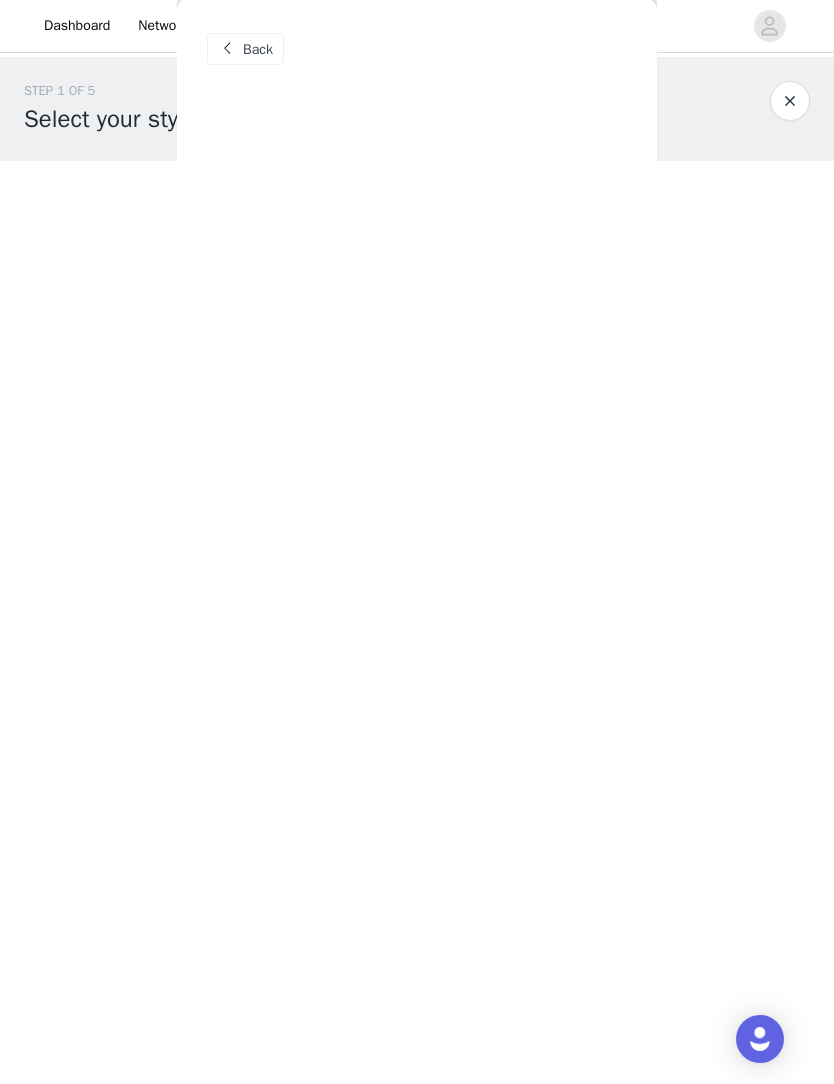 scroll, scrollTop: 0, scrollLeft: 0, axis: both 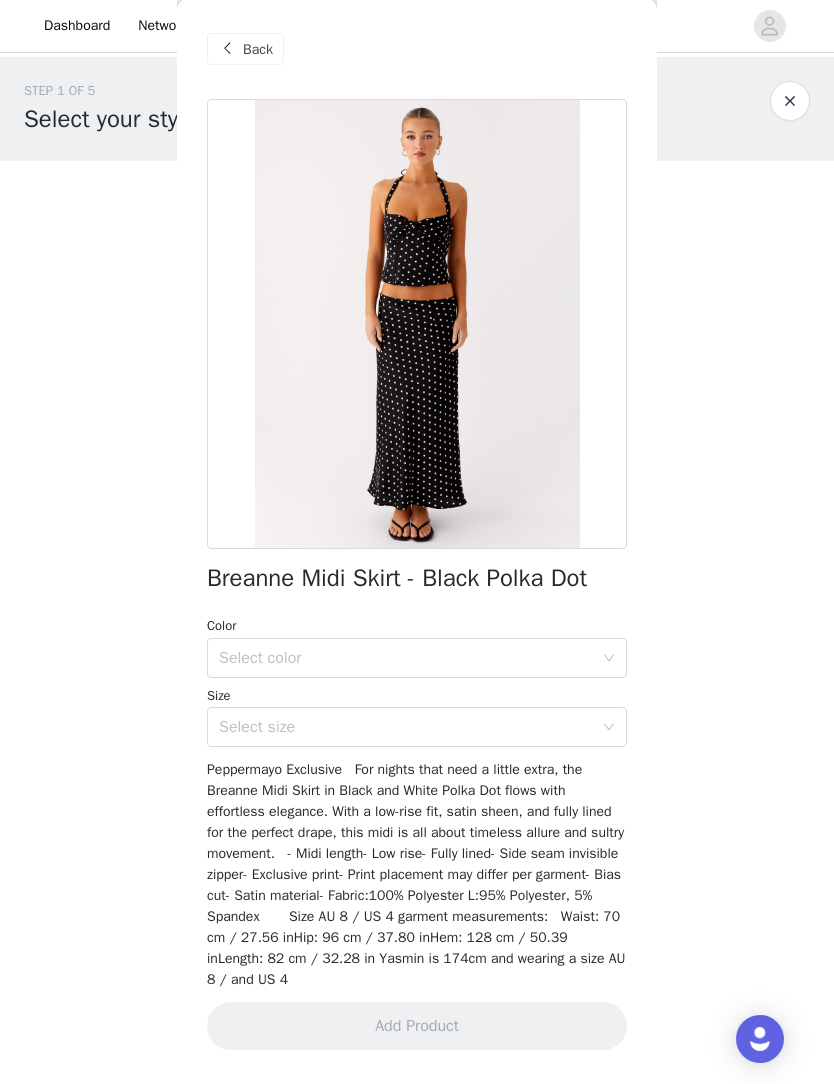 click on "Select color" at bounding box center [406, 659] 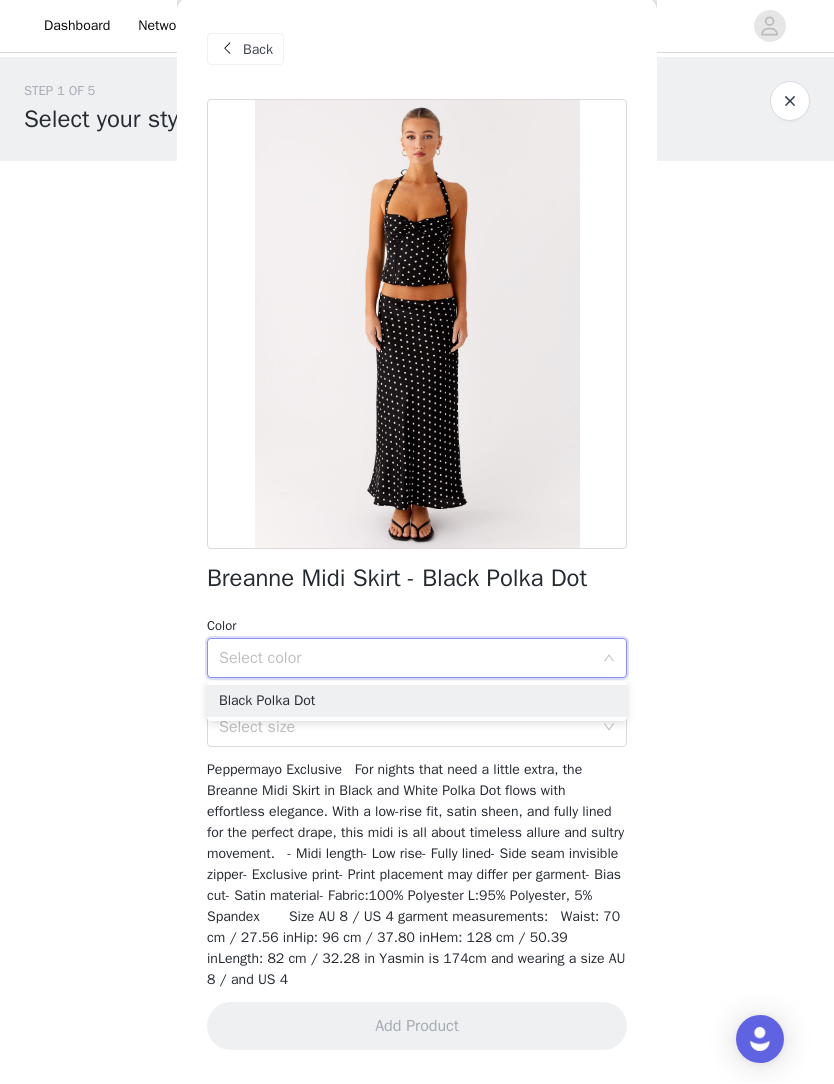 click on "Black Polka Dot" at bounding box center (417, 702) 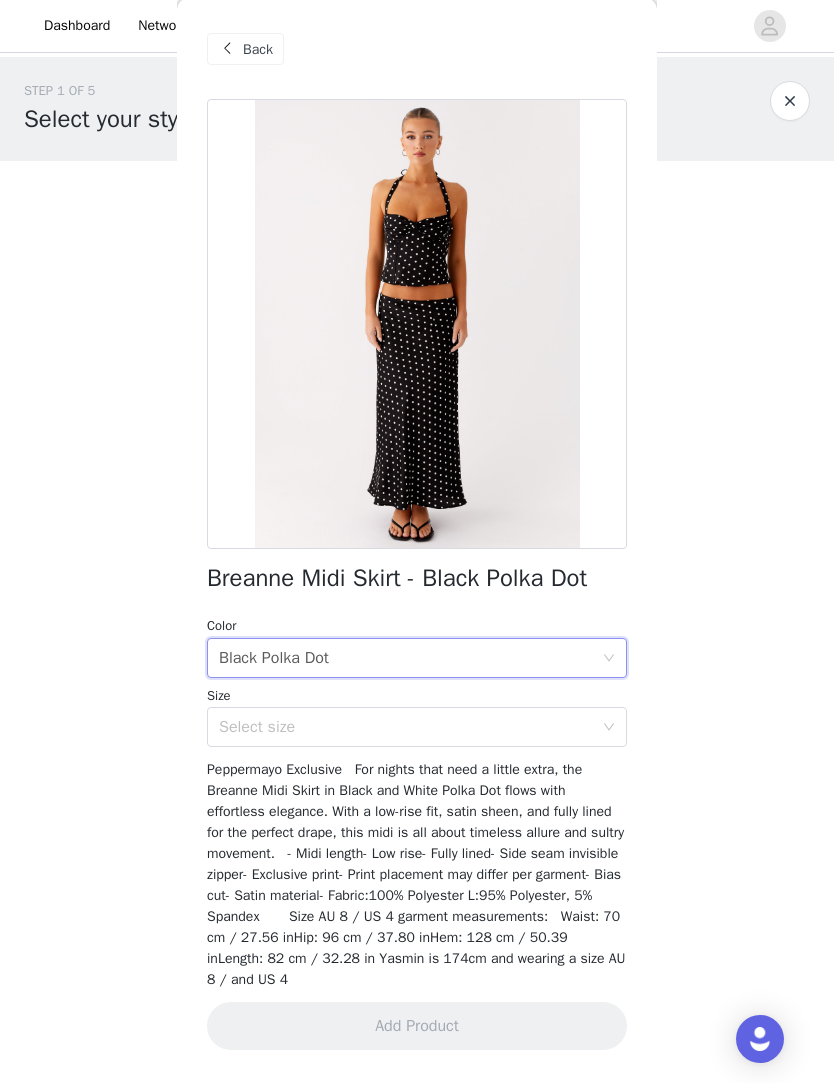 click on "Select size" at bounding box center (406, 728) 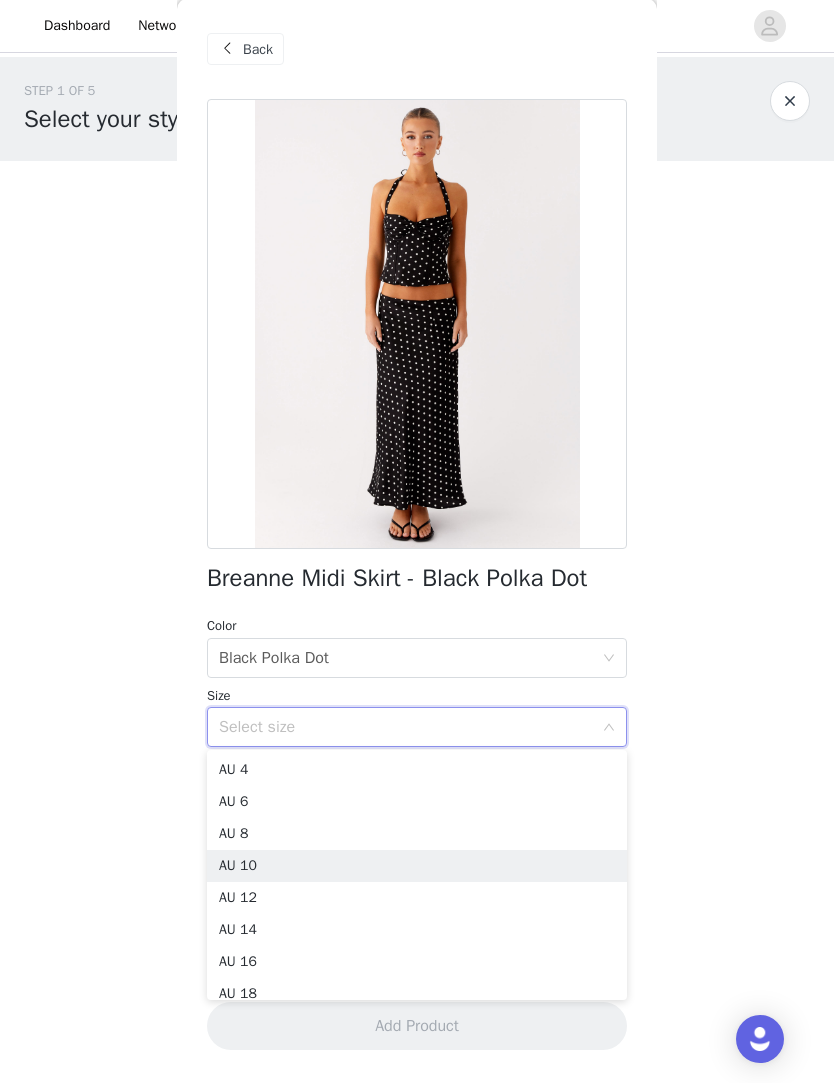 click on "AU 10" at bounding box center [417, 867] 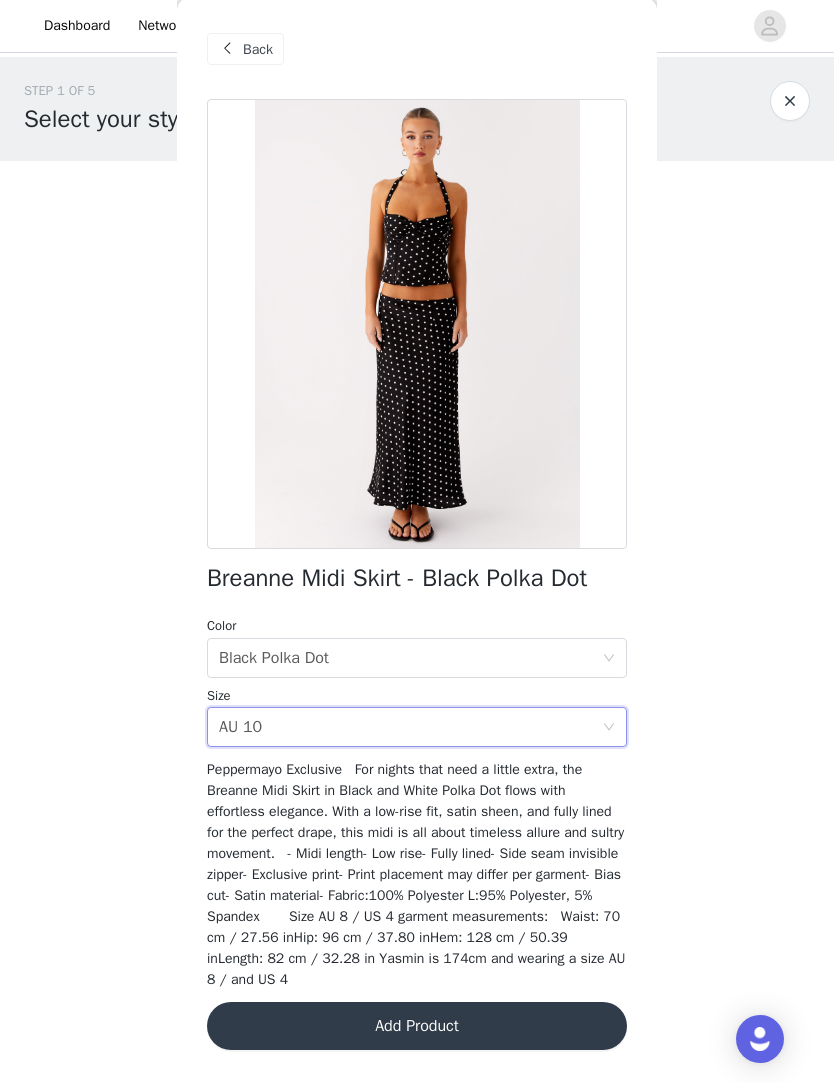 click on "Add Product" at bounding box center [417, 1027] 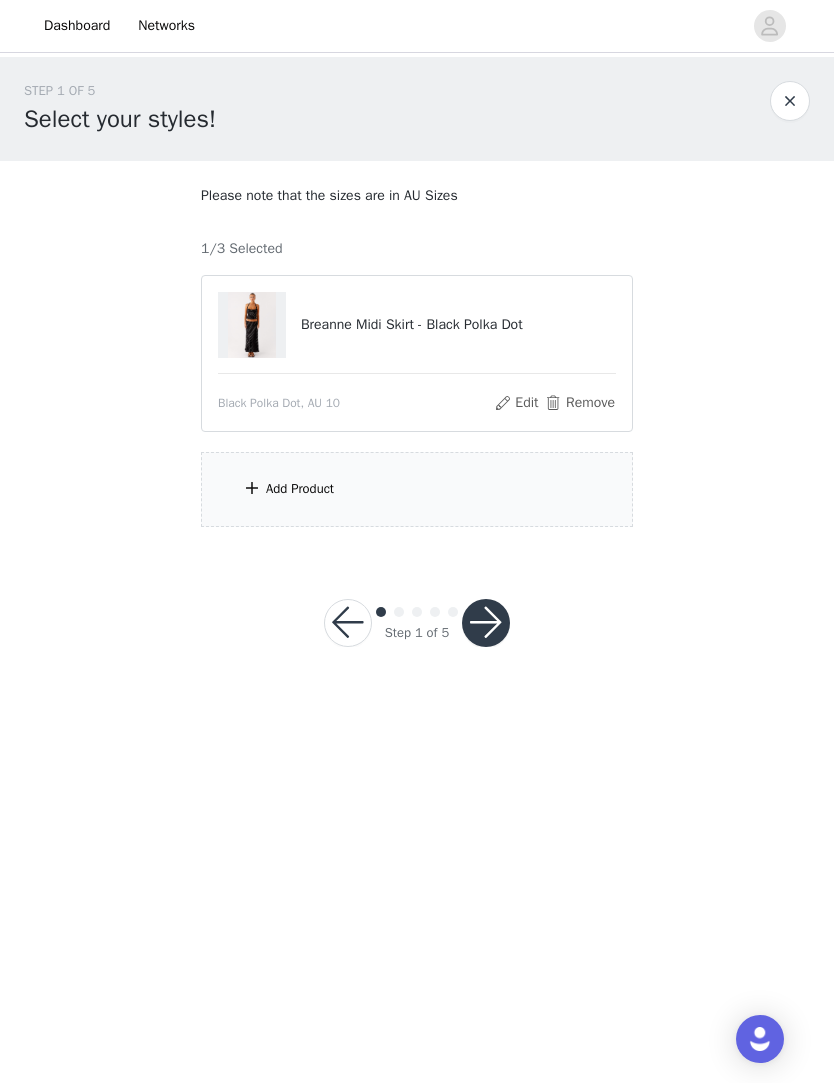 click on "Add Product" at bounding box center (417, 490) 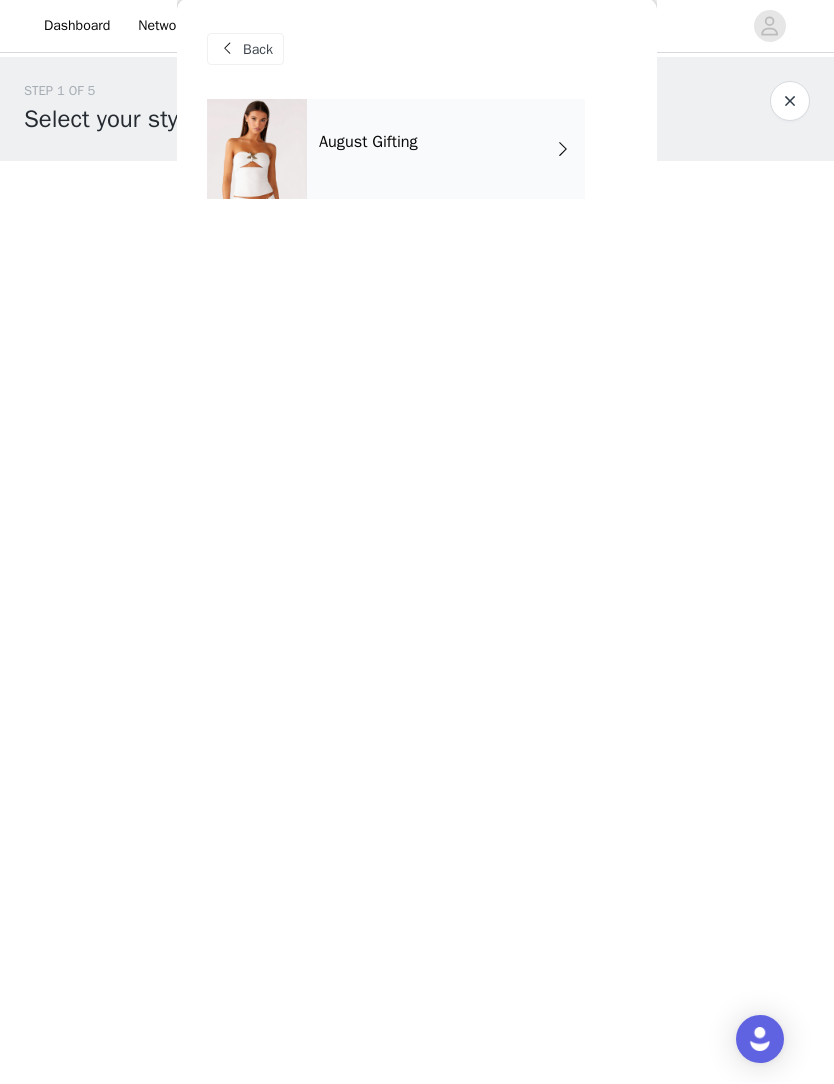 click on "August Gifting" at bounding box center [446, 150] 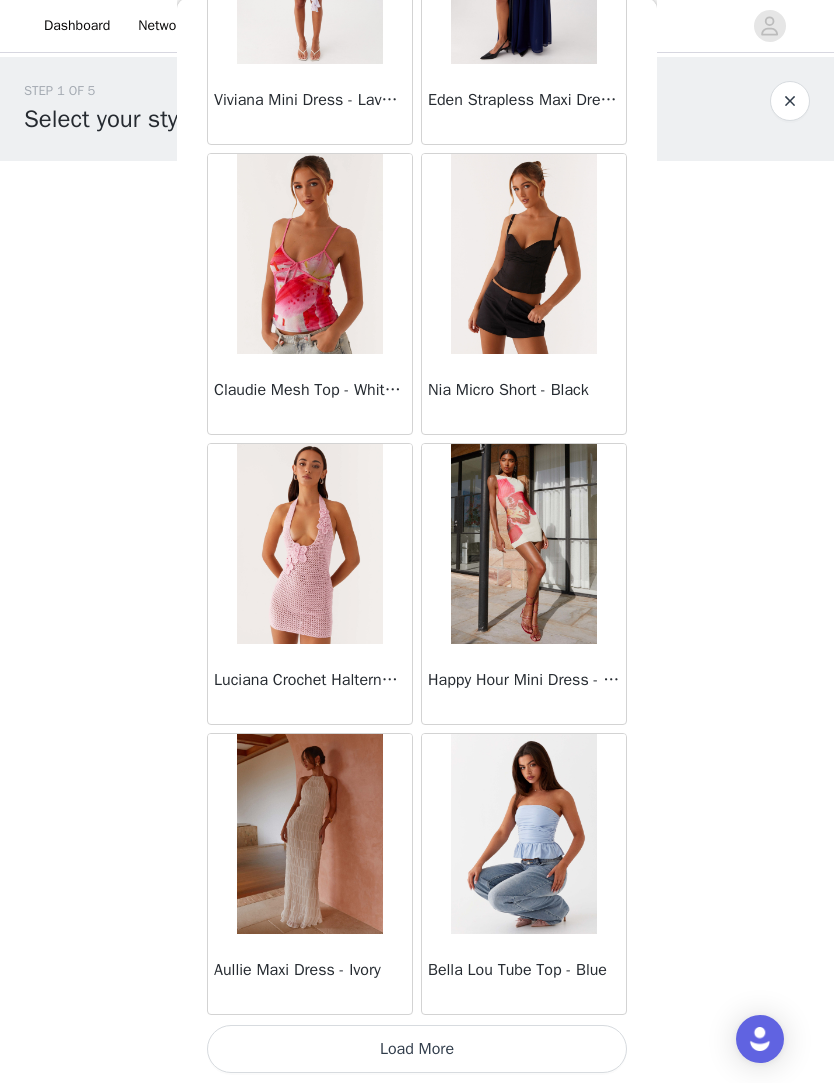 click on "Load More" at bounding box center (417, 1050) 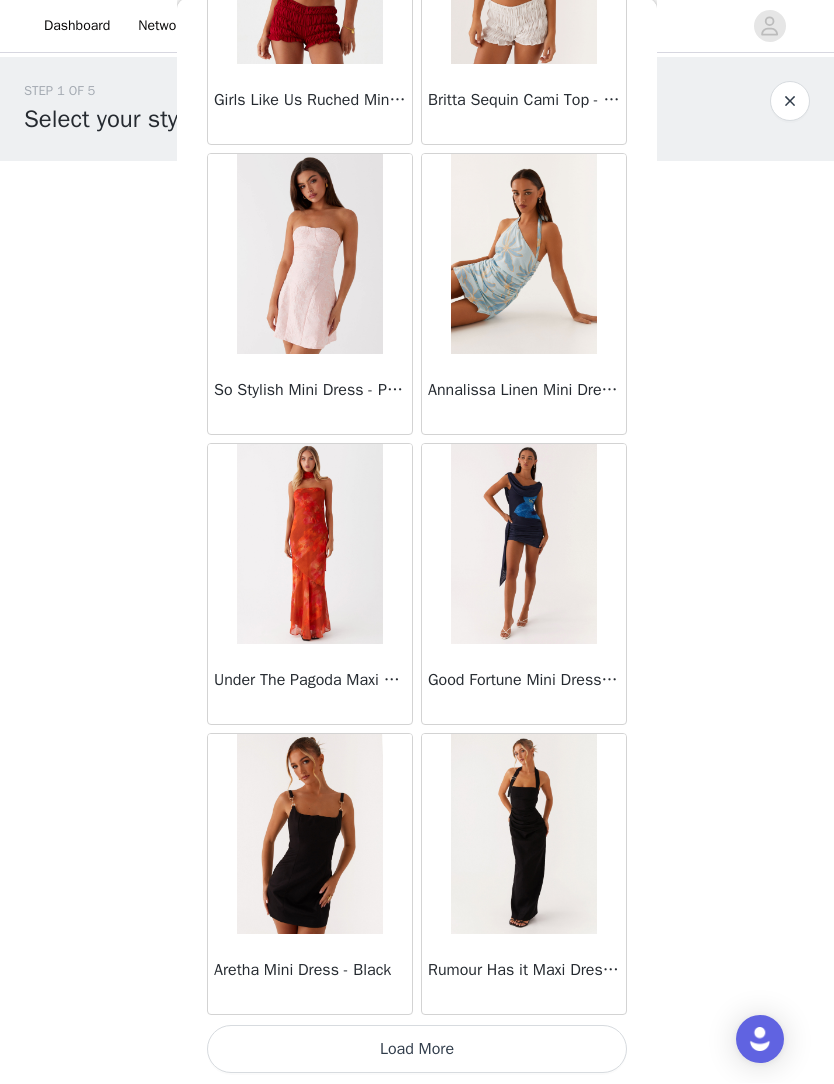 click on "Load More" at bounding box center [417, 1050] 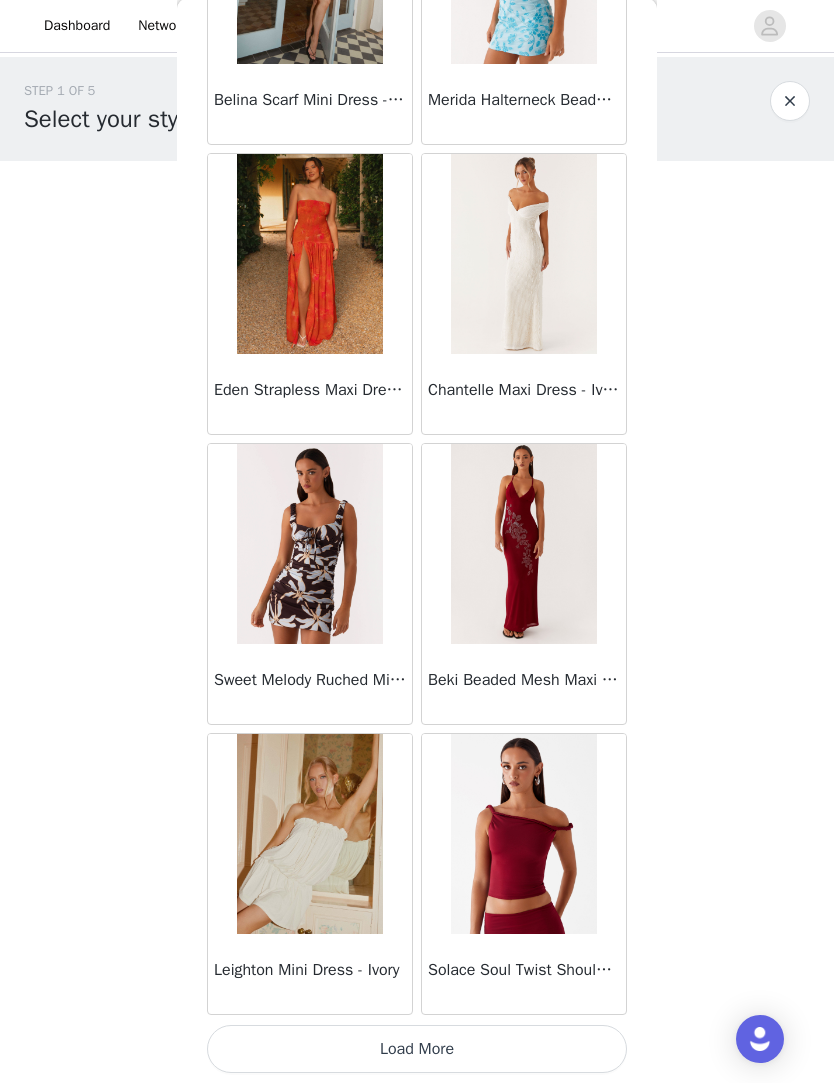 click on "Load More" at bounding box center (417, 1050) 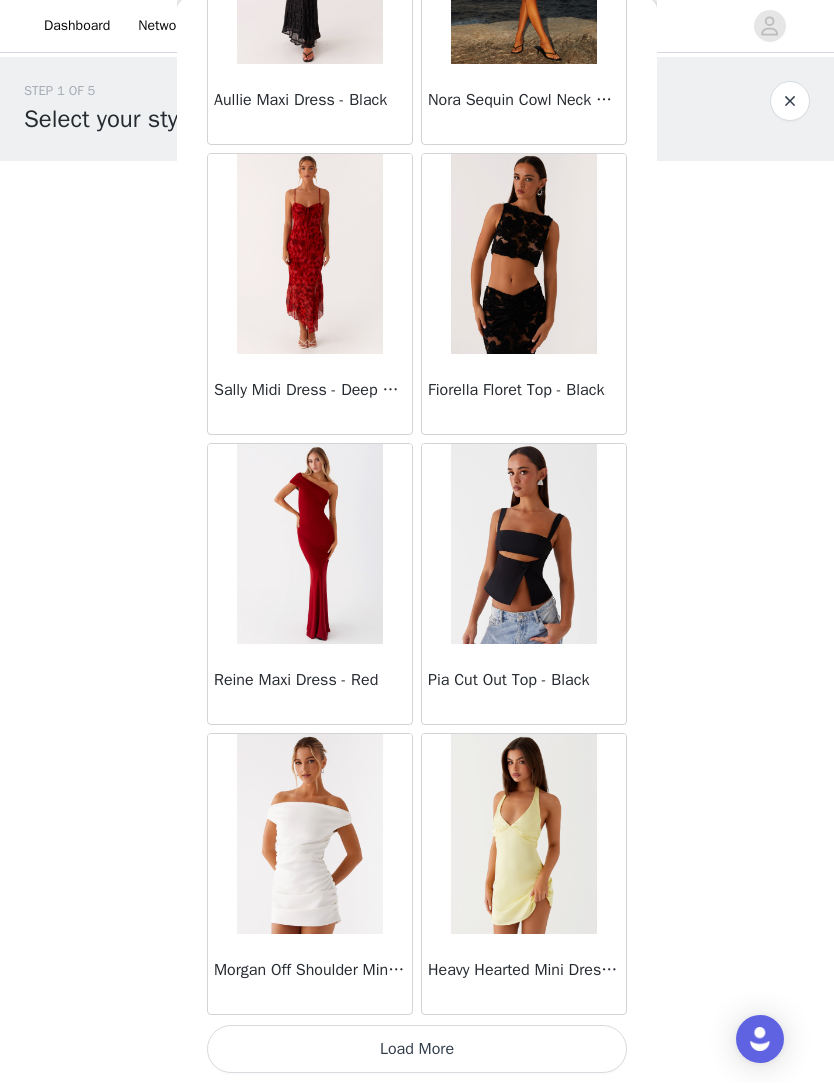 click on "Load More" at bounding box center [417, 1050] 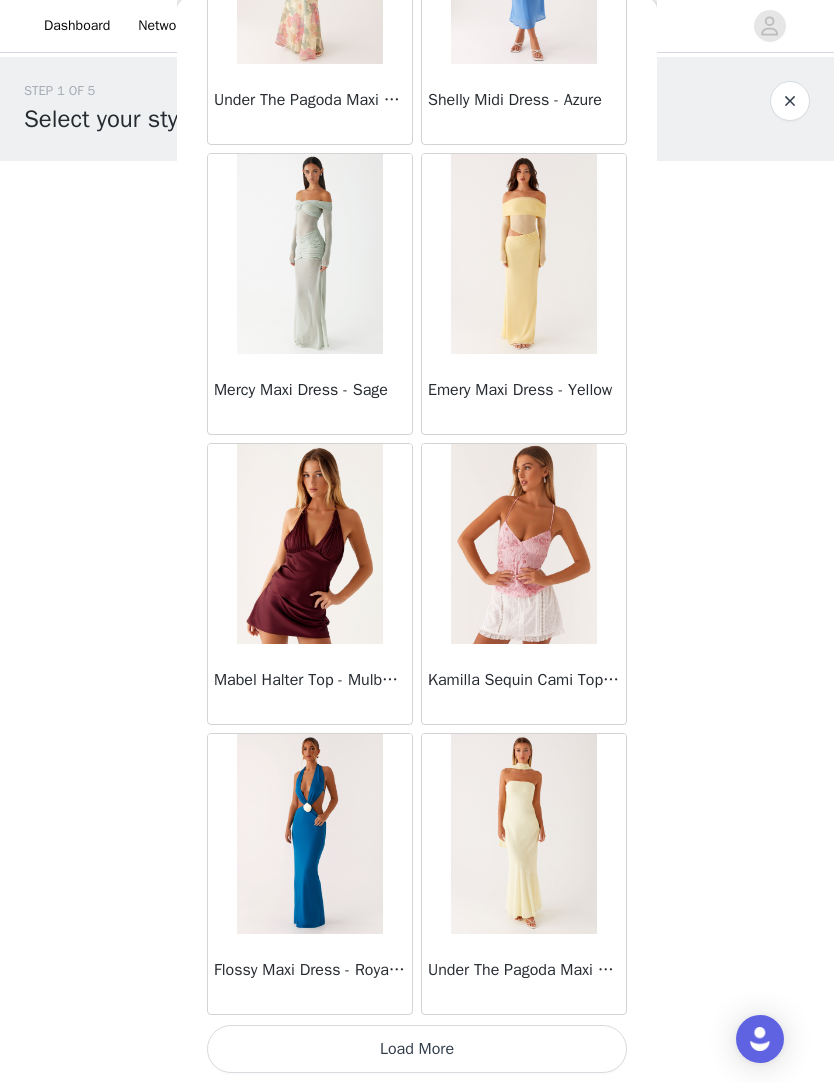 scroll, scrollTop: 13576, scrollLeft: 0, axis: vertical 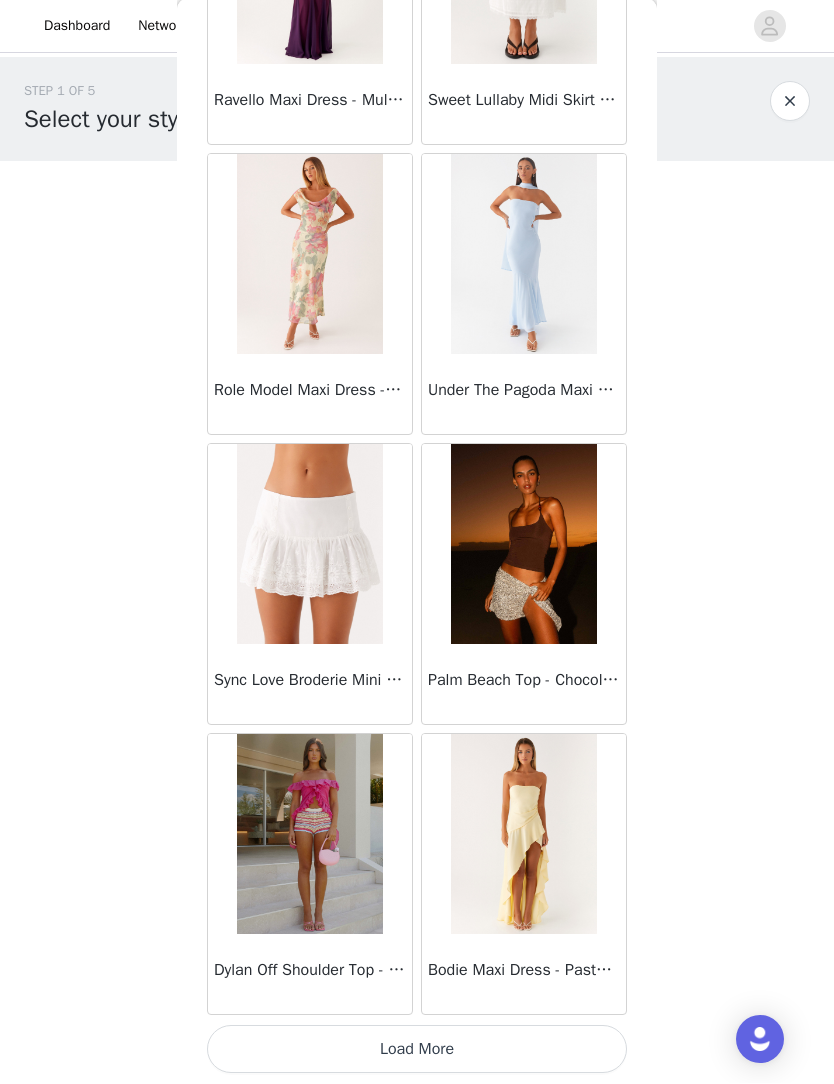 click on "Load More" at bounding box center (417, 1050) 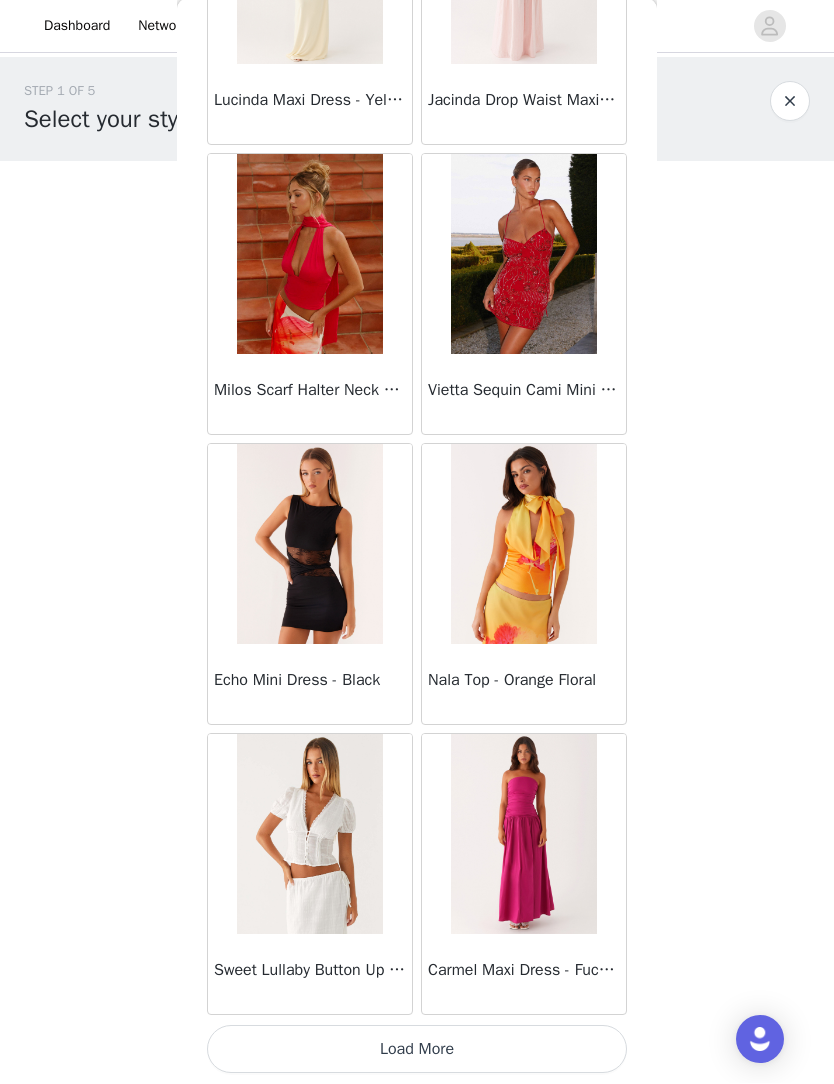 click on "Load More" at bounding box center [417, 1050] 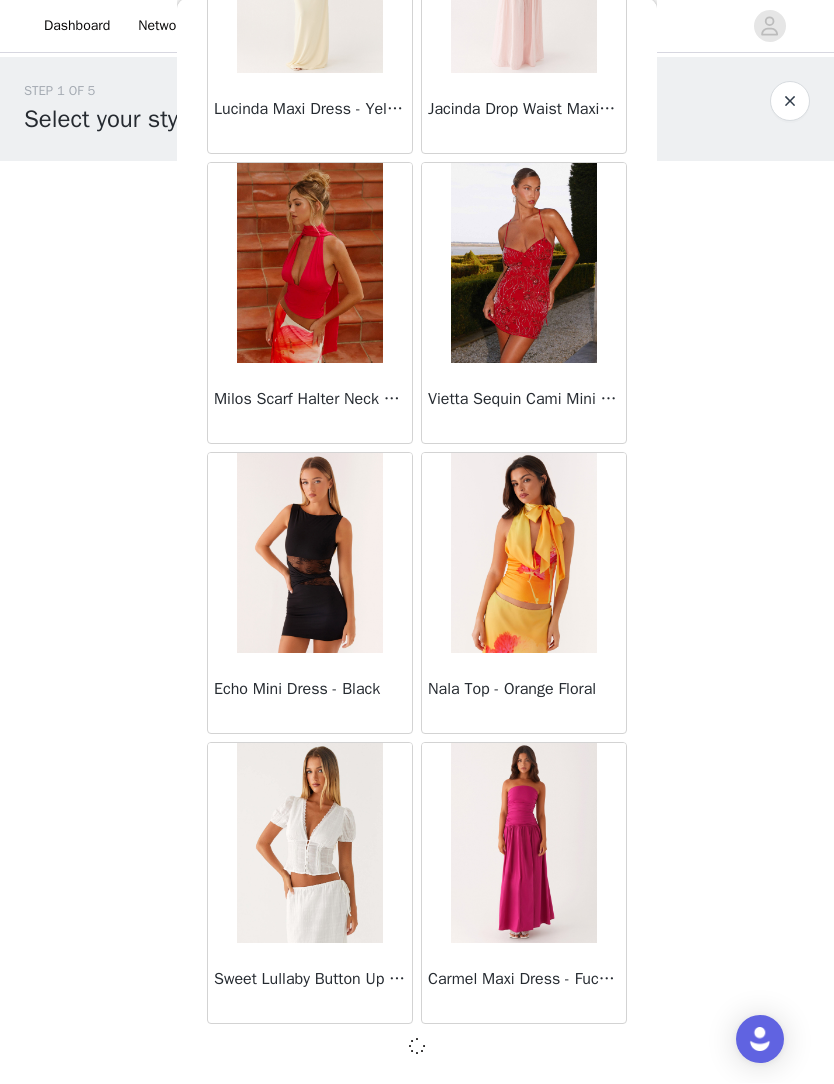 scroll, scrollTop: 19367, scrollLeft: 0, axis: vertical 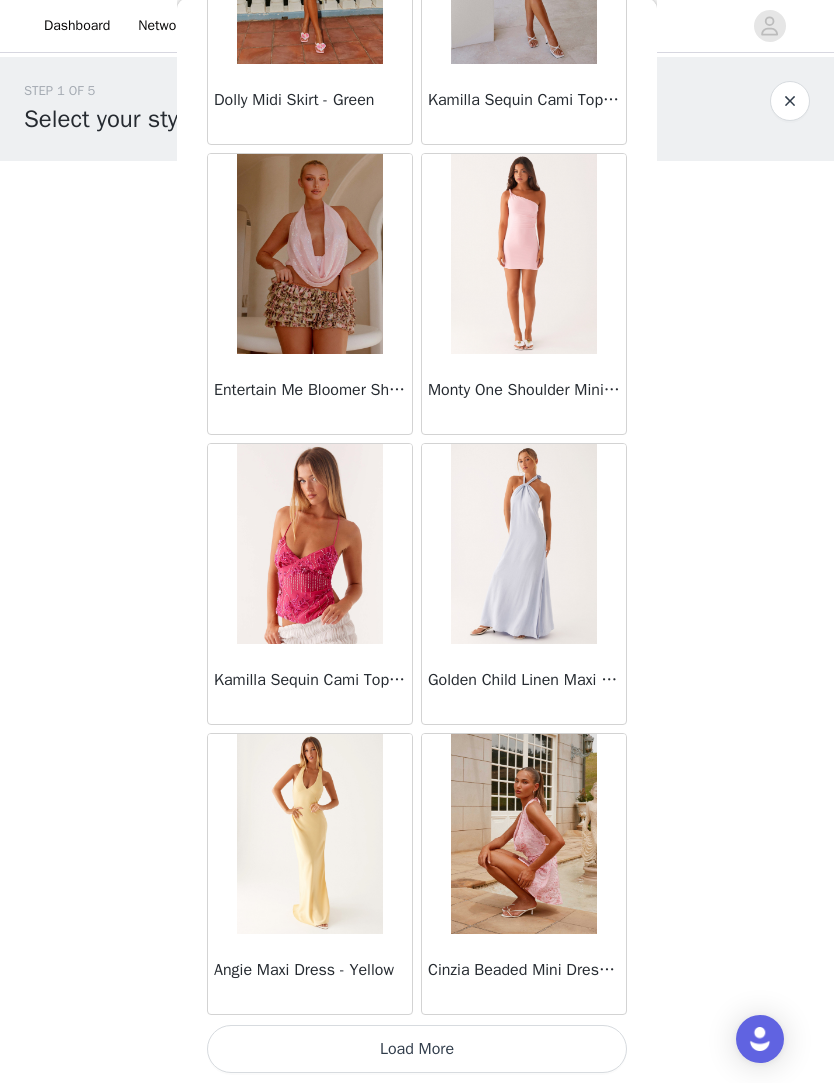 click on "Load More" at bounding box center (417, 1050) 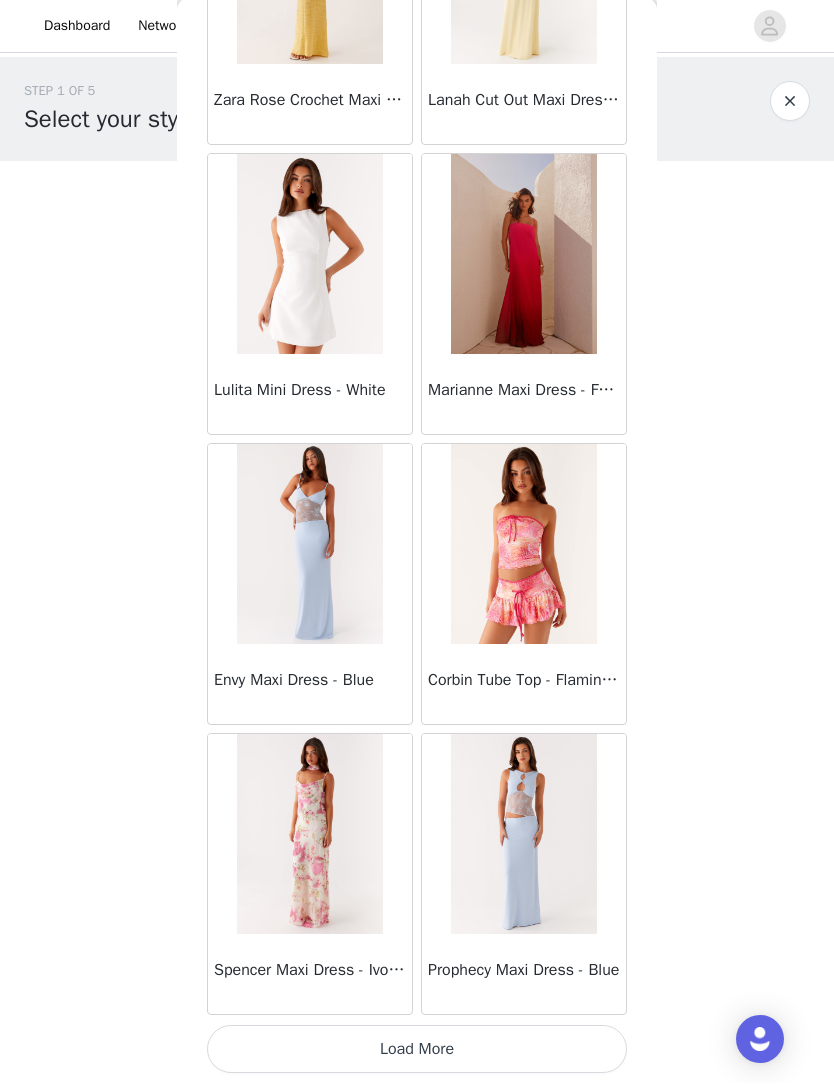 click on "Load More" at bounding box center [417, 1050] 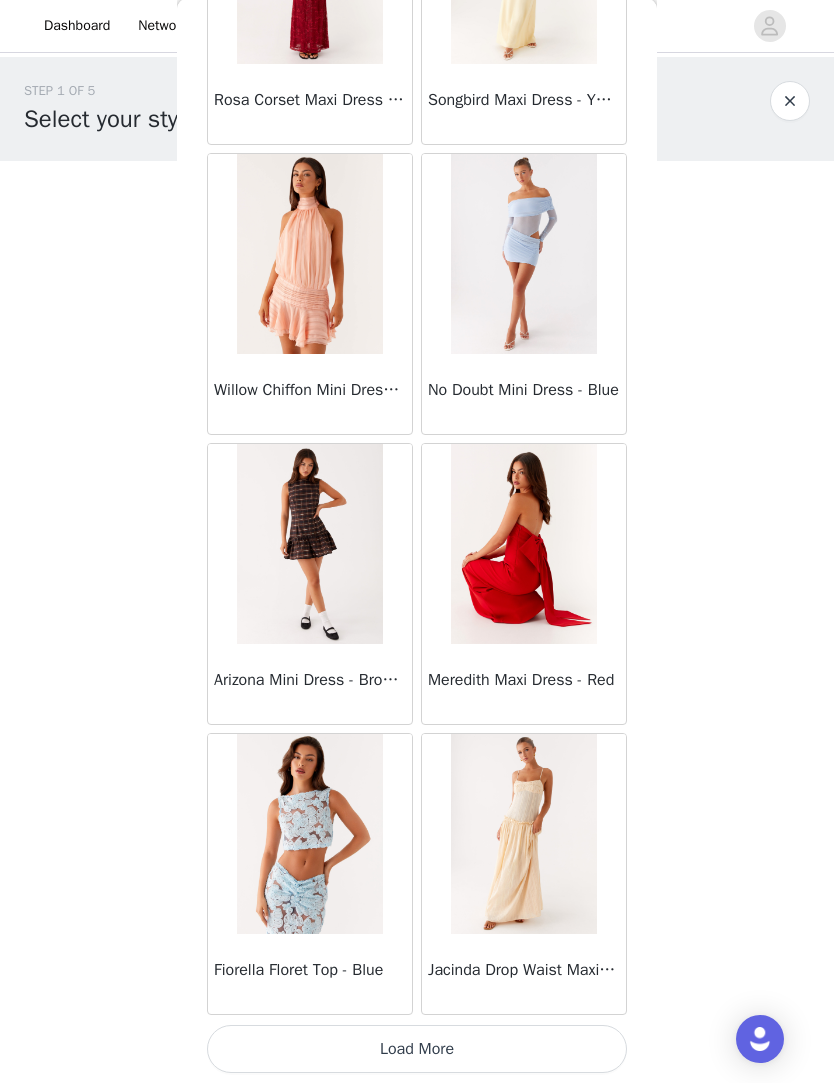 click on "Load More" at bounding box center (417, 1050) 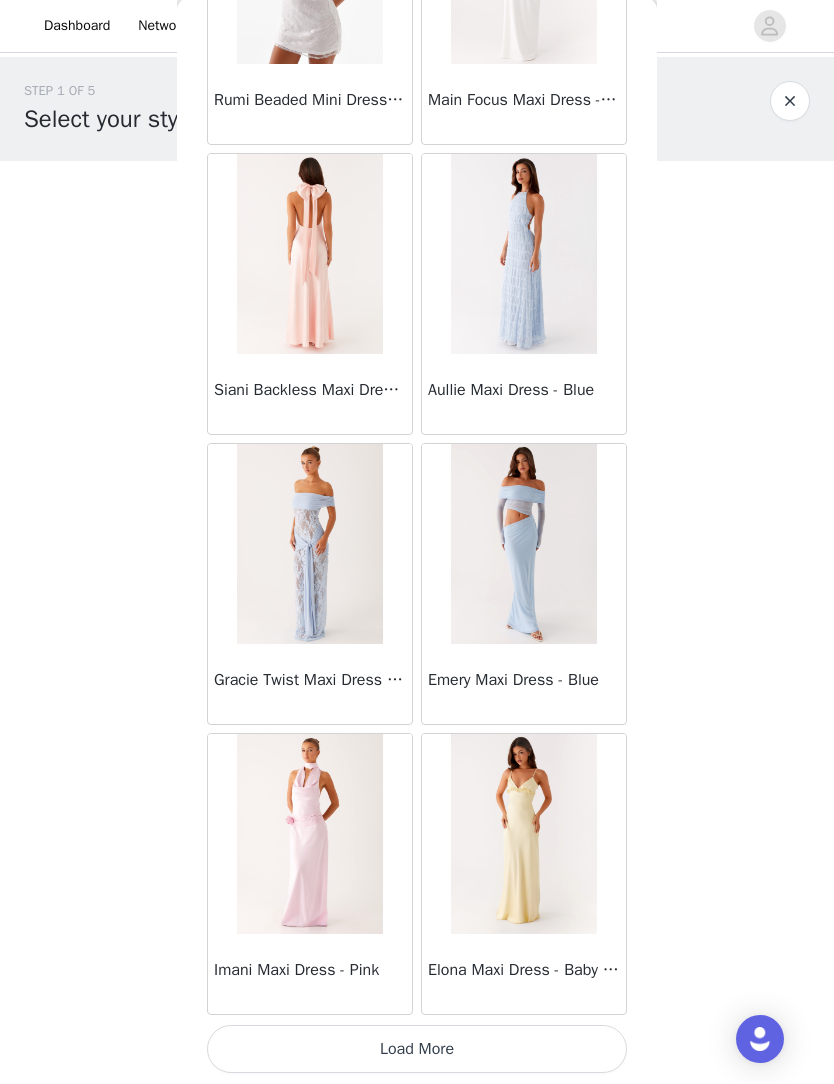 click on "Load More" at bounding box center (417, 1050) 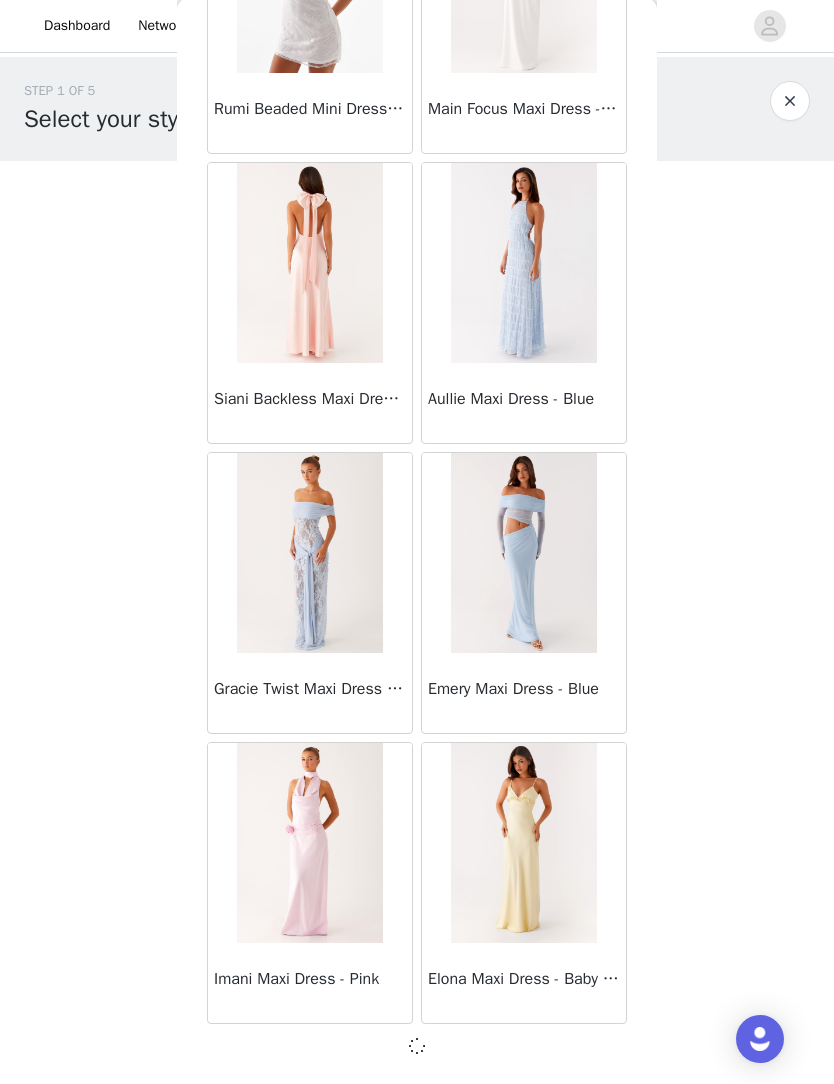 scroll, scrollTop: 30967, scrollLeft: 0, axis: vertical 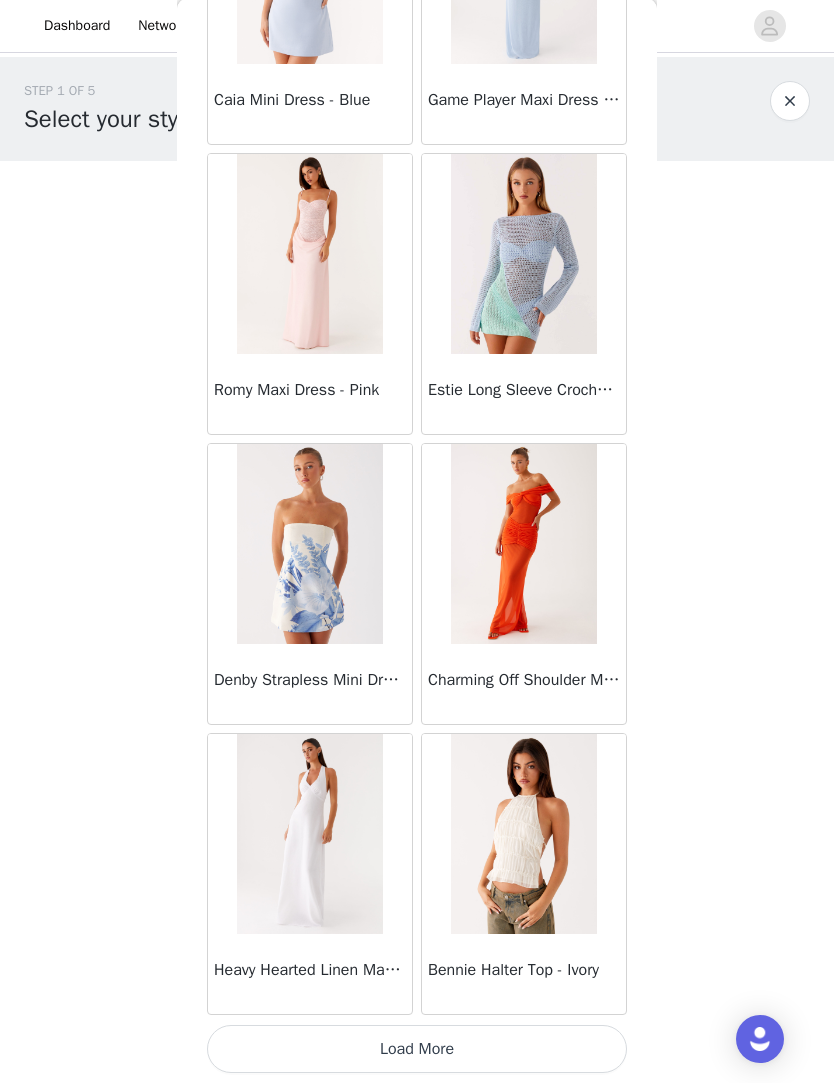 click on "Load More" at bounding box center (417, 1050) 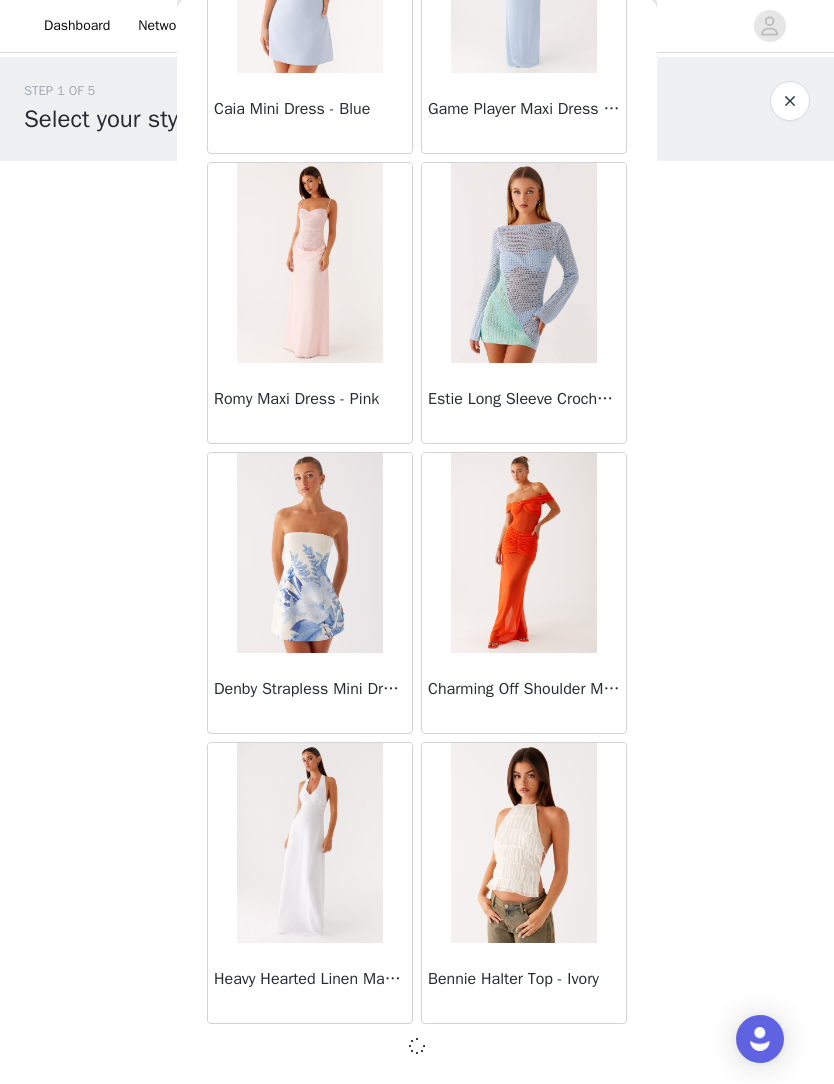 scroll, scrollTop: 33867, scrollLeft: 0, axis: vertical 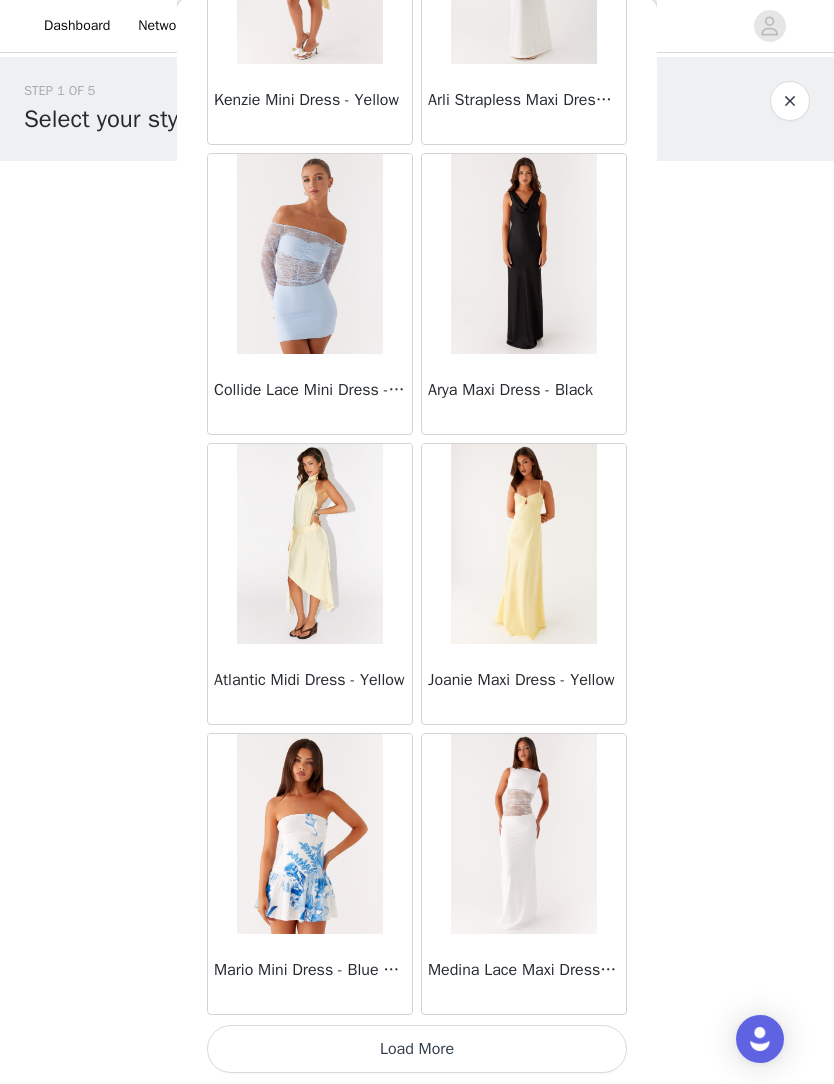click on "Load More" at bounding box center [417, 1050] 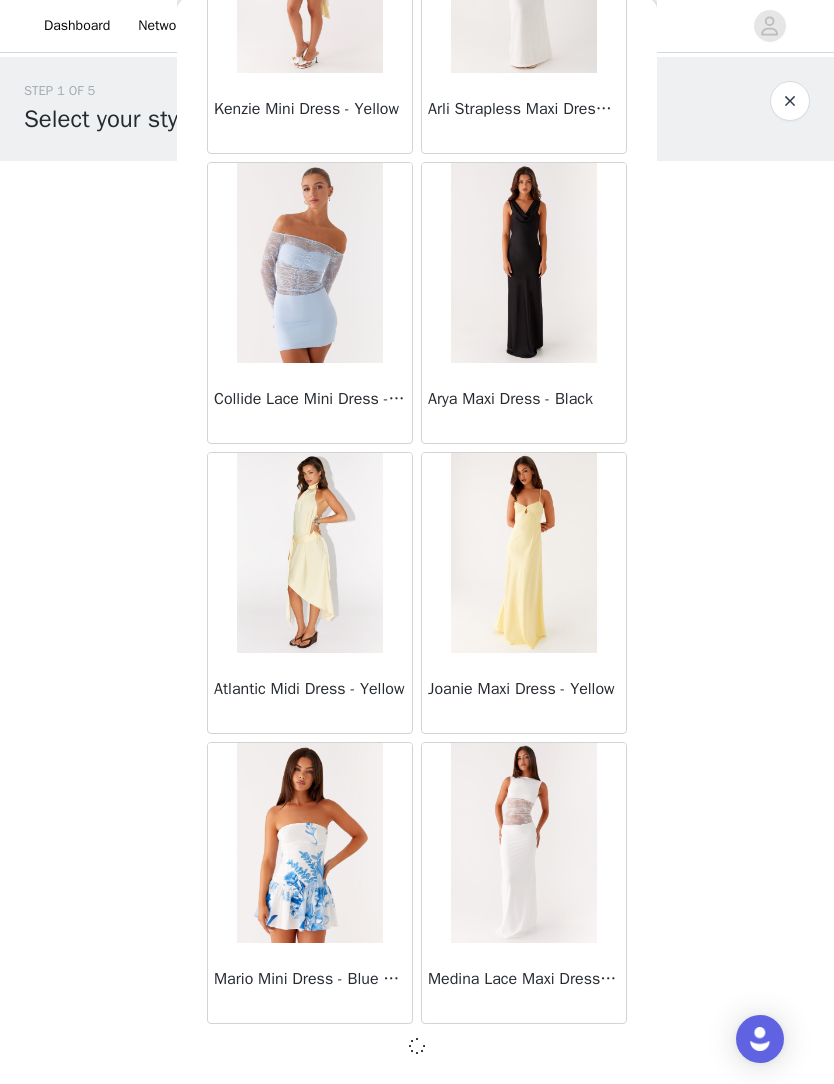 scroll, scrollTop: 36767, scrollLeft: 0, axis: vertical 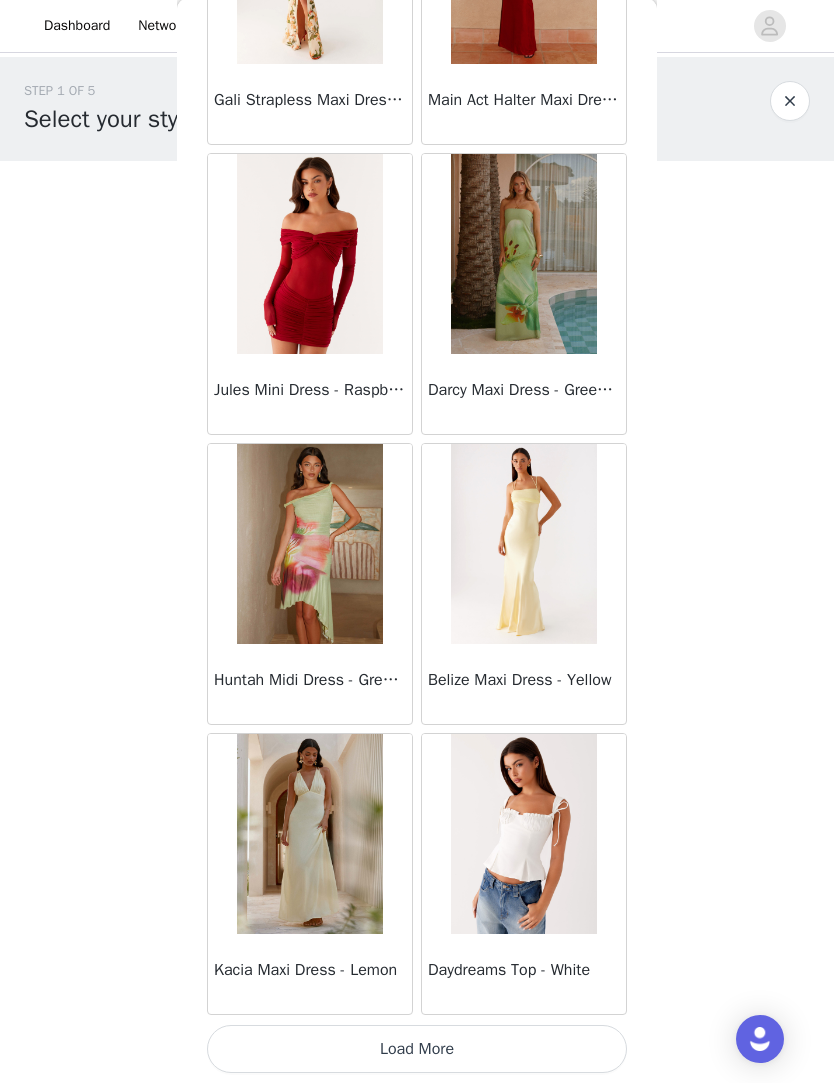 click on "Load More" at bounding box center (417, 1050) 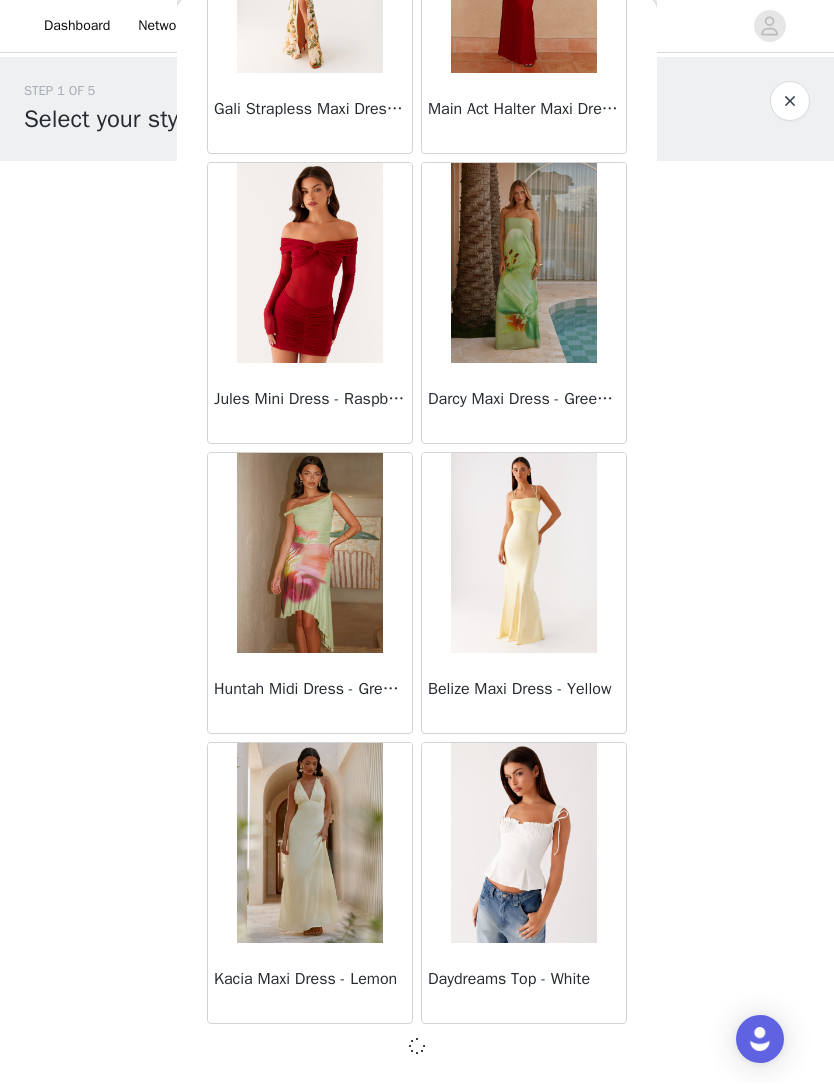 scroll, scrollTop: 39667, scrollLeft: 0, axis: vertical 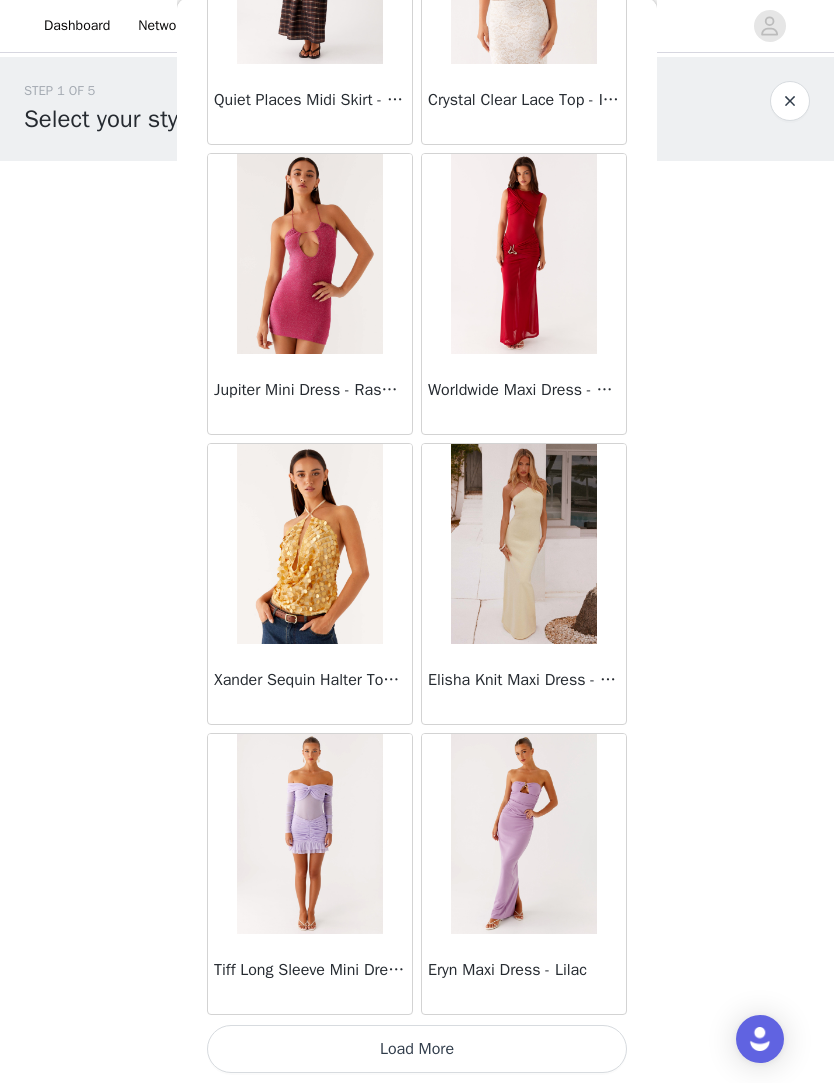 click on "Load More" at bounding box center (417, 1050) 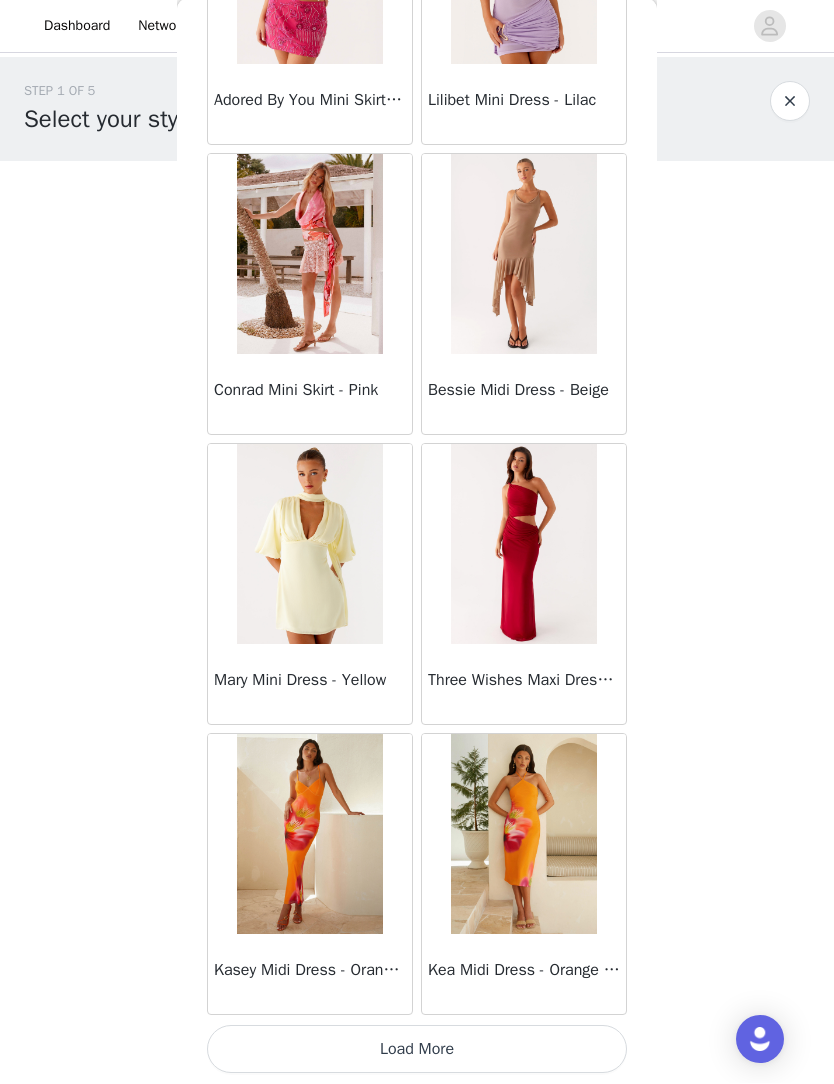 click on "Load More" at bounding box center (417, 1050) 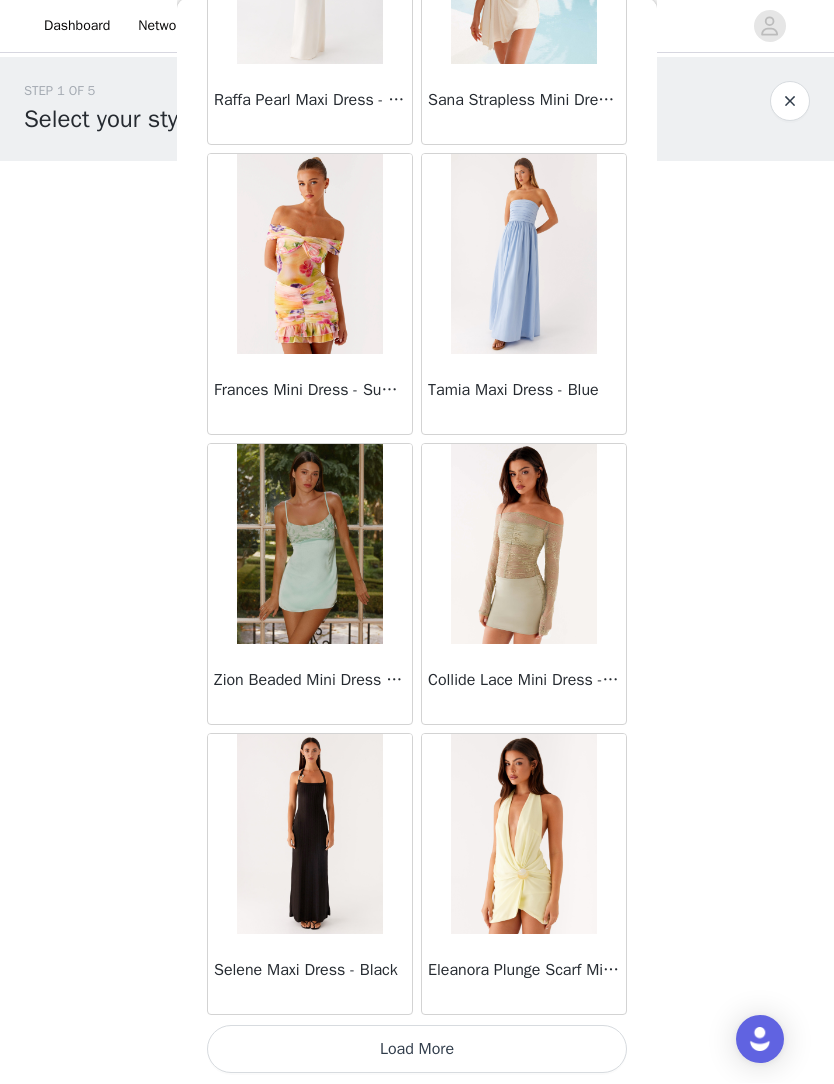 click on "Load More" at bounding box center (417, 1050) 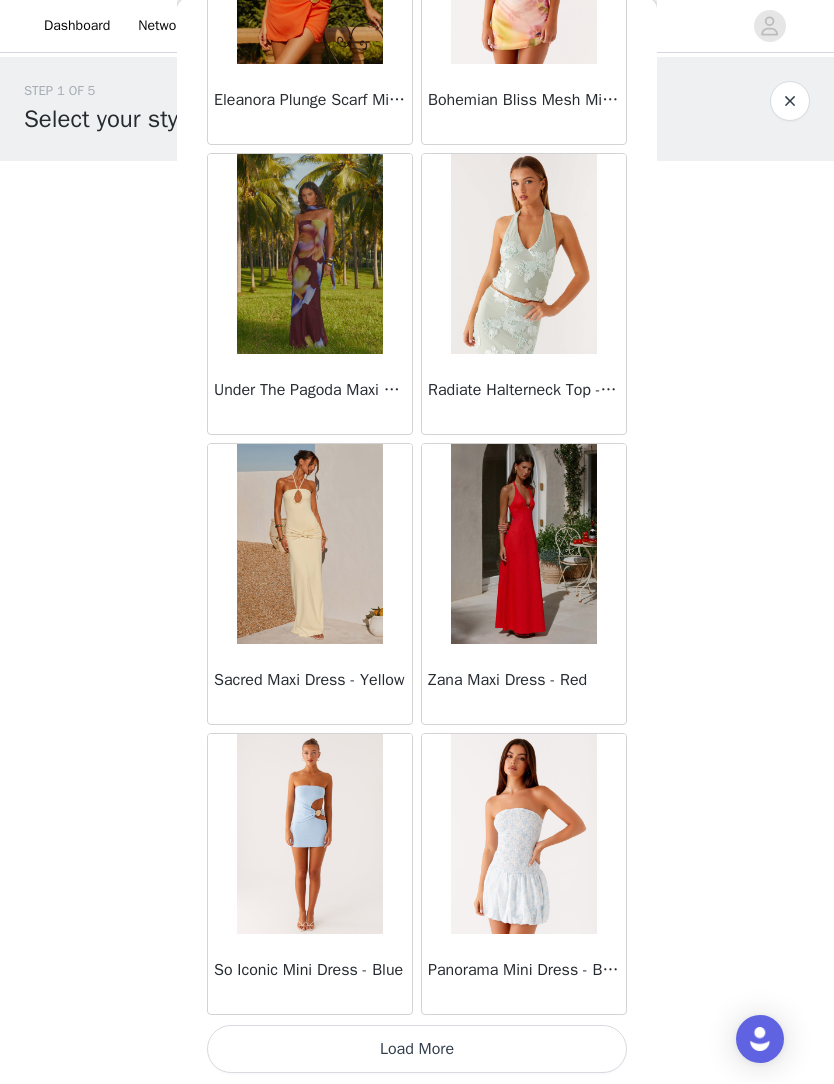 click on "Load More" at bounding box center (417, 1050) 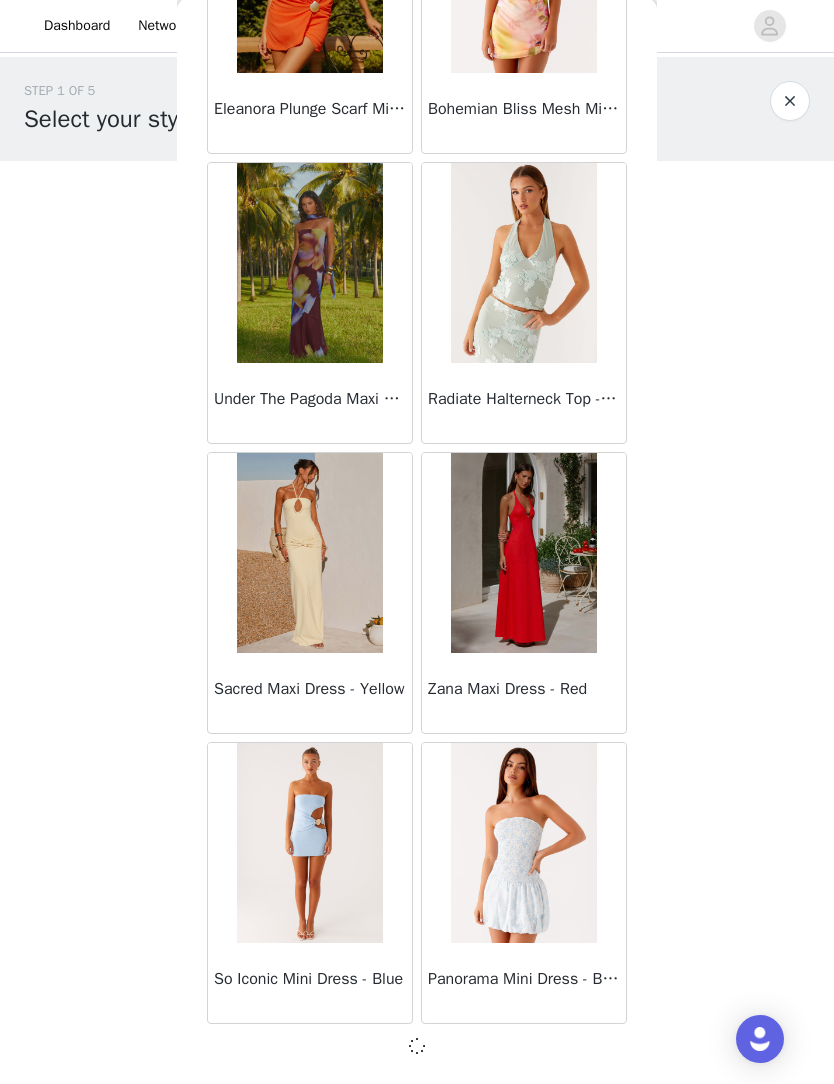 scroll, scrollTop: 51267, scrollLeft: 0, axis: vertical 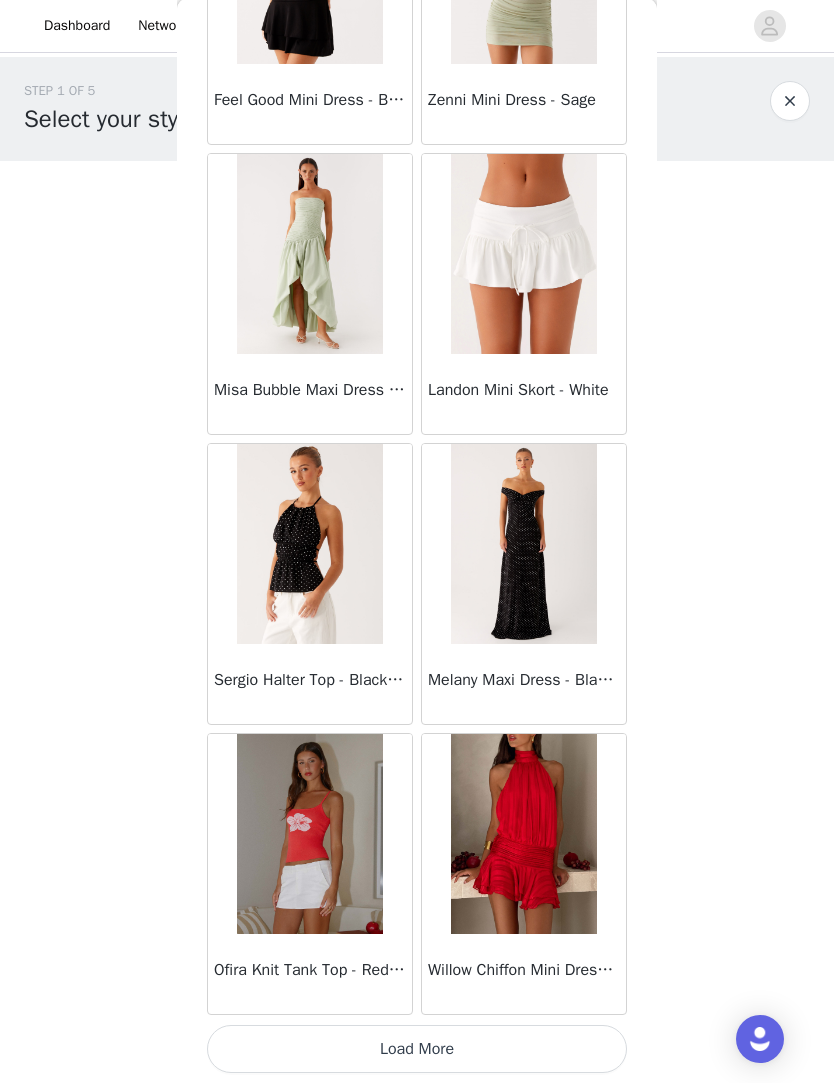 click on "Load More" at bounding box center [417, 1050] 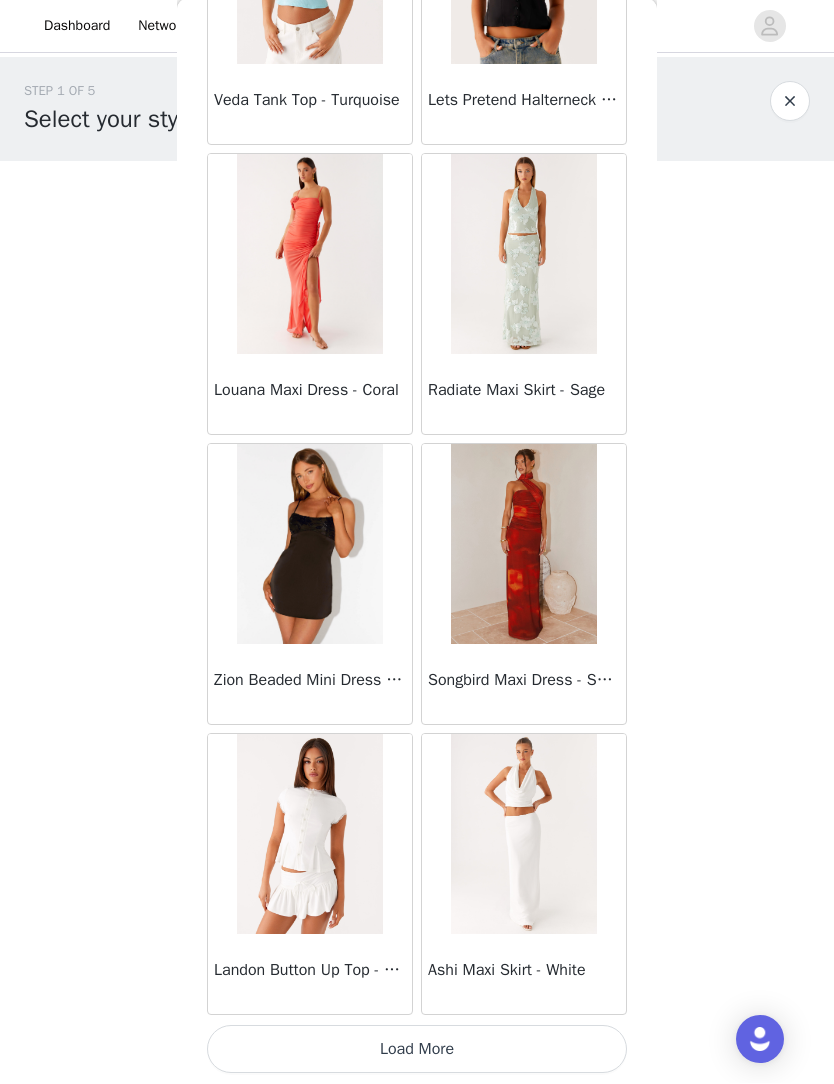 scroll, scrollTop: 57067, scrollLeft: 0, axis: vertical 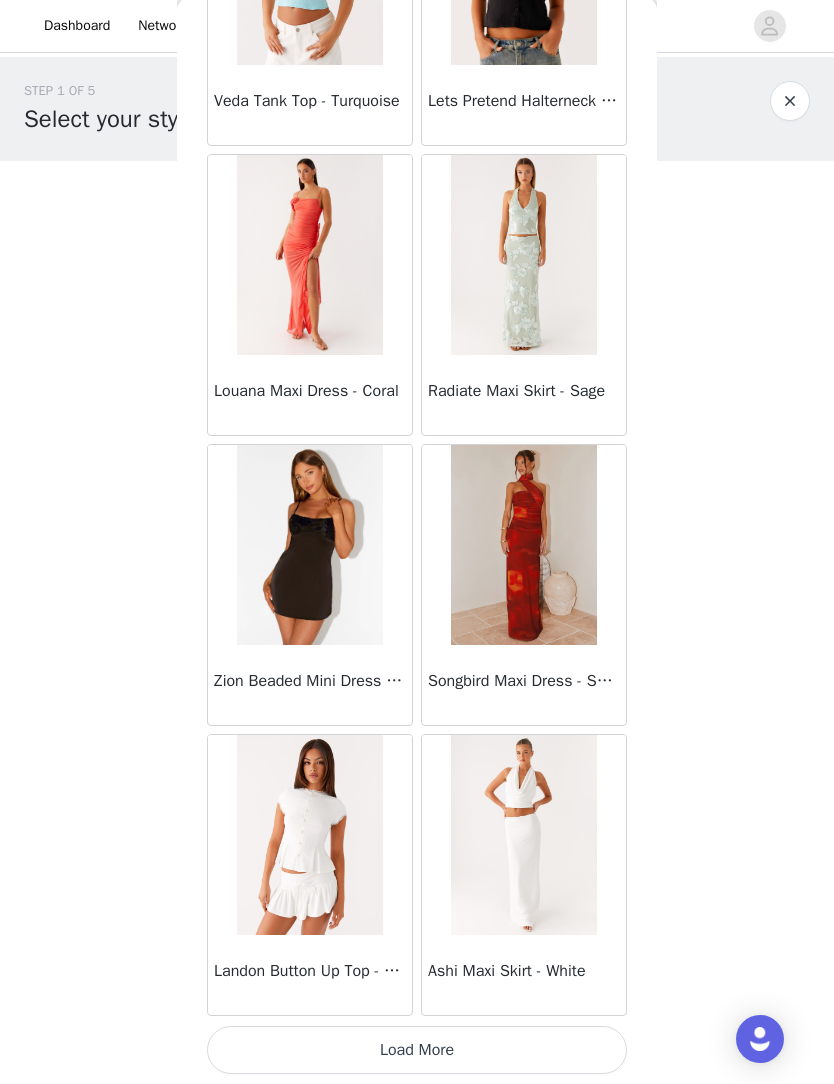 click on "Load More" at bounding box center [417, 1051] 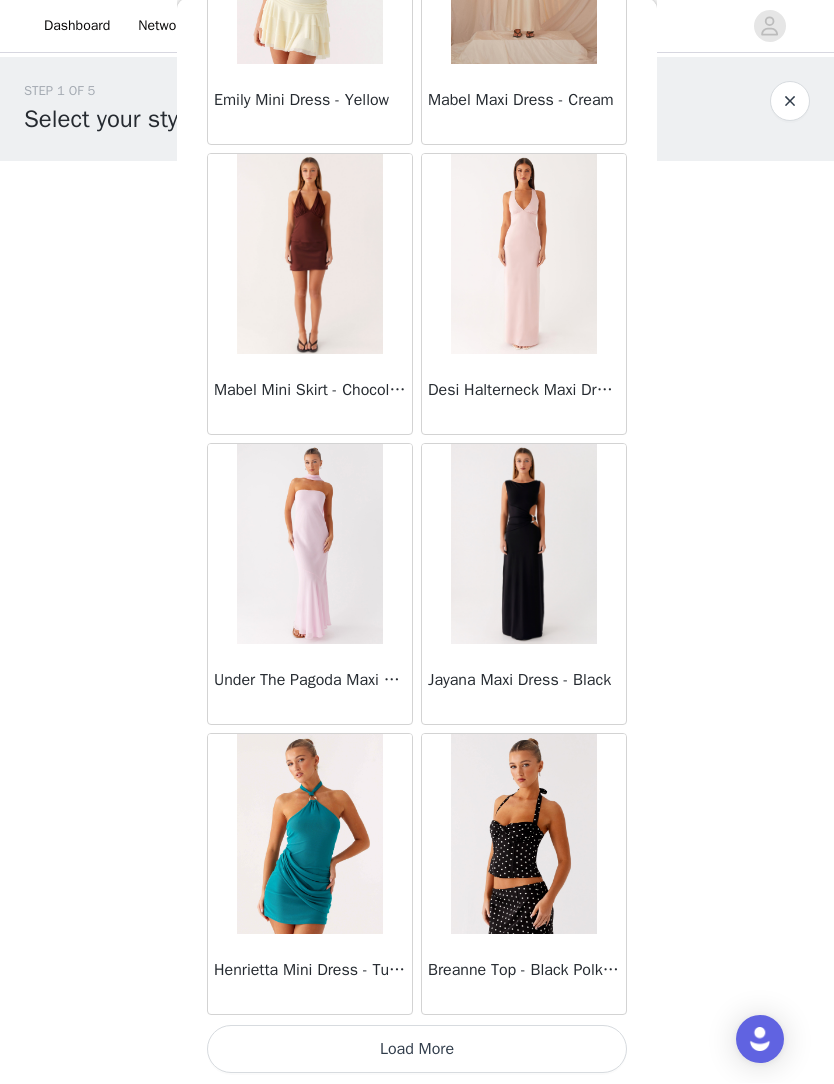 scroll, scrollTop: 59976, scrollLeft: 0, axis: vertical 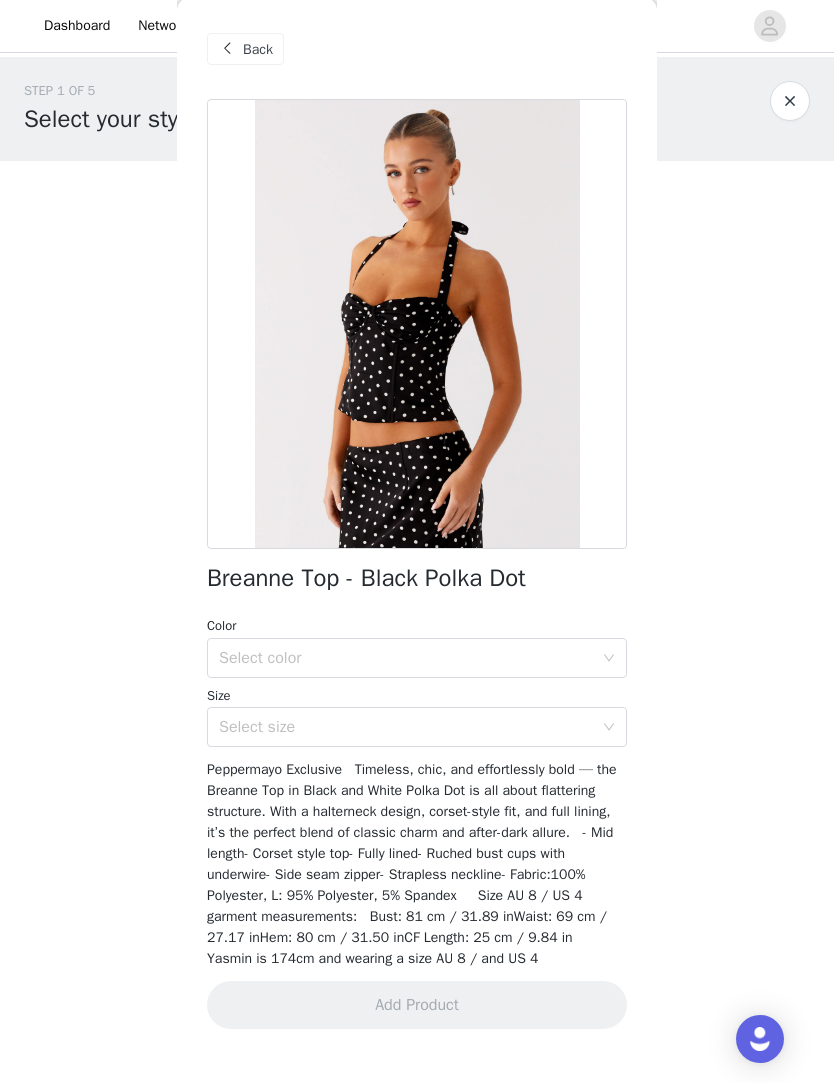 click on "Select color" at bounding box center [406, 659] 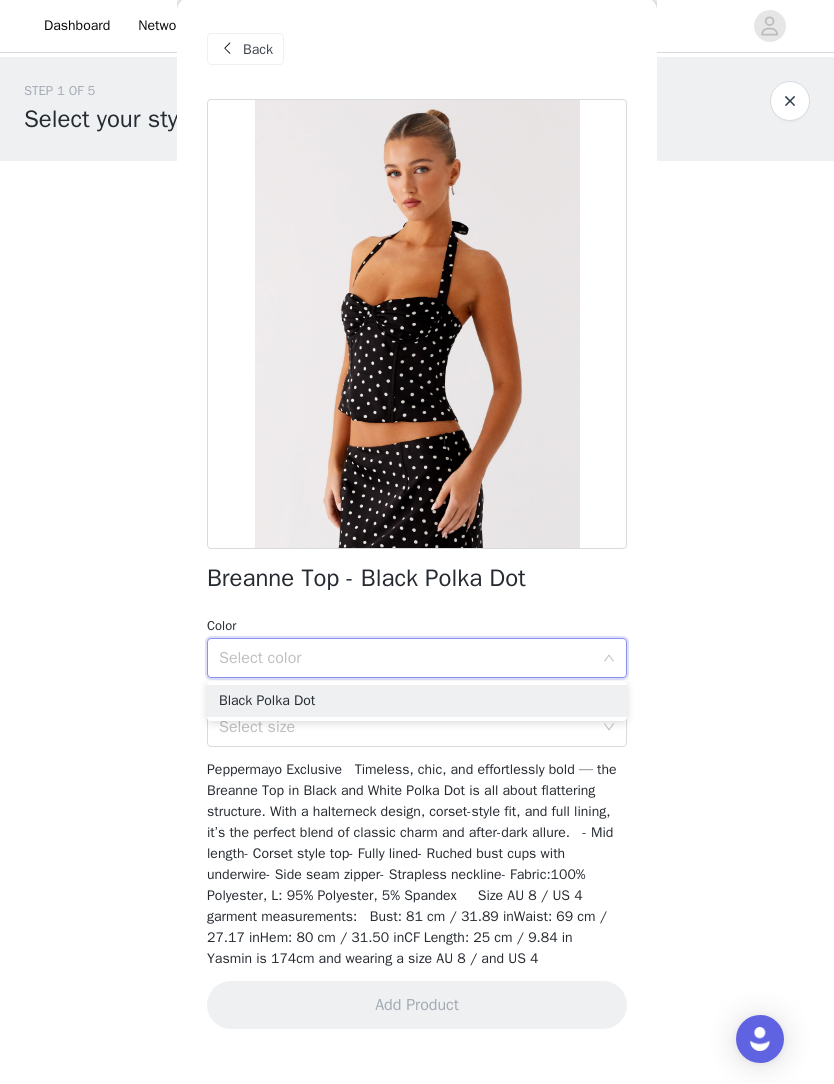 click on "Black Polka Dot" at bounding box center (417, 702) 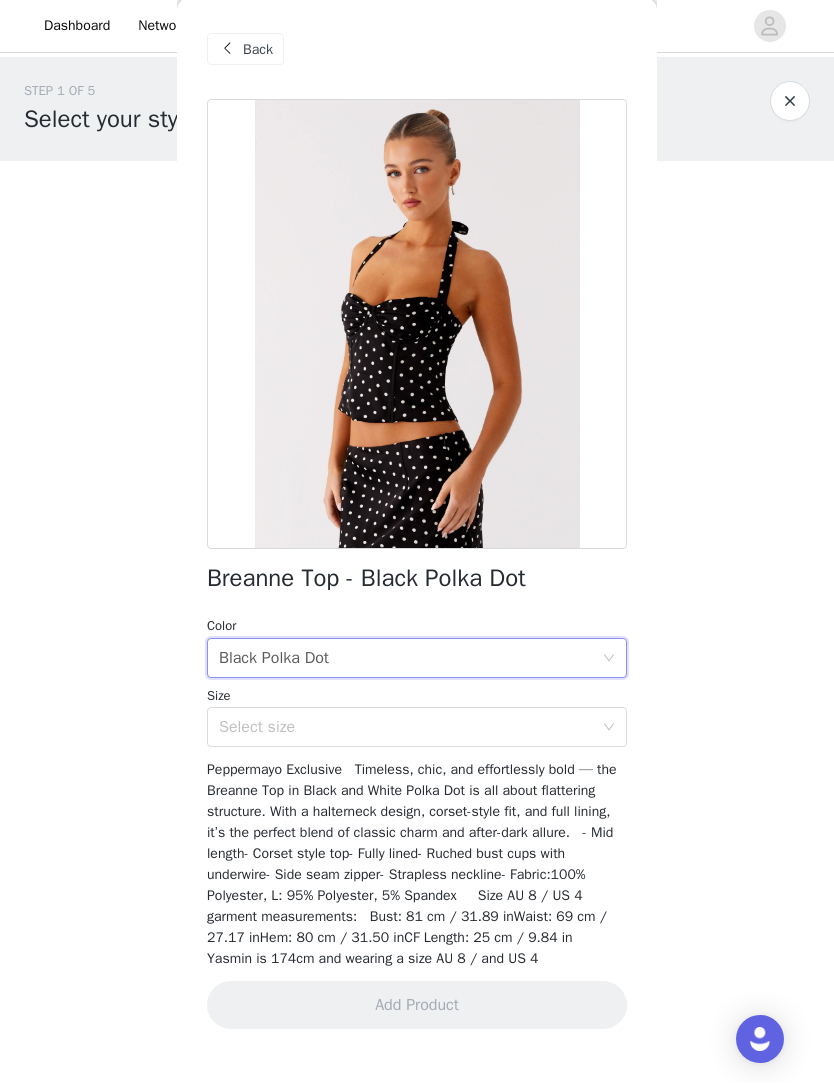 click on "Select size" at bounding box center [406, 728] 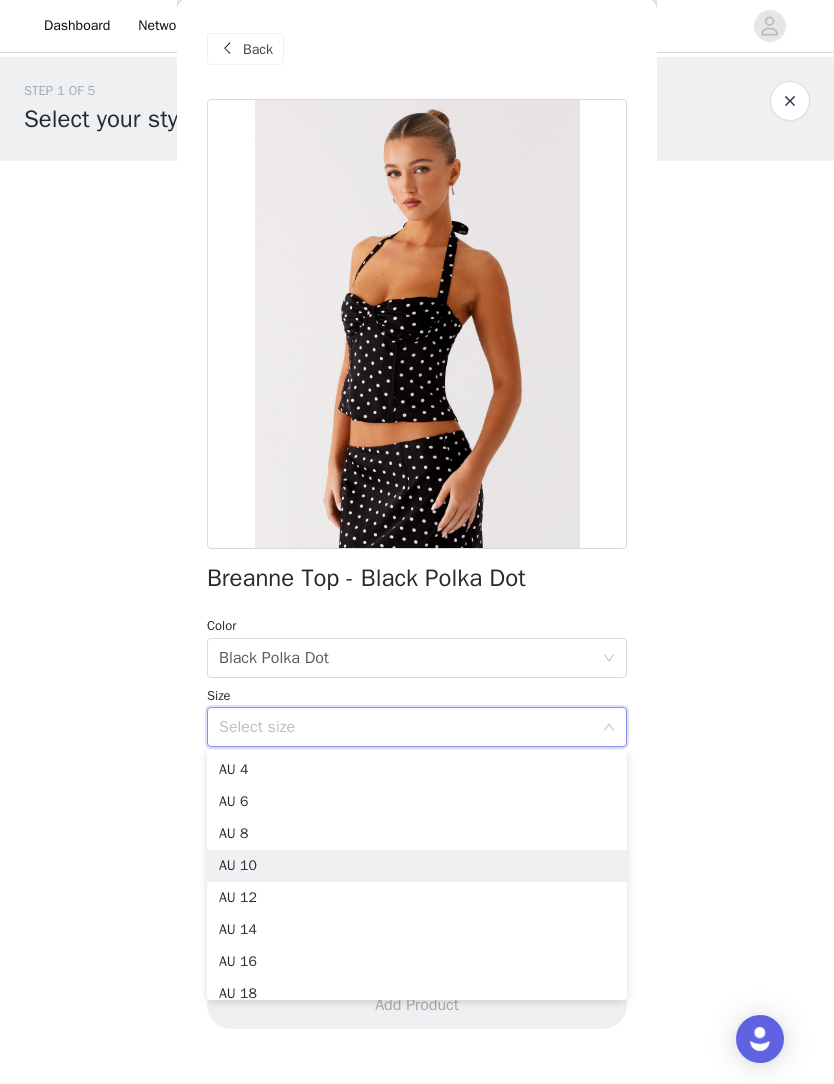click on "AU 10" at bounding box center (417, 867) 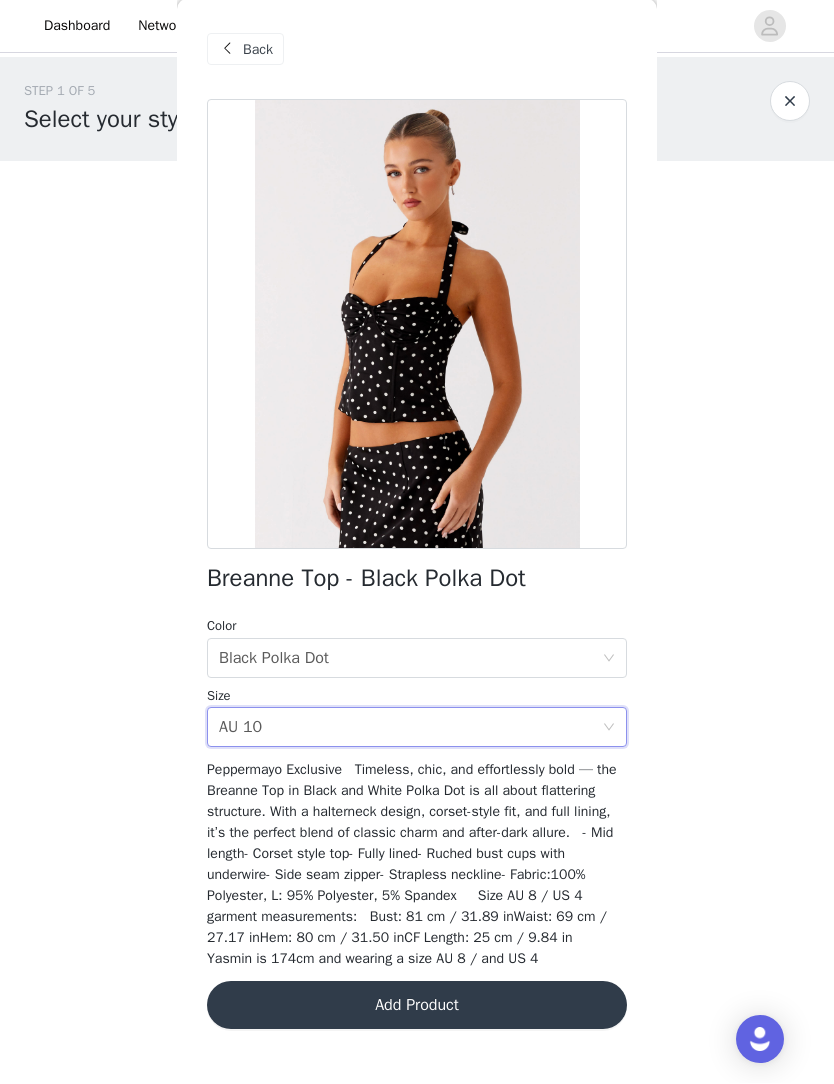 click on "Add Product" at bounding box center [417, 1006] 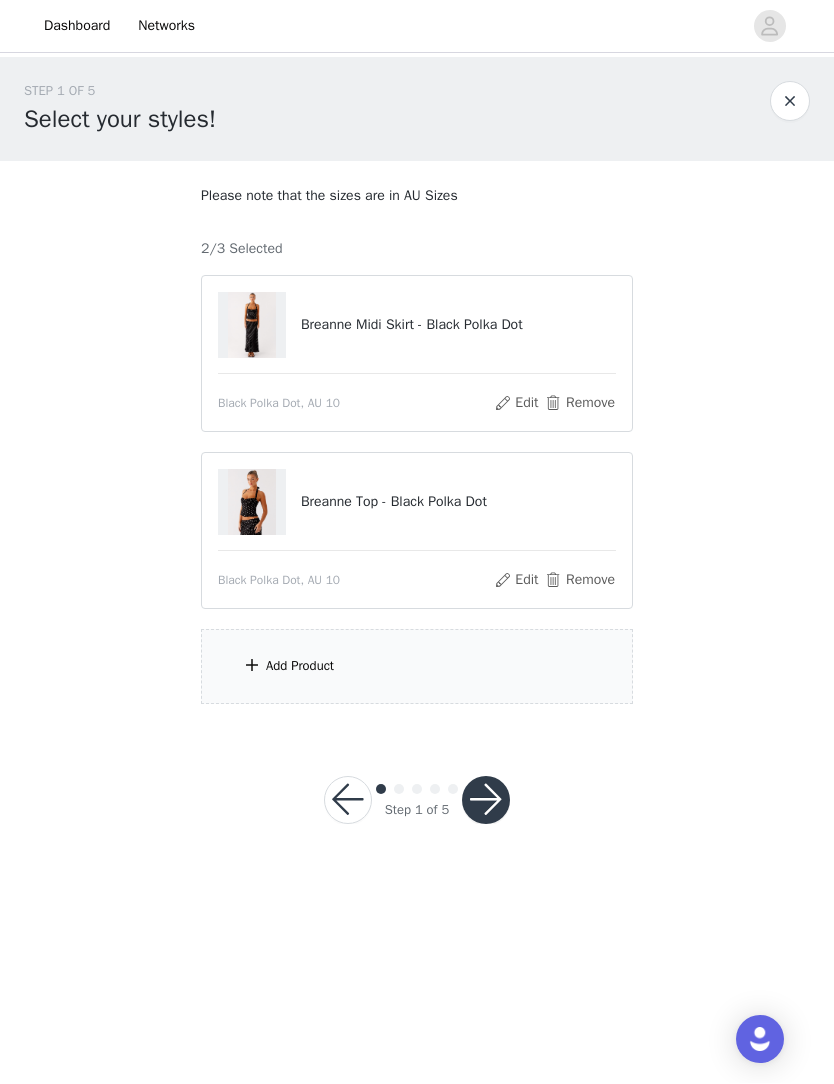 click on "Add Product" at bounding box center [417, 667] 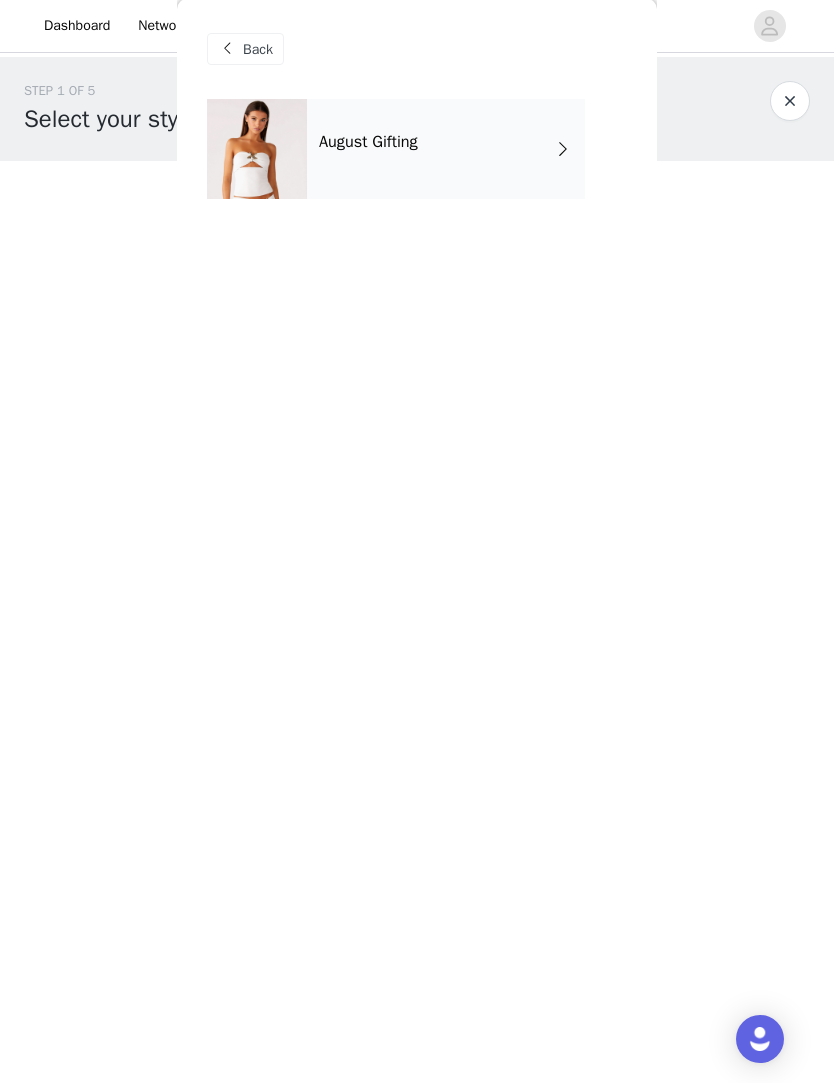 click at bounding box center (563, 150) 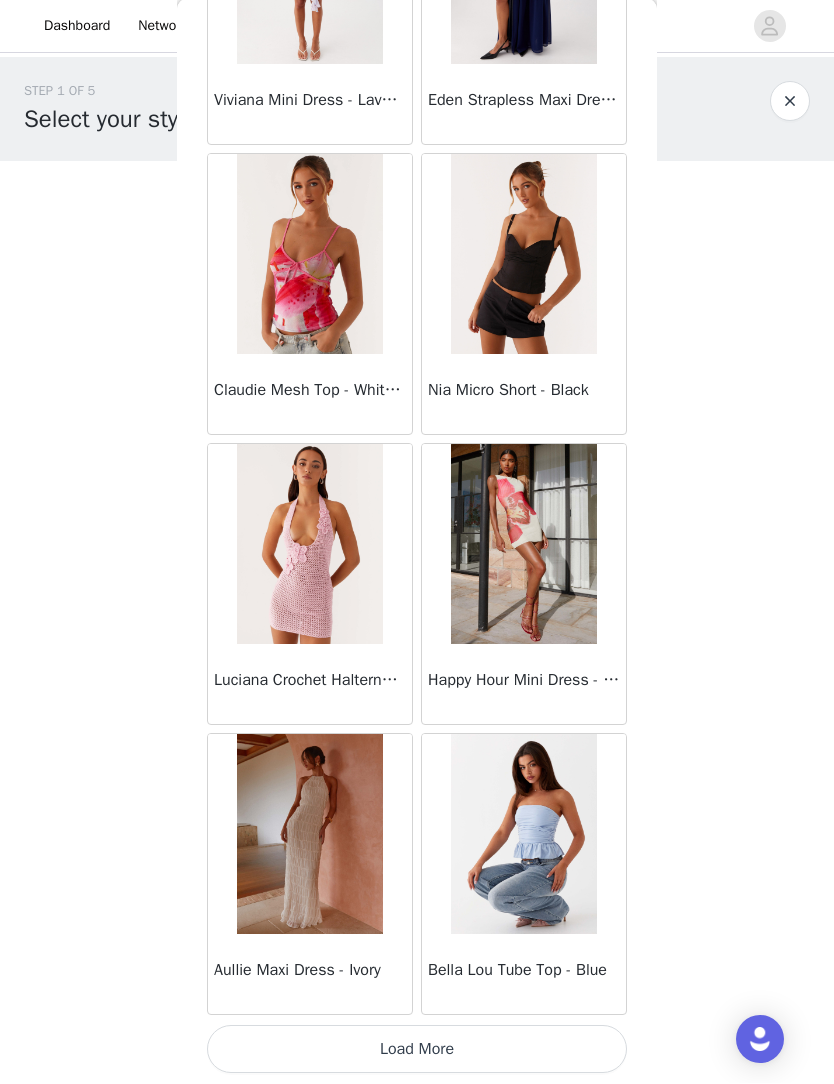 click on "Load More" at bounding box center (417, 1050) 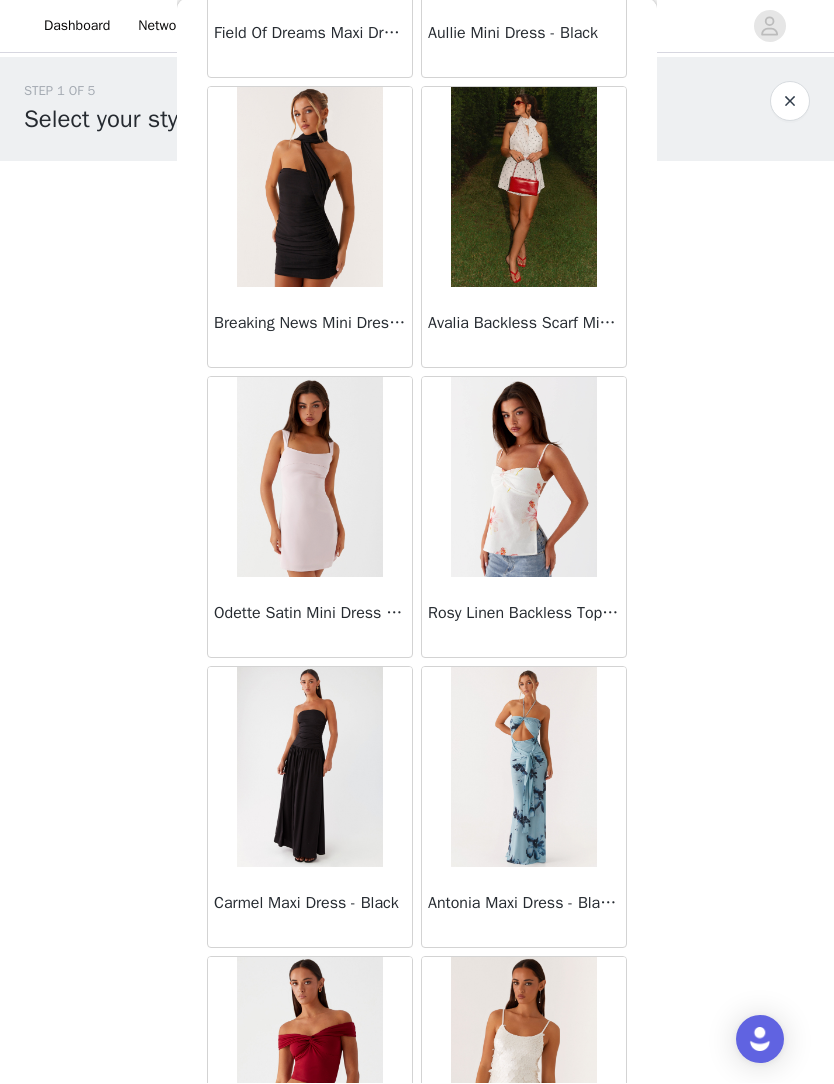 scroll, scrollTop: 3734, scrollLeft: 0, axis: vertical 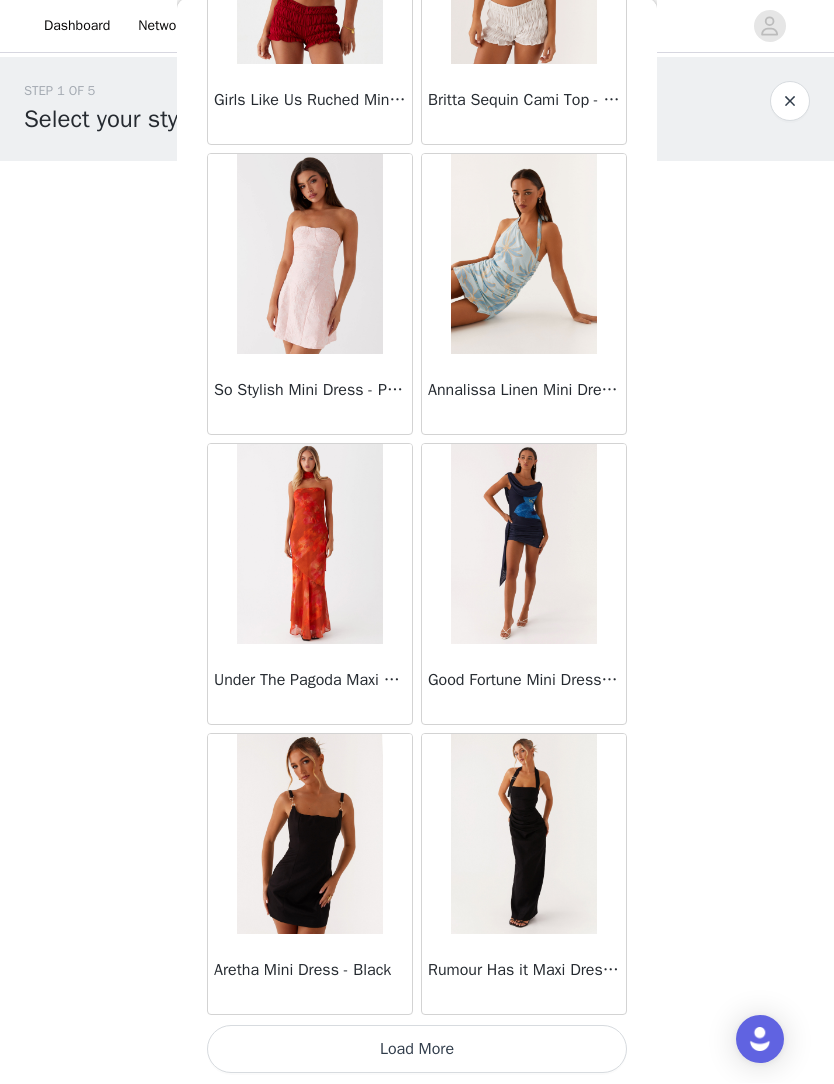 click on "Load More" at bounding box center [417, 1050] 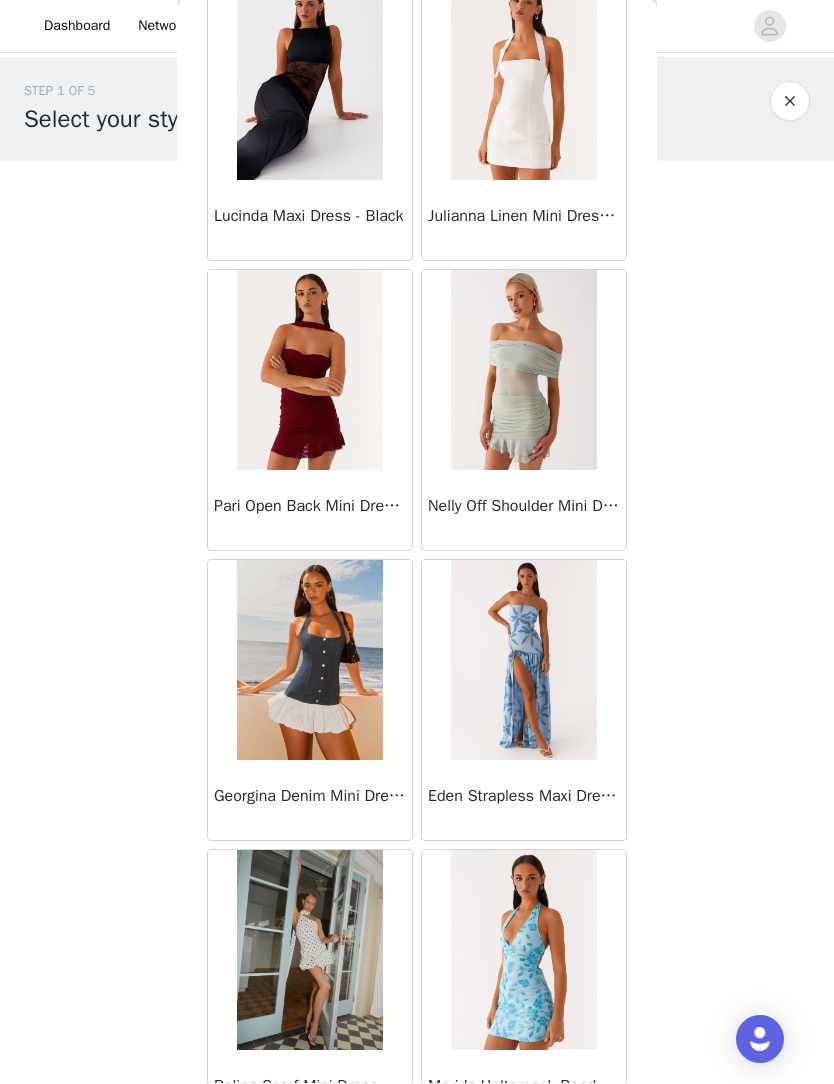 scroll, scrollTop: 6869, scrollLeft: 0, axis: vertical 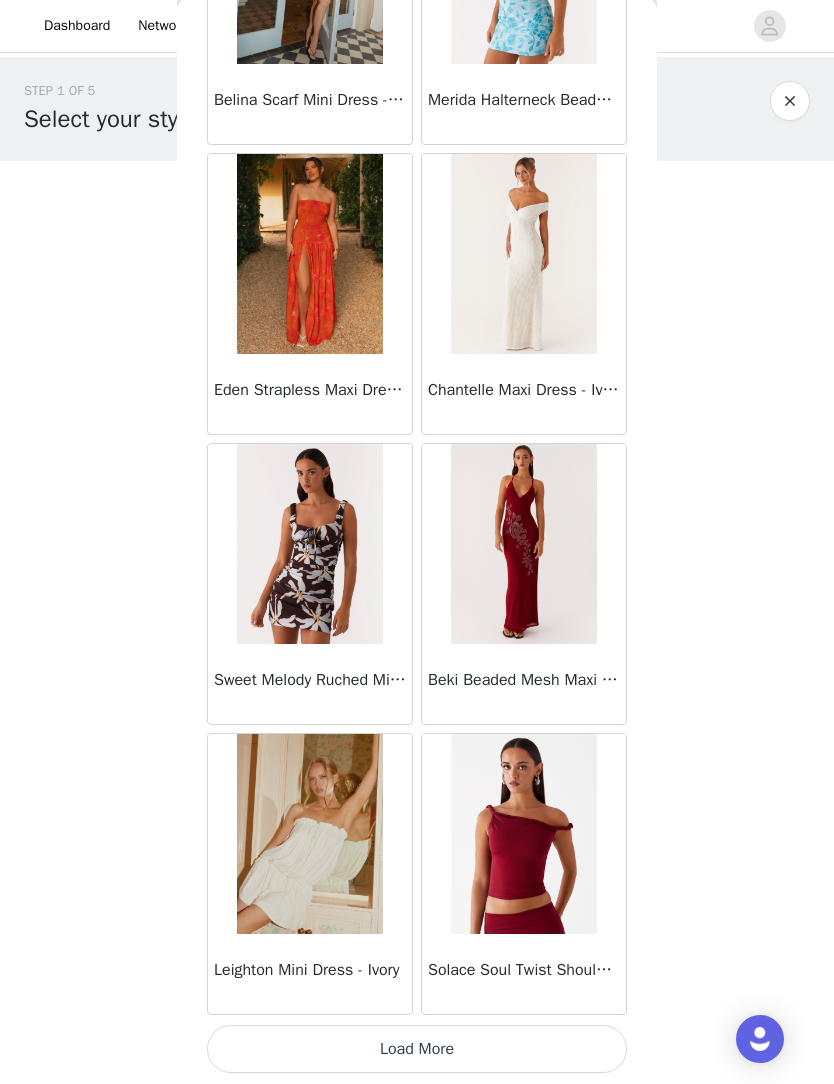 click on "Load More" at bounding box center [417, 1050] 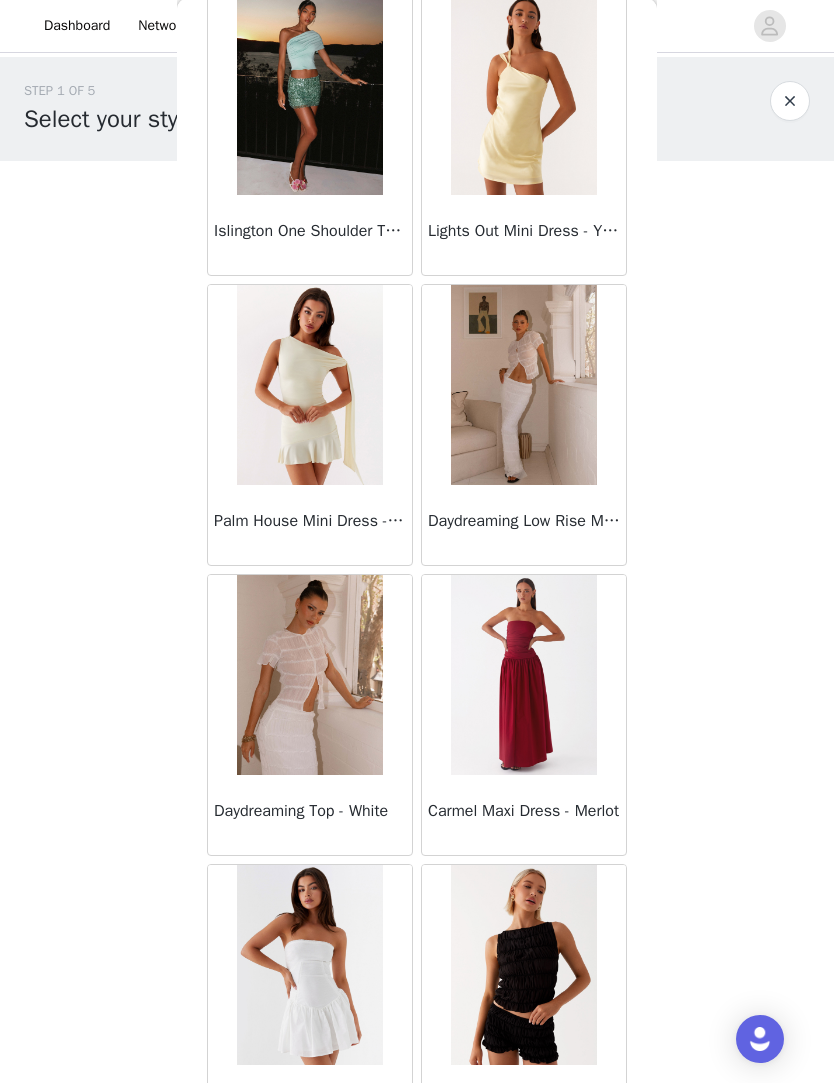 scroll, scrollTop: 9507, scrollLeft: 0, axis: vertical 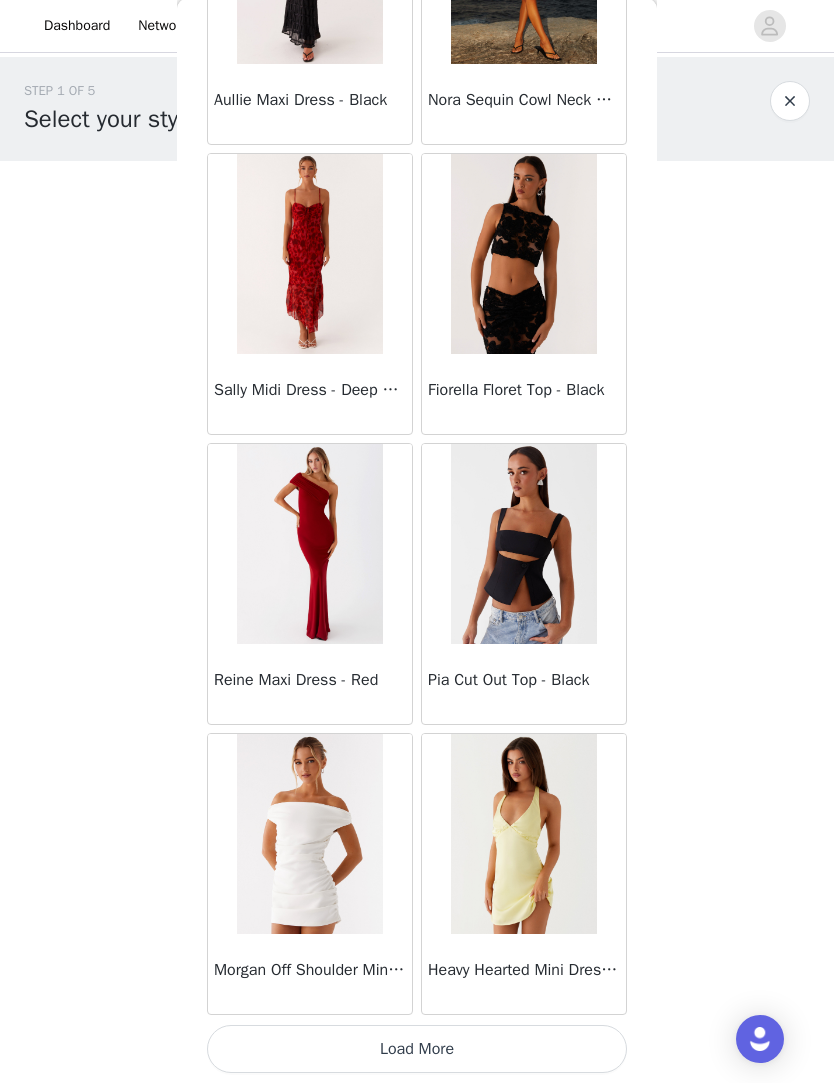 click on "Load More" at bounding box center (417, 1050) 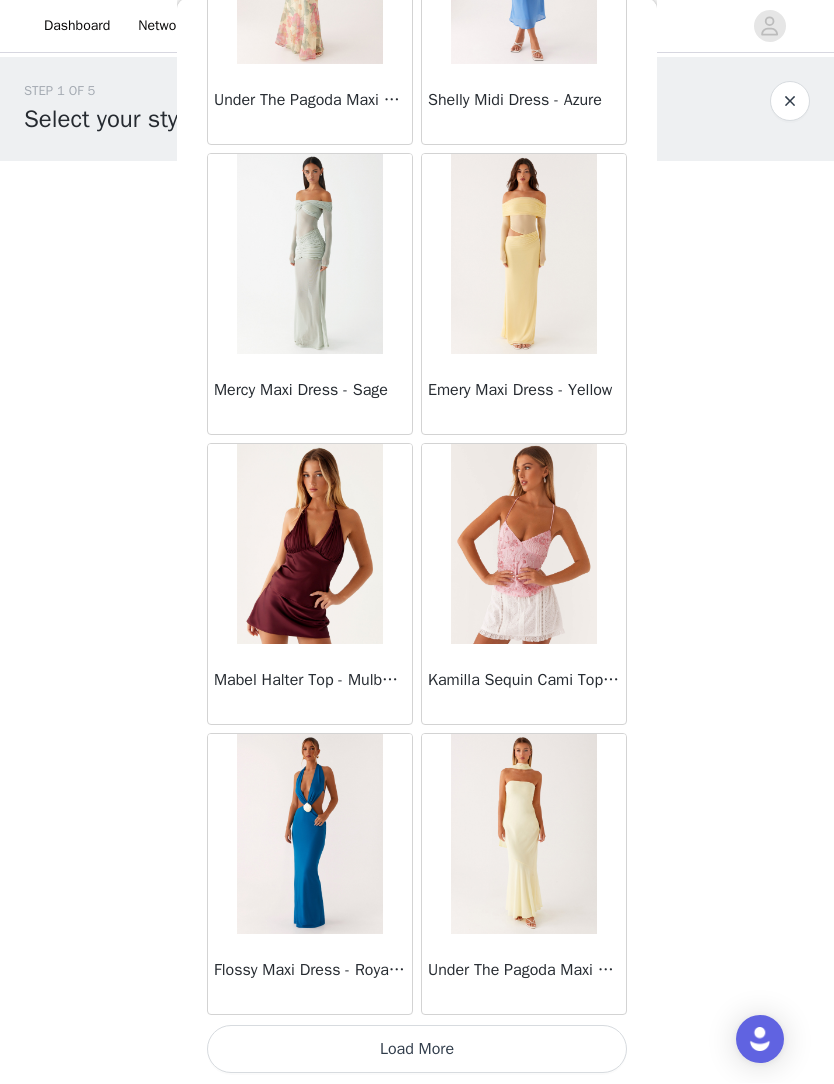 scroll, scrollTop: 13567, scrollLeft: 0, axis: vertical 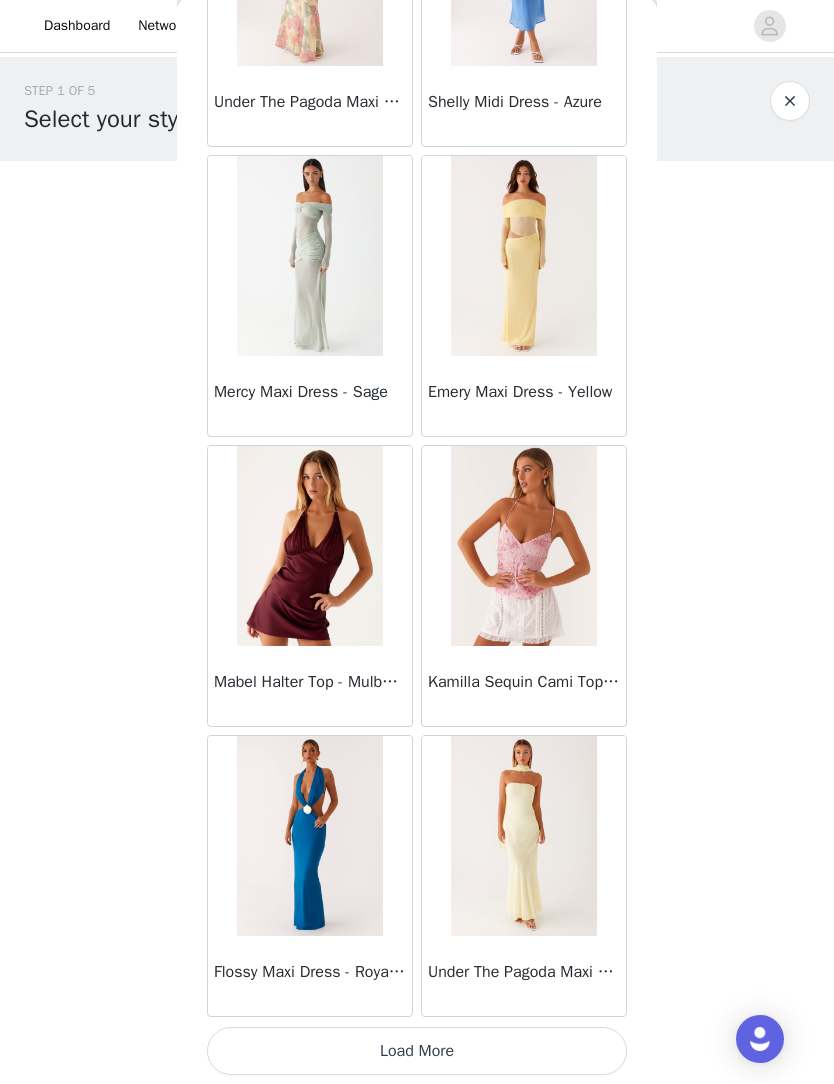 click on "Load More" at bounding box center (417, 1052) 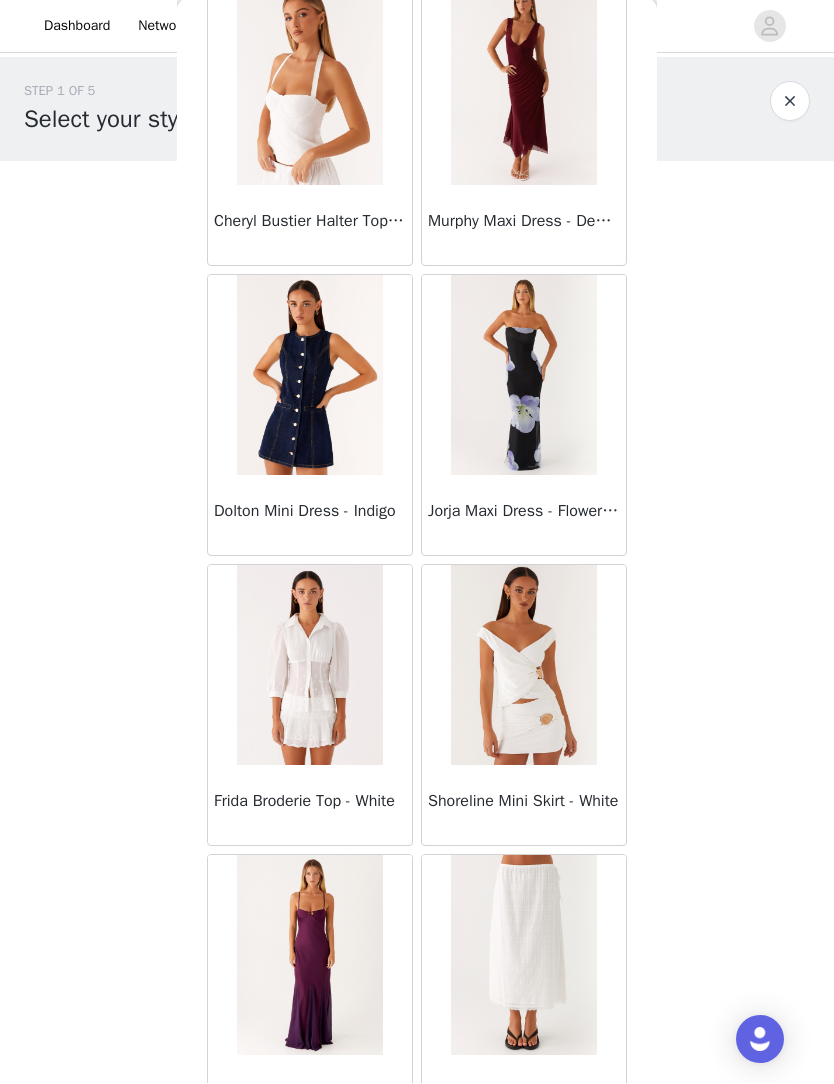 scroll, scrollTop: 15484, scrollLeft: 0, axis: vertical 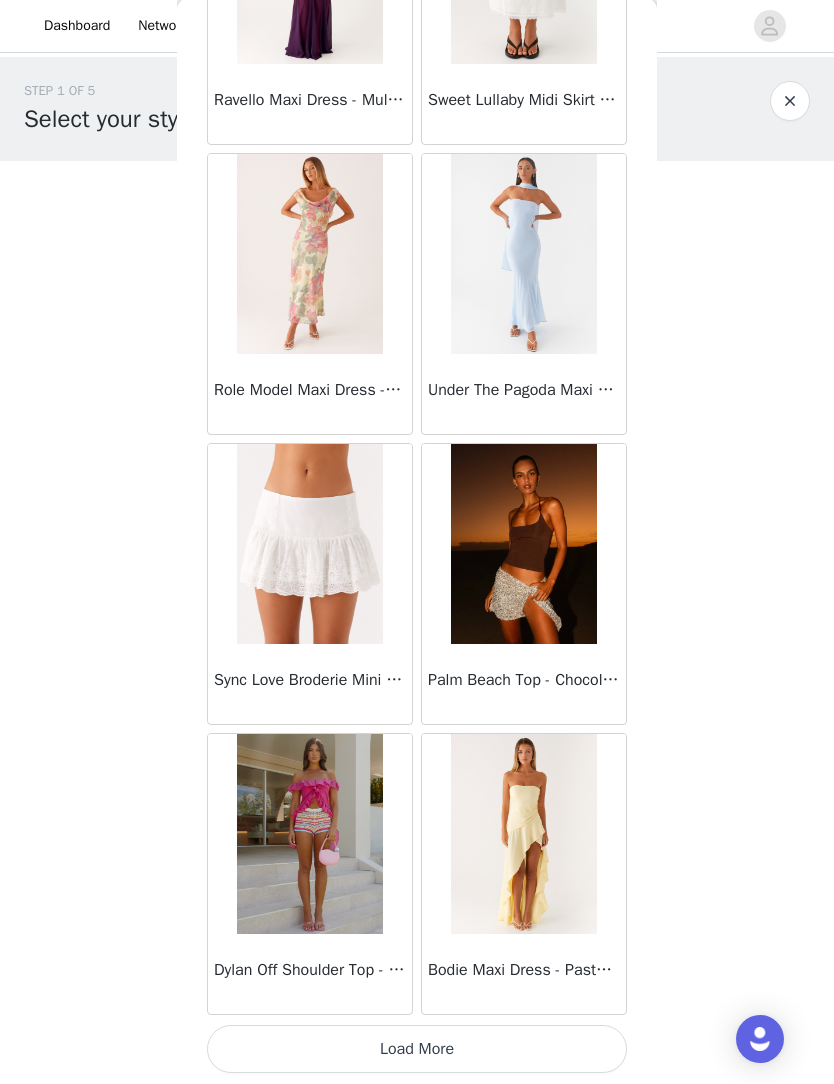 click on "Load More" at bounding box center [417, 1050] 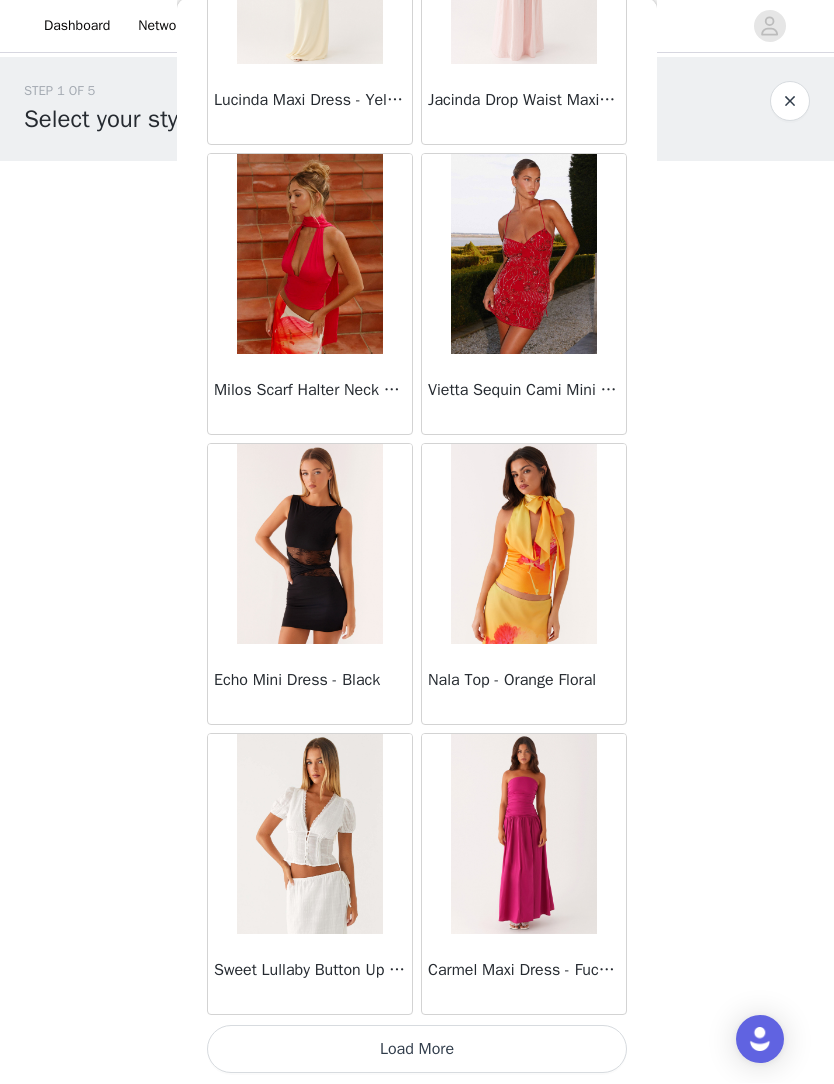 scroll, scrollTop: 19367, scrollLeft: 0, axis: vertical 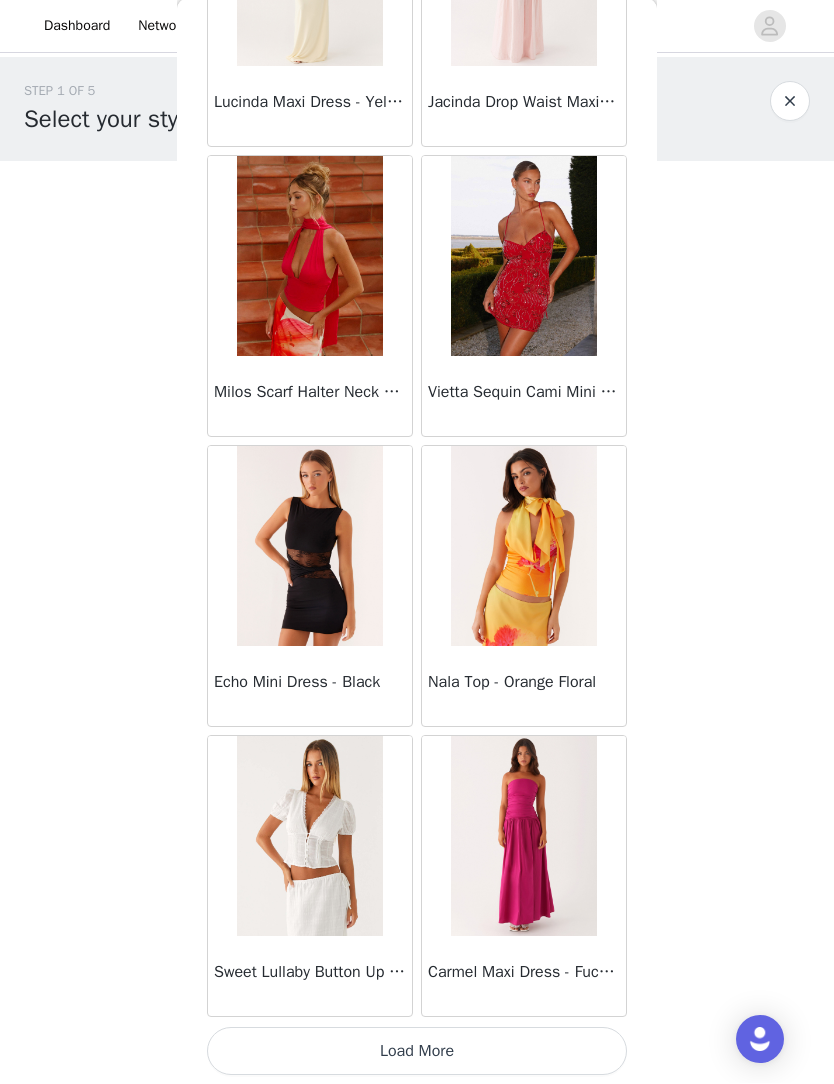 click on "Load More" at bounding box center (417, 1052) 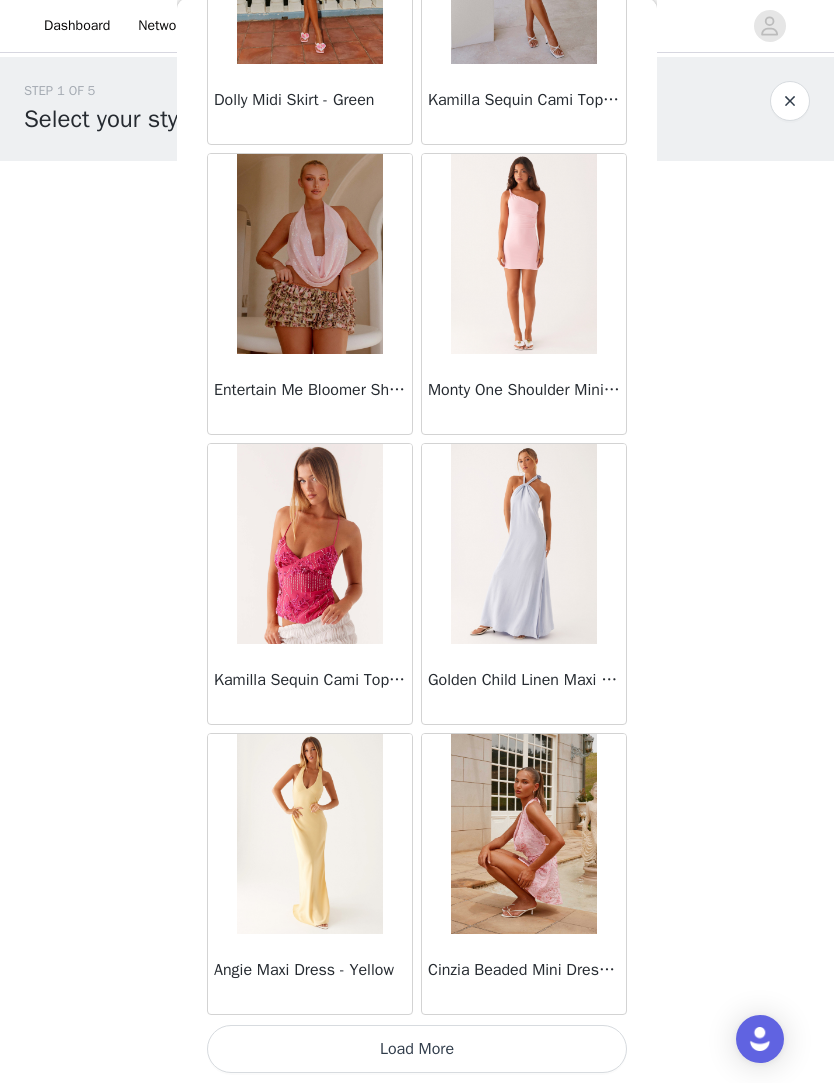 click on "Load More" at bounding box center (417, 1050) 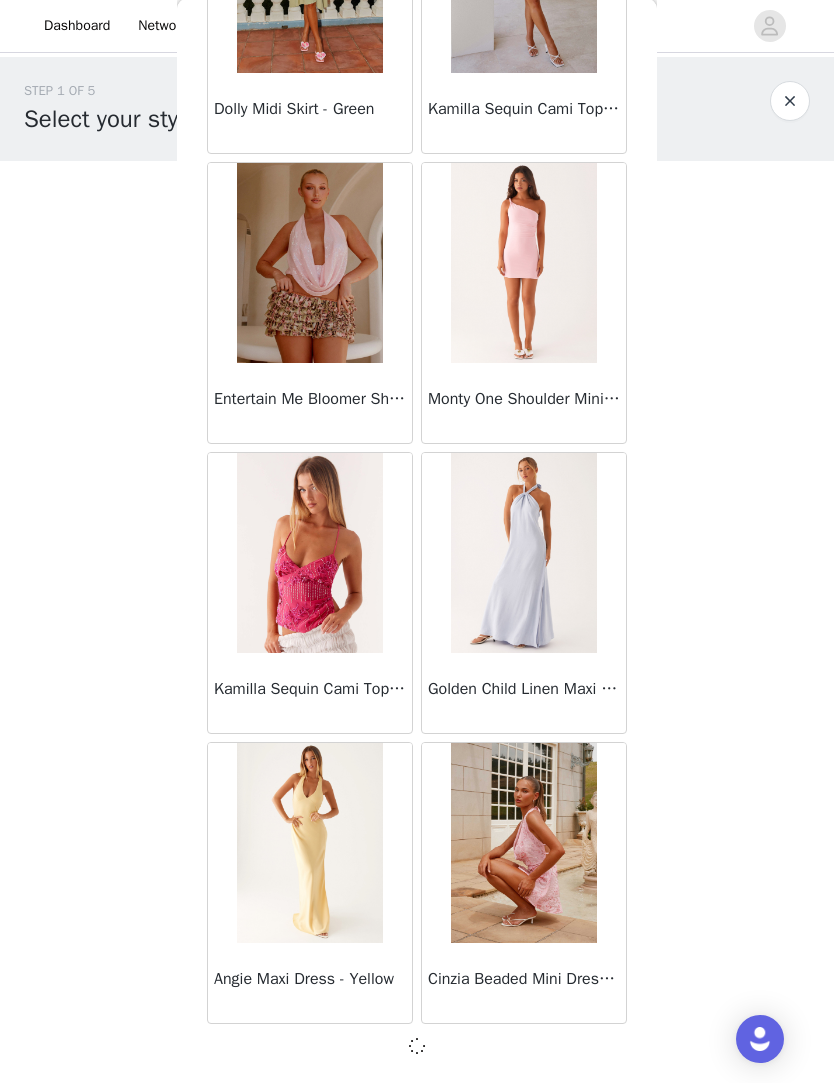 scroll, scrollTop: 22267, scrollLeft: 0, axis: vertical 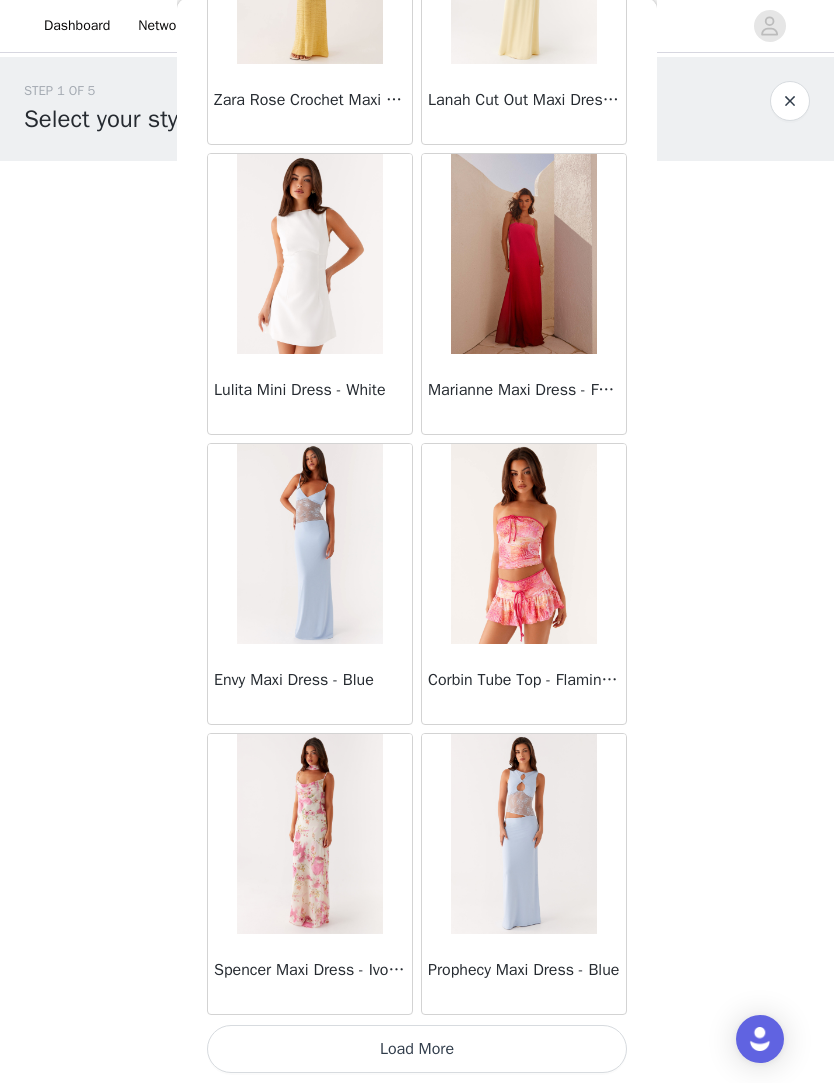 click on "Load More" at bounding box center [417, 1050] 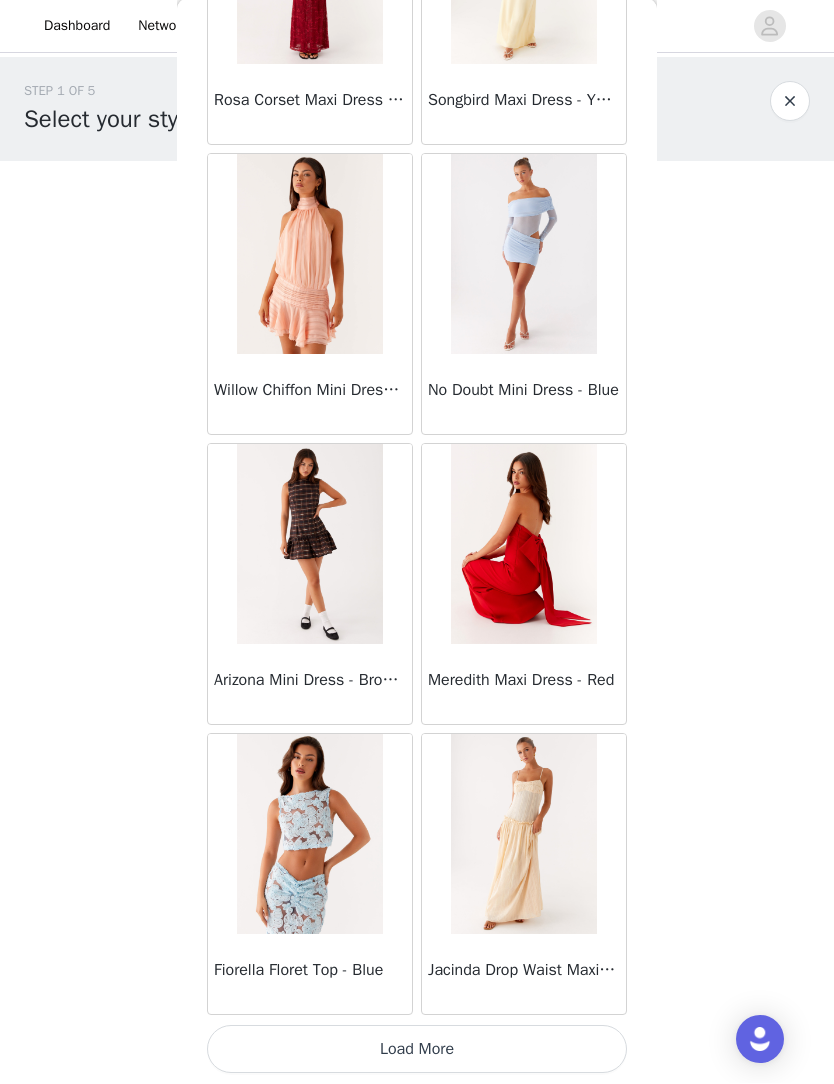click on "Load More" at bounding box center [417, 1050] 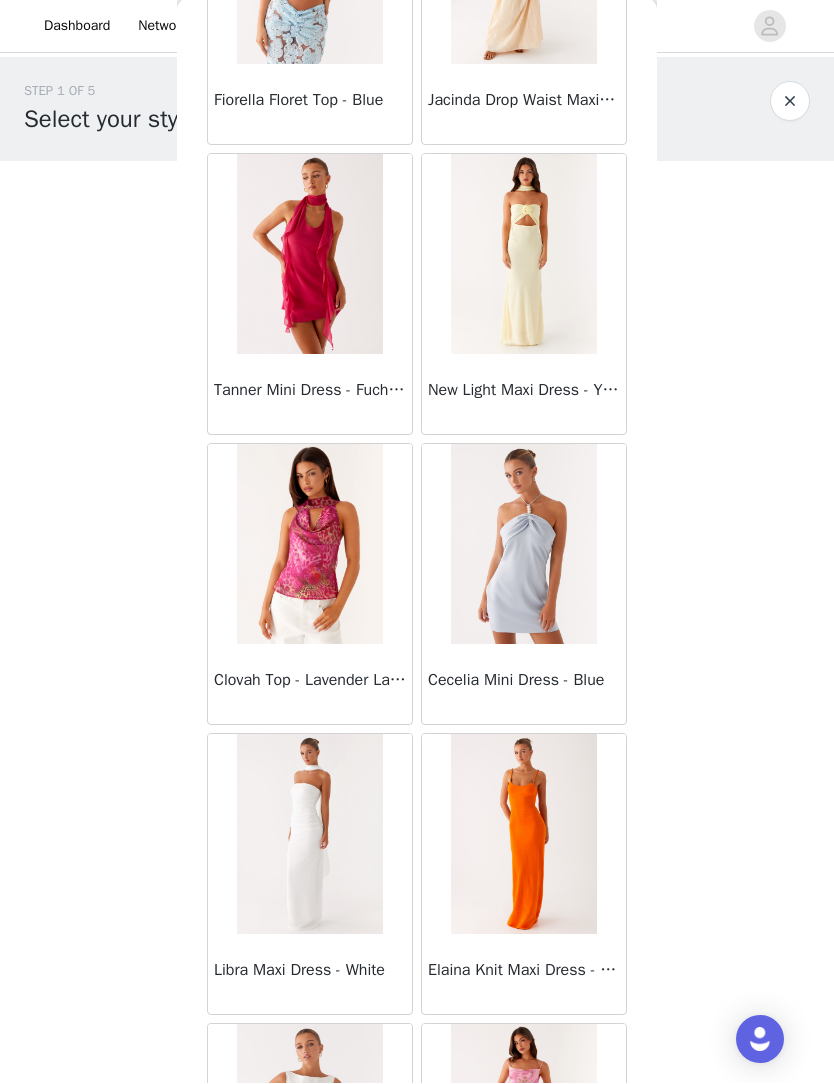 scroll, scrollTop: 28947, scrollLeft: 0, axis: vertical 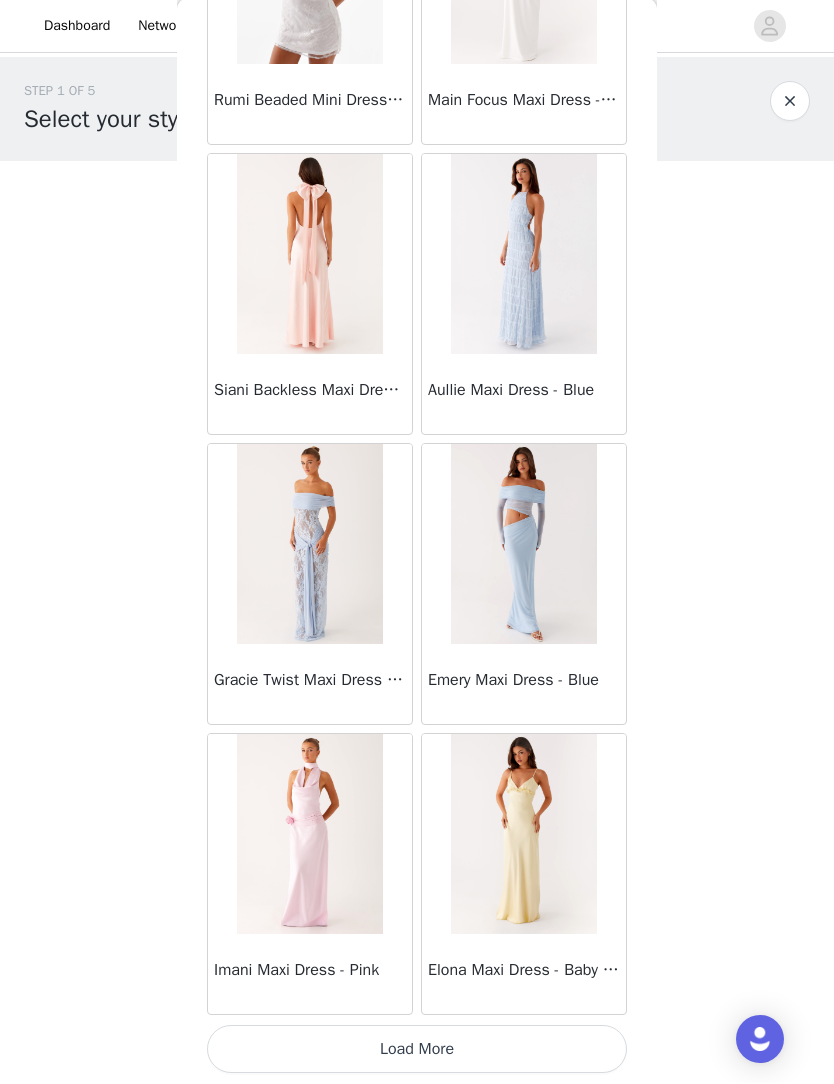 click on "Load More" at bounding box center [417, 1050] 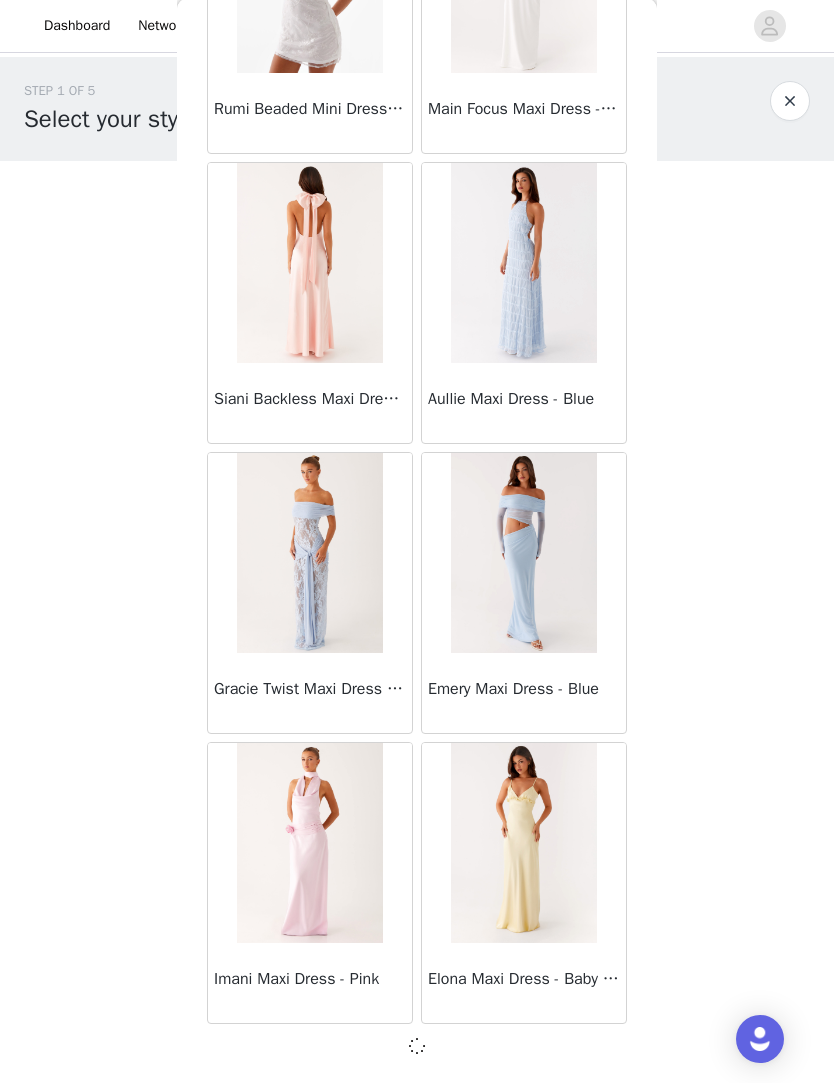 scroll, scrollTop: 30967, scrollLeft: 0, axis: vertical 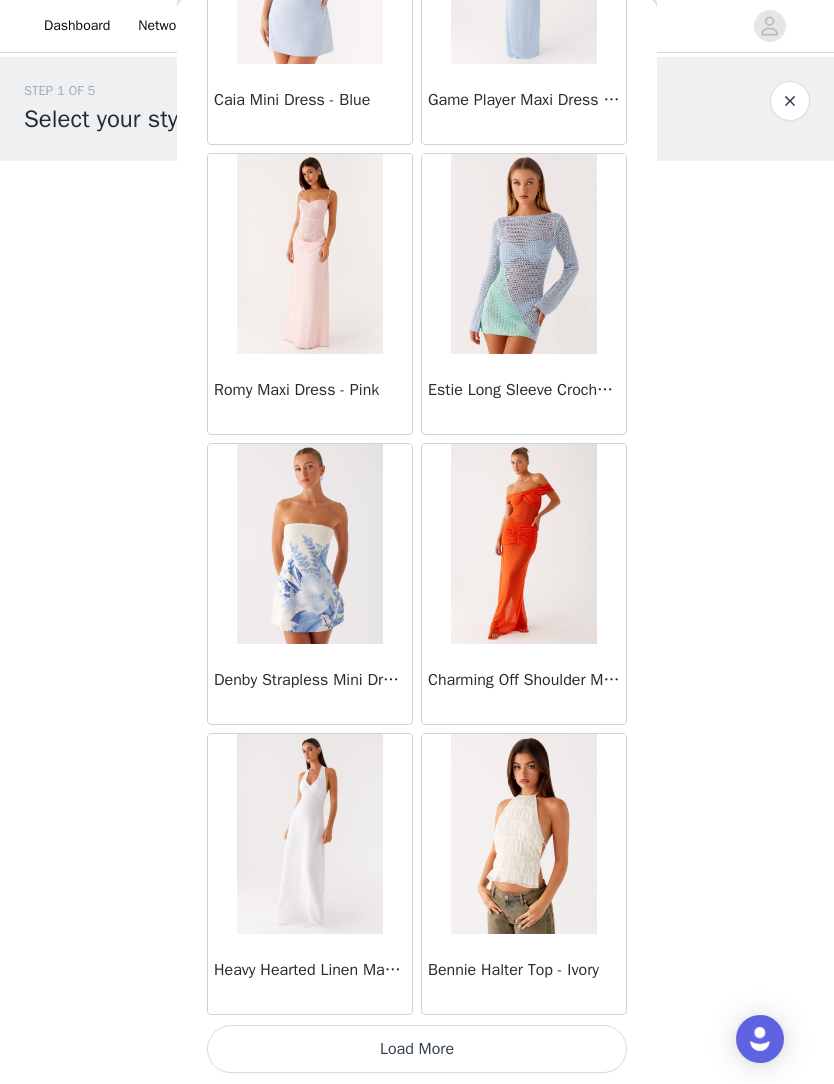 click on "Load More" at bounding box center [417, 1050] 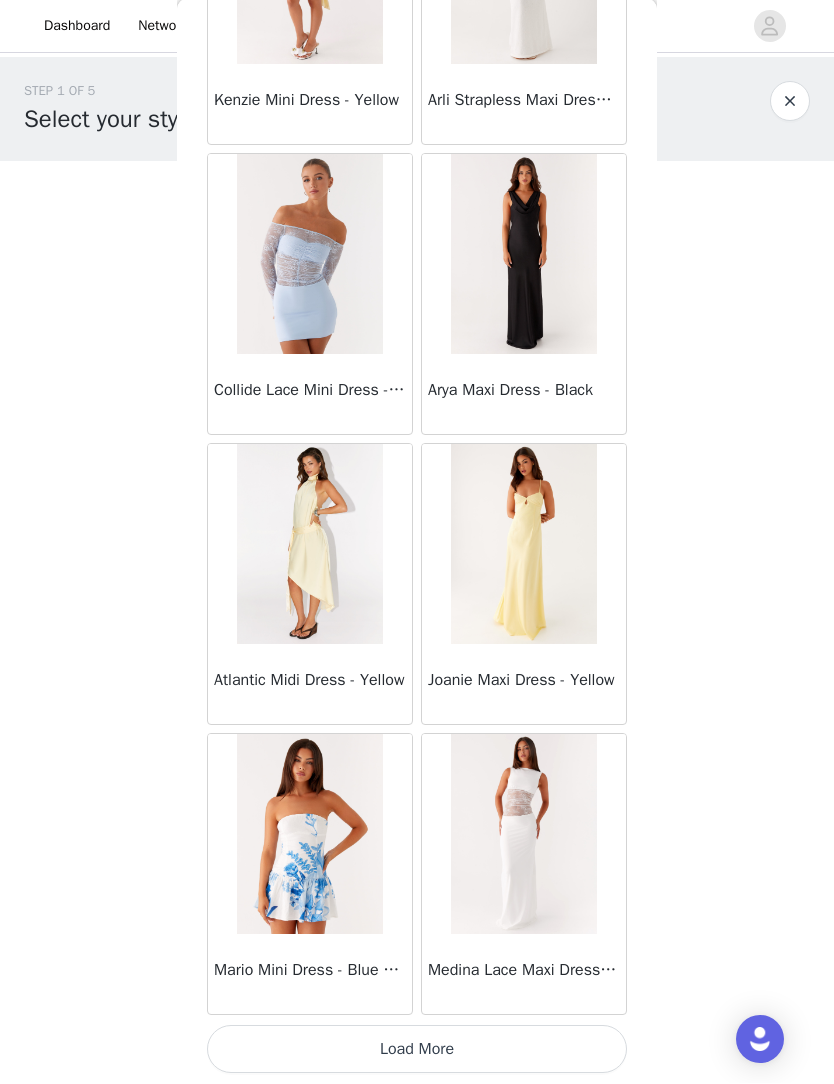 click on "Load More" at bounding box center [417, 1050] 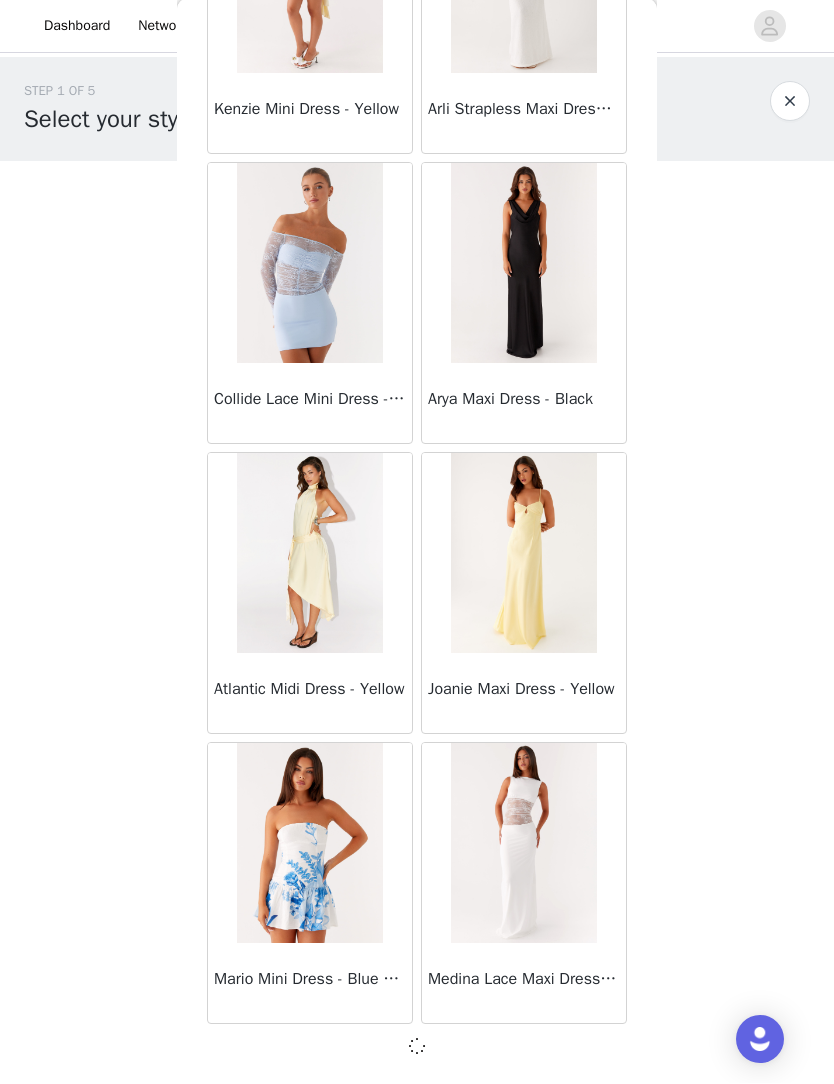 scroll, scrollTop: 36767, scrollLeft: 0, axis: vertical 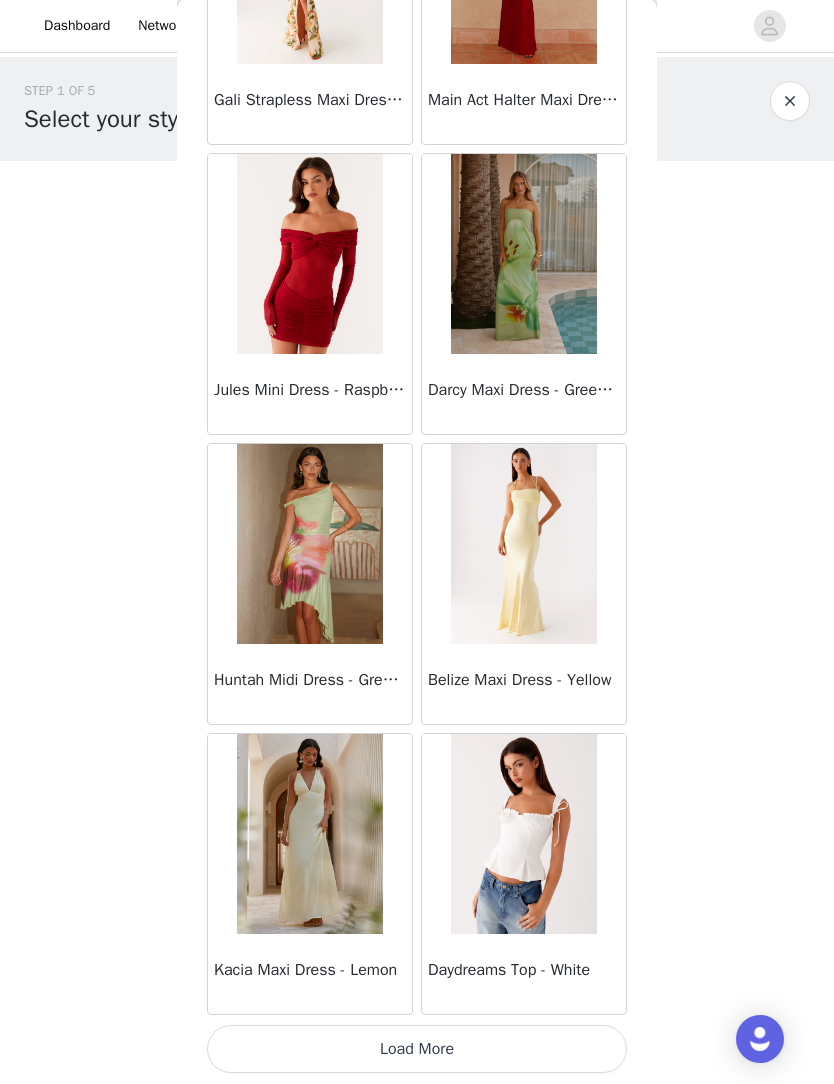 click on "Load More" at bounding box center [417, 1050] 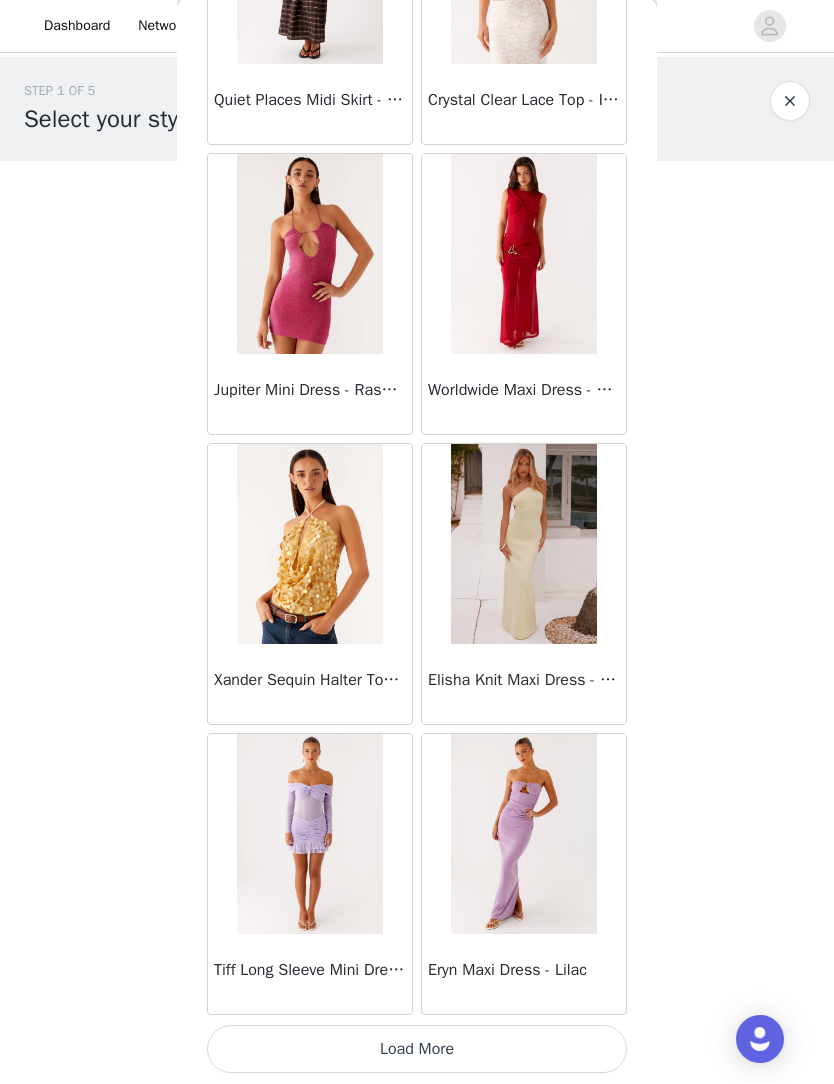 click on "Load More" at bounding box center (417, 1050) 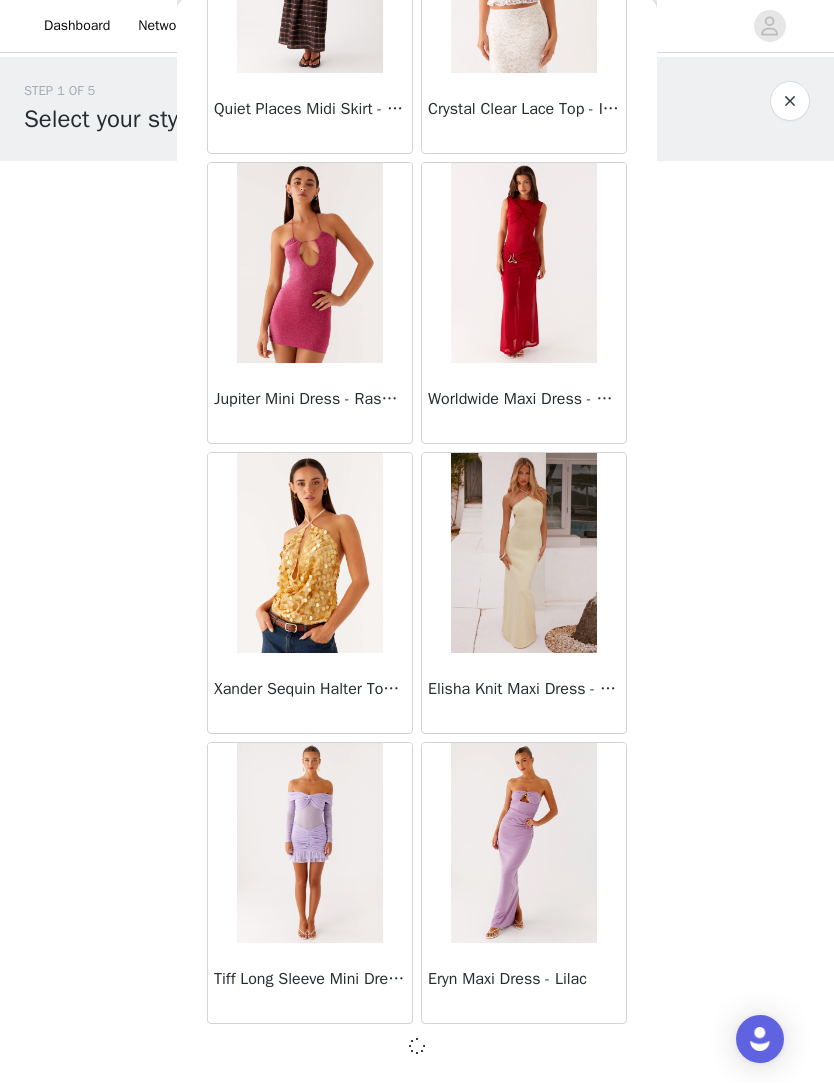 scroll, scrollTop: 42567, scrollLeft: 0, axis: vertical 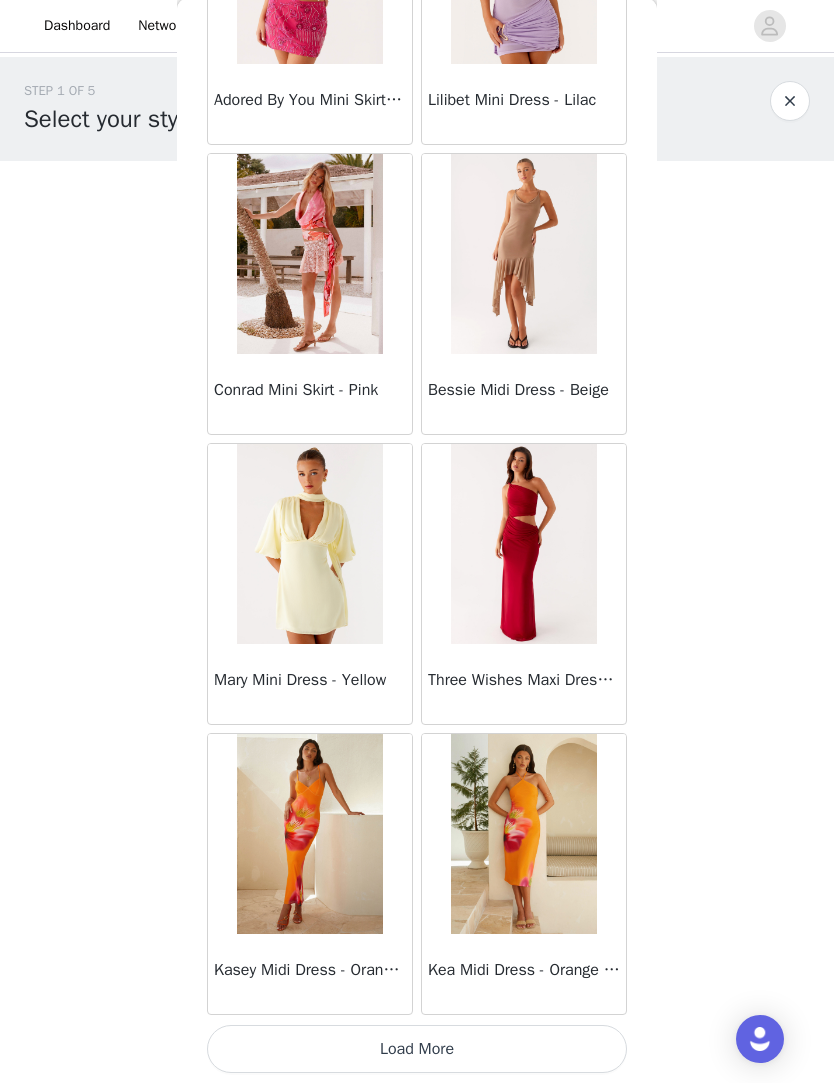 click on "Load More" at bounding box center (417, 1050) 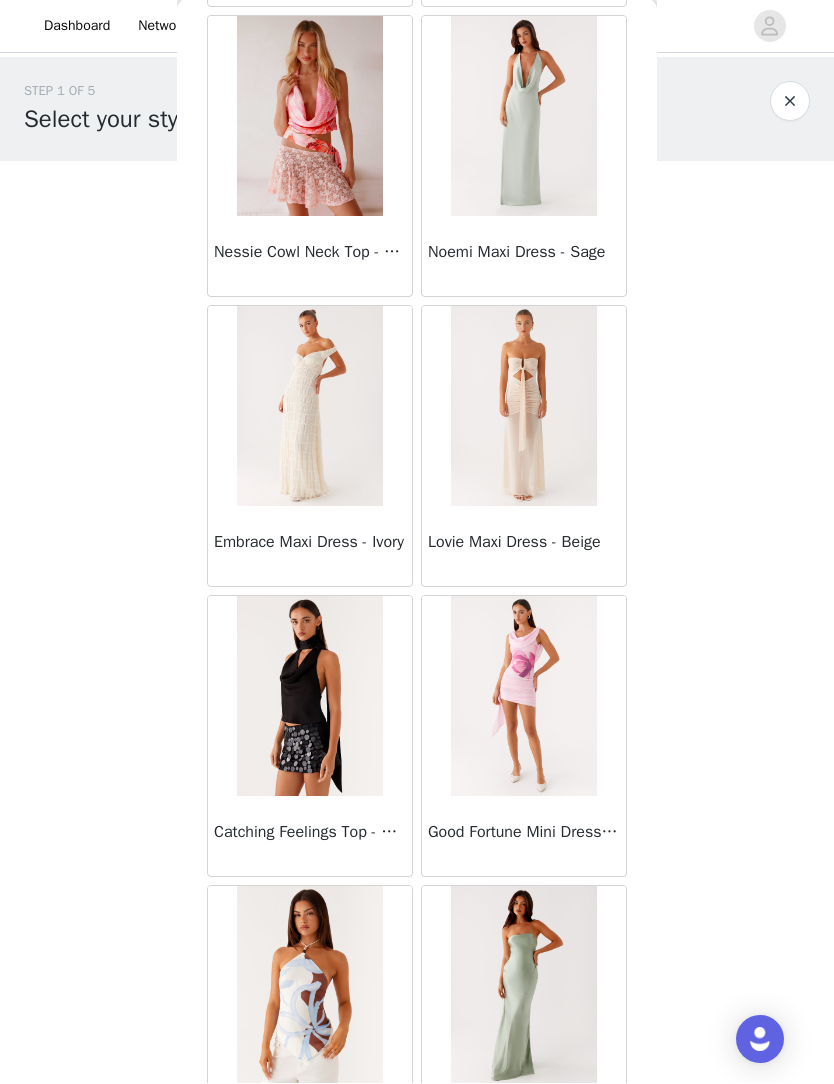 scroll, scrollTop: 46773, scrollLeft: 0, axis: vertical 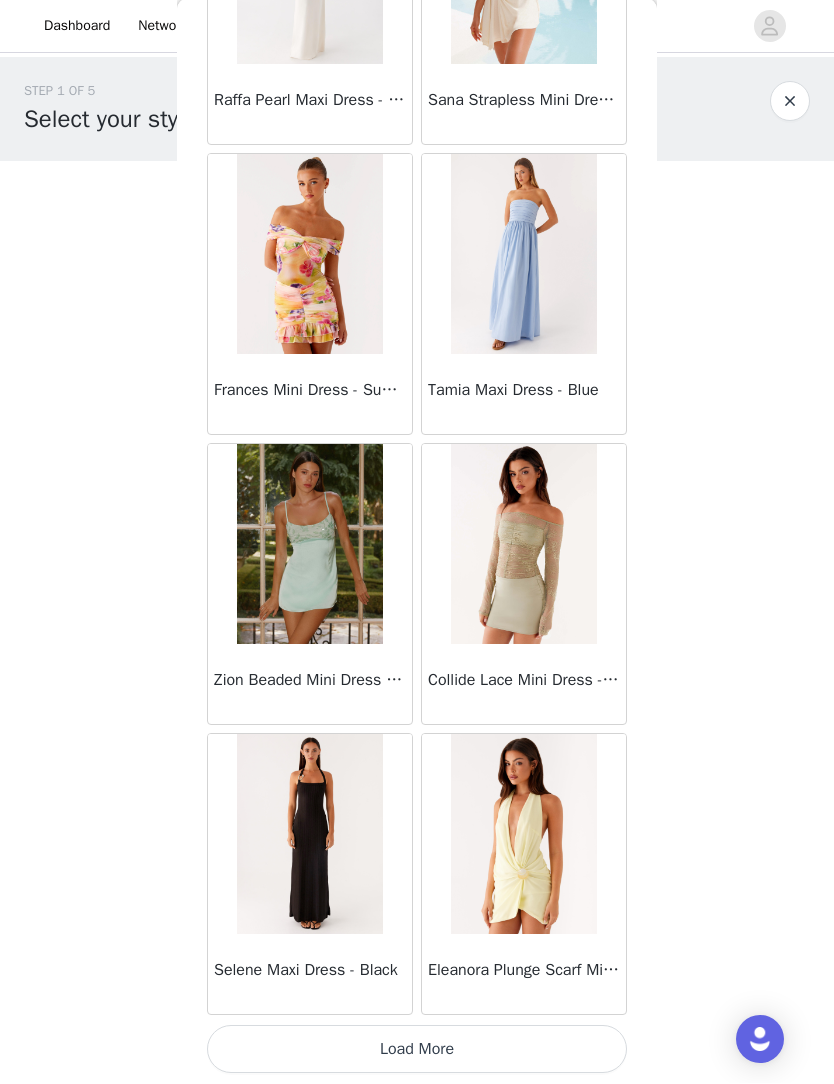 click on "Load More" at bounding box center (417, 1050) 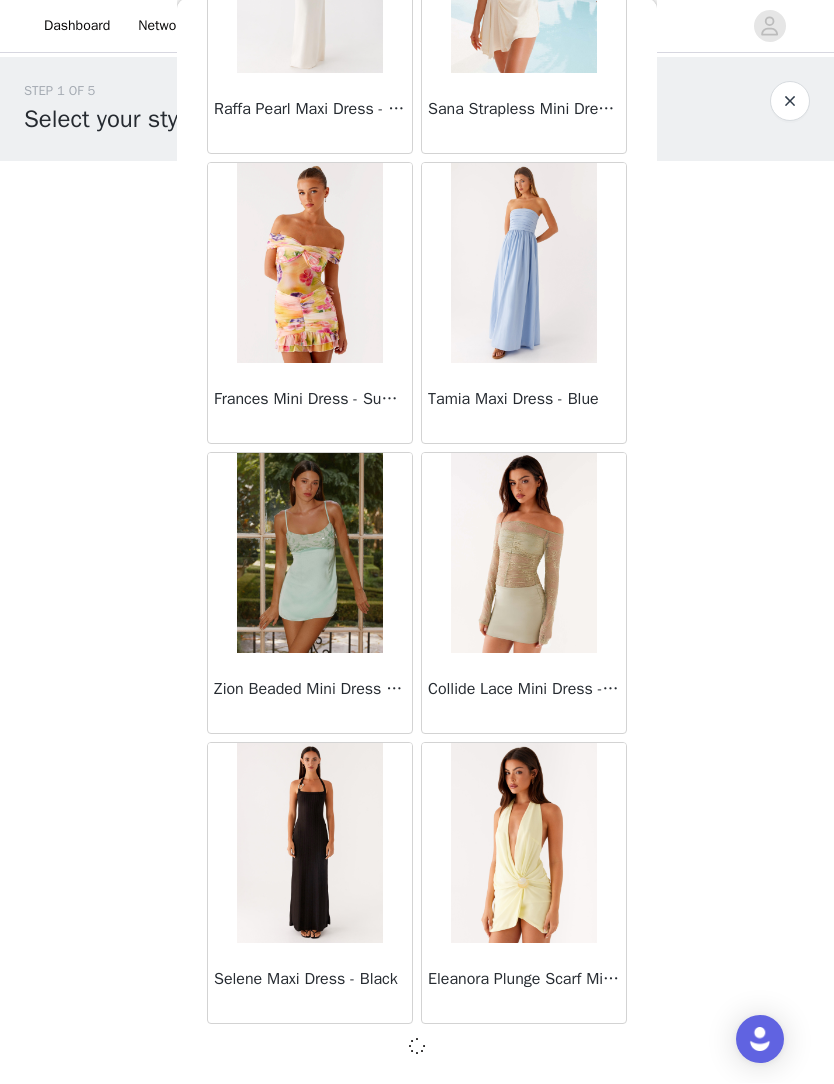 scroll, scrollTop: 48367, scrollLeft: 0, axis: vertical 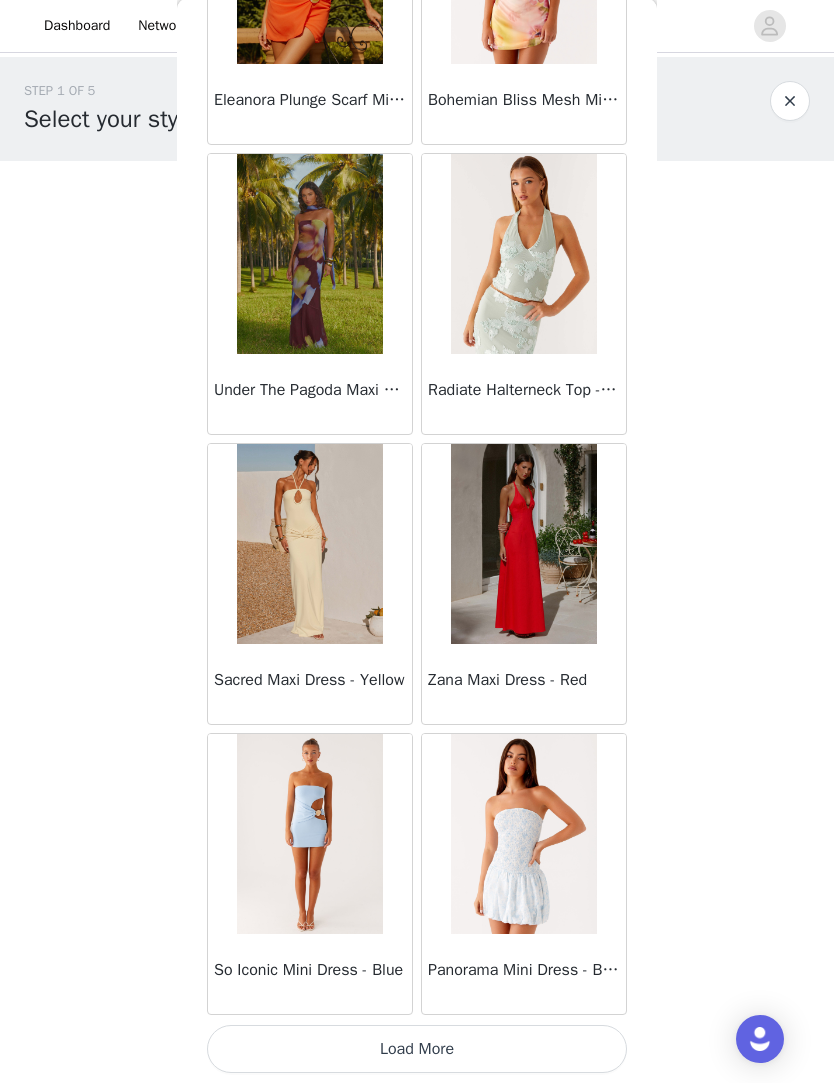 click on "Load More" at bounding box center [417, 1050] 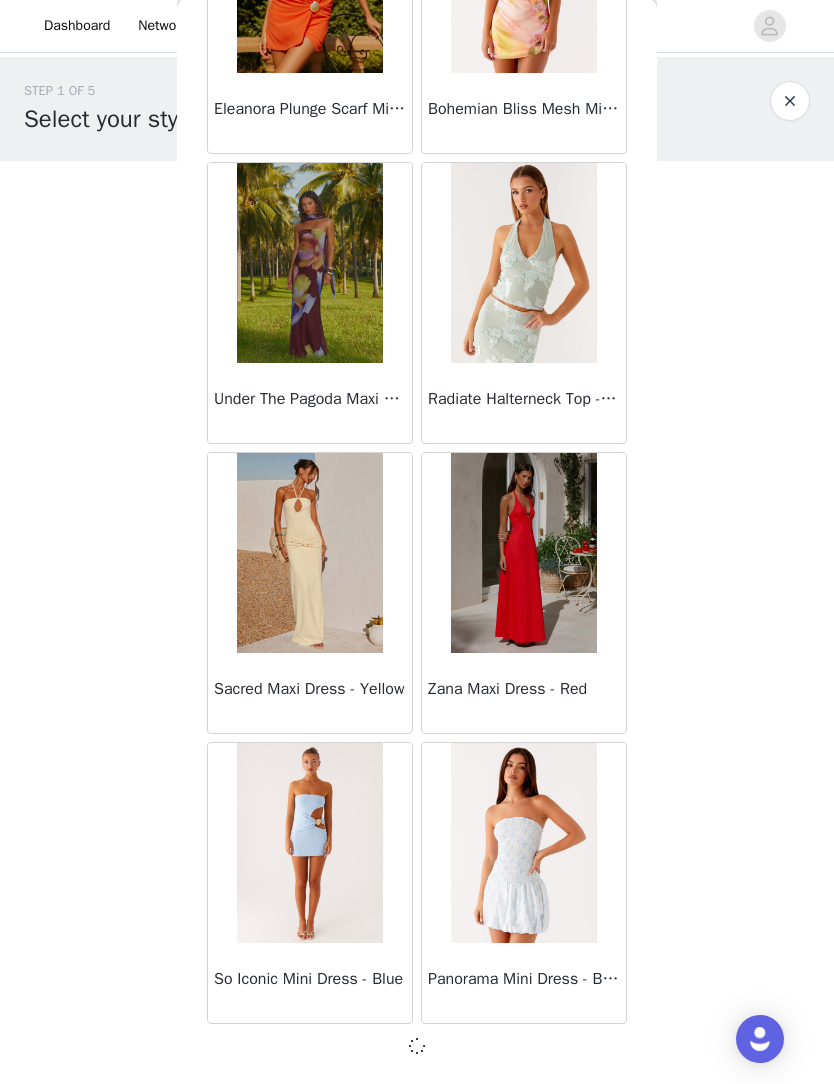 scroll, scrollTop: 51267, scrollLeft: 0, axis: vertical 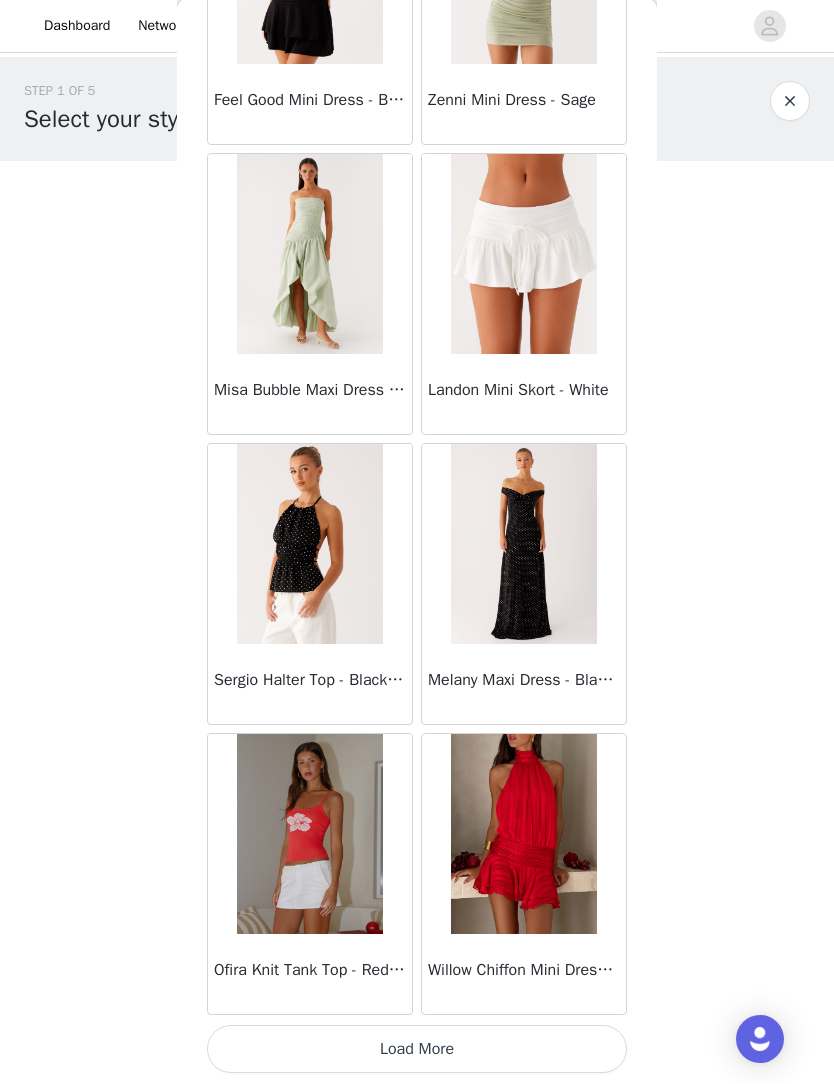 click on "Load More" at bounding box center [417, 1050] 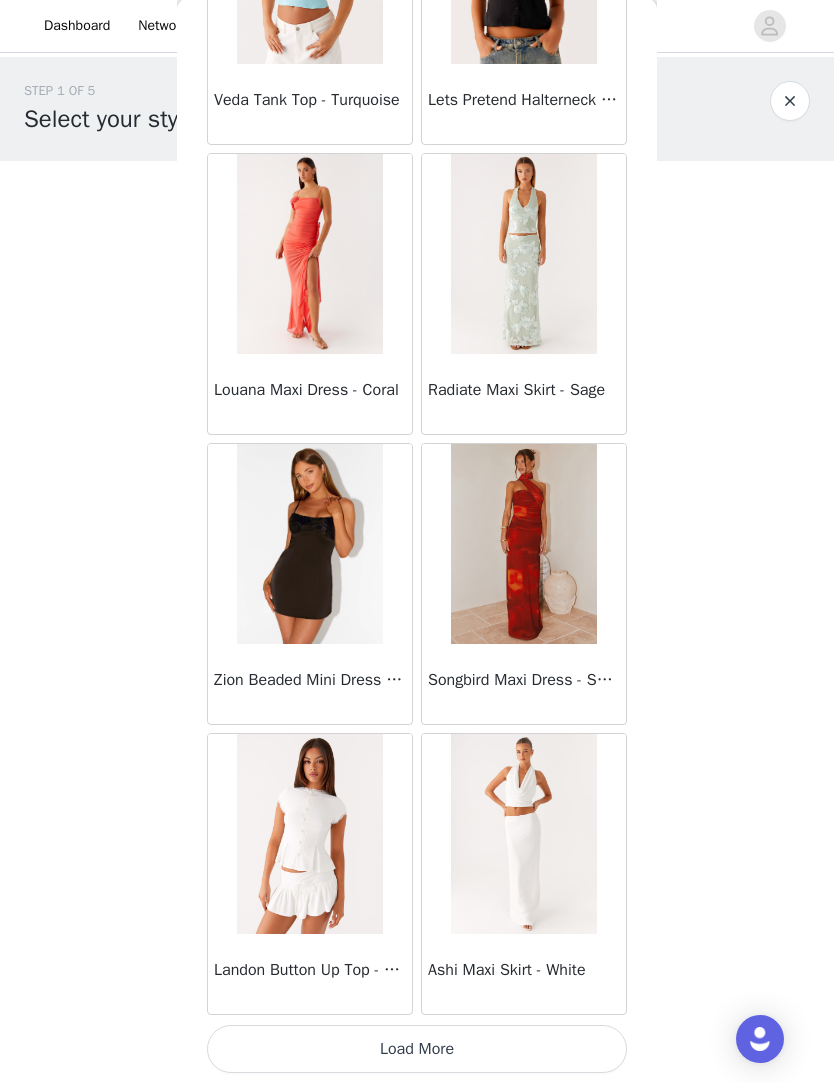 click on "Load More" at bounding box center [417, 1050] 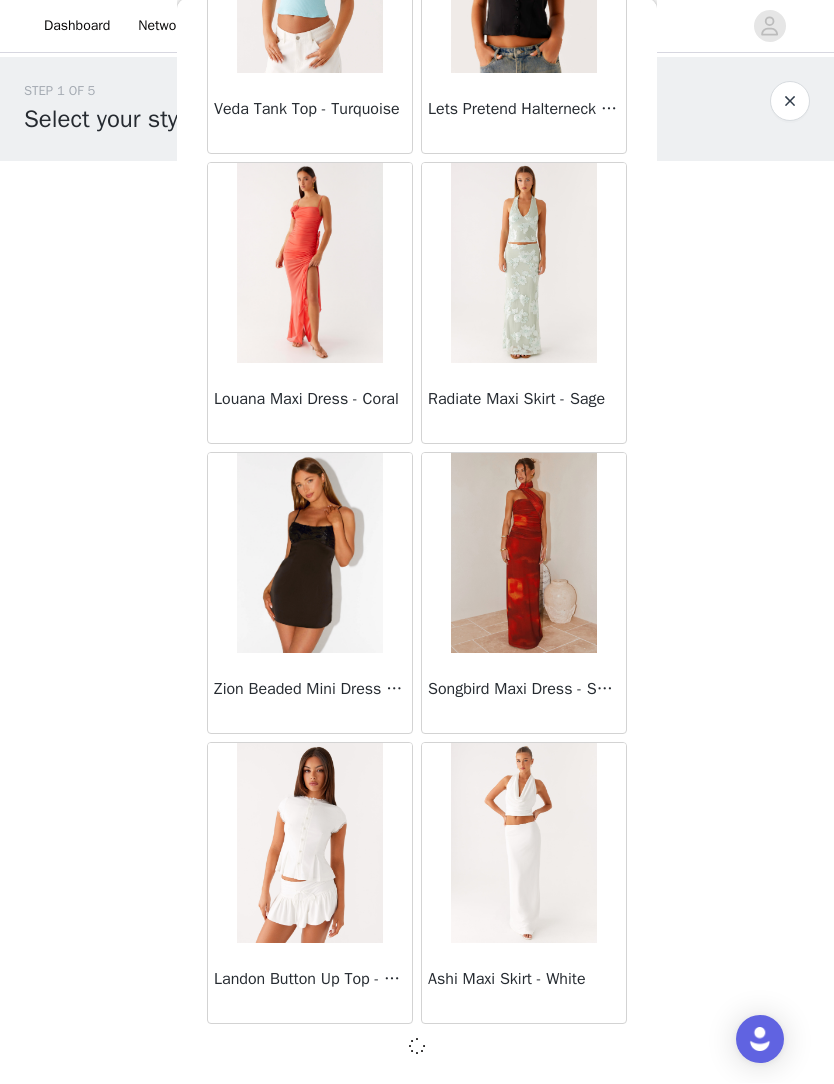 scroll, scrollTop: 57067, scrollLeft: 0, axis: vertical 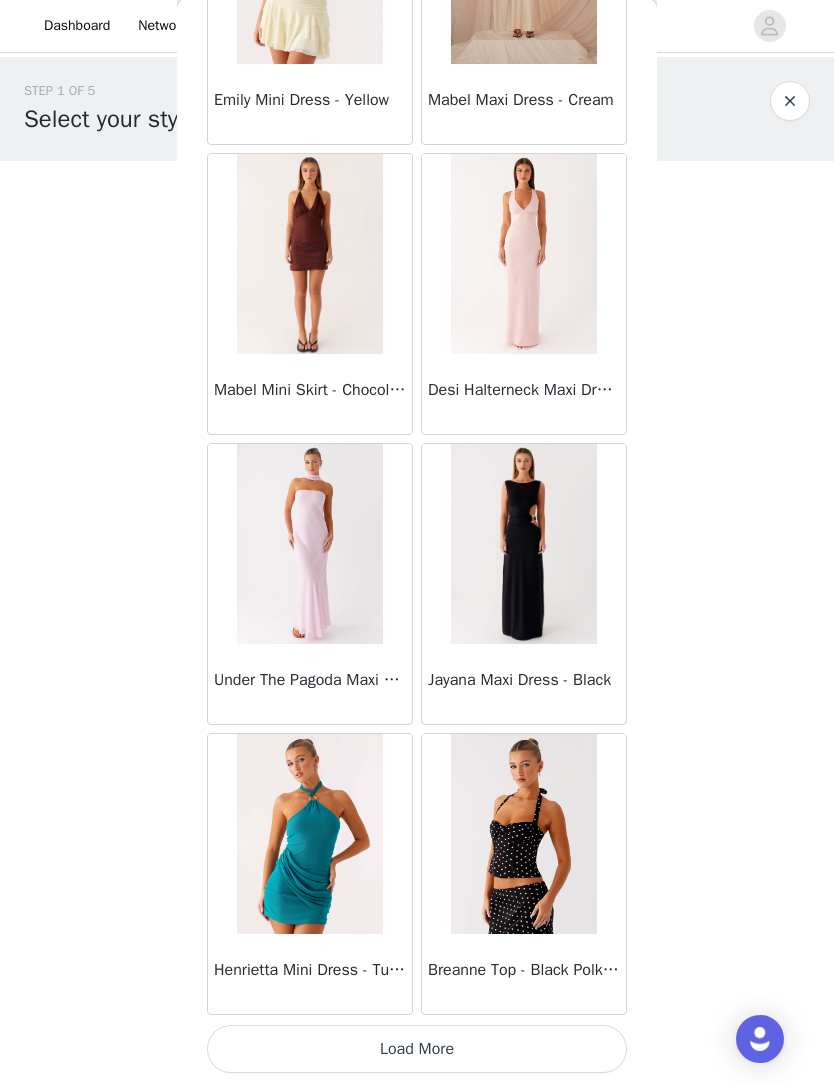 click on "Load More" at bounding box center [417, 1050] 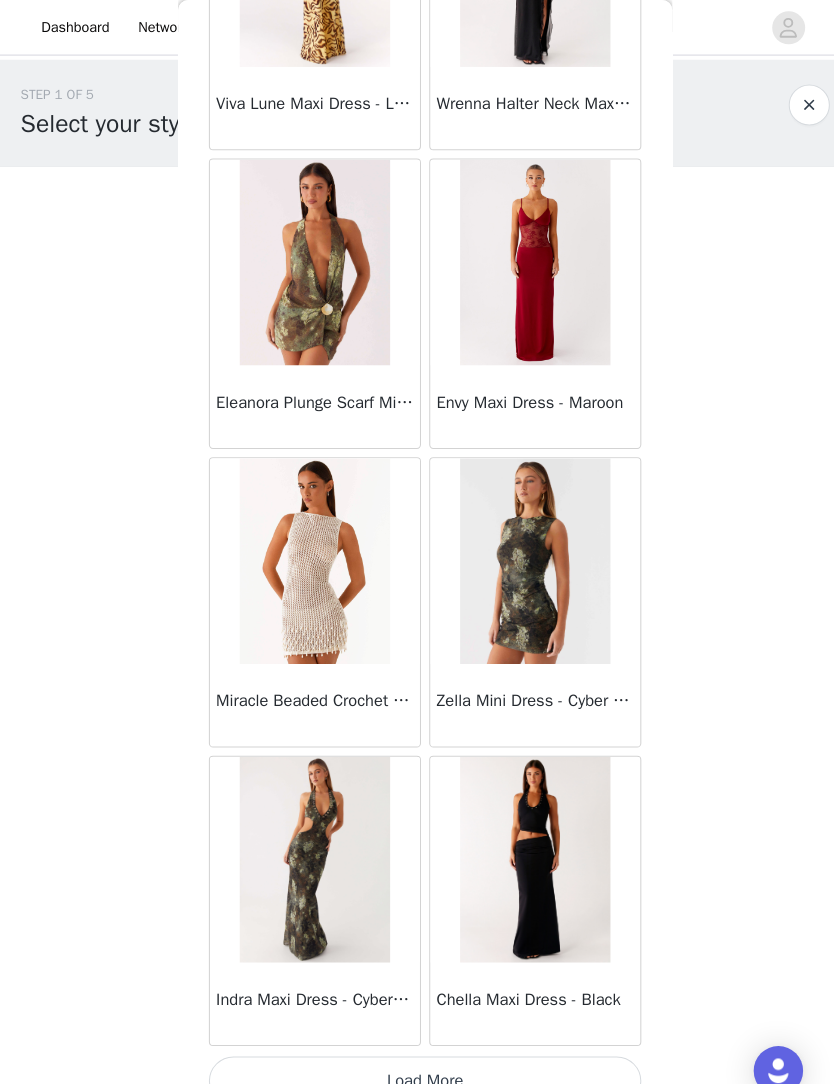 scroll, scrollTop: 62876, scrollLeft: 0, axis: vertical 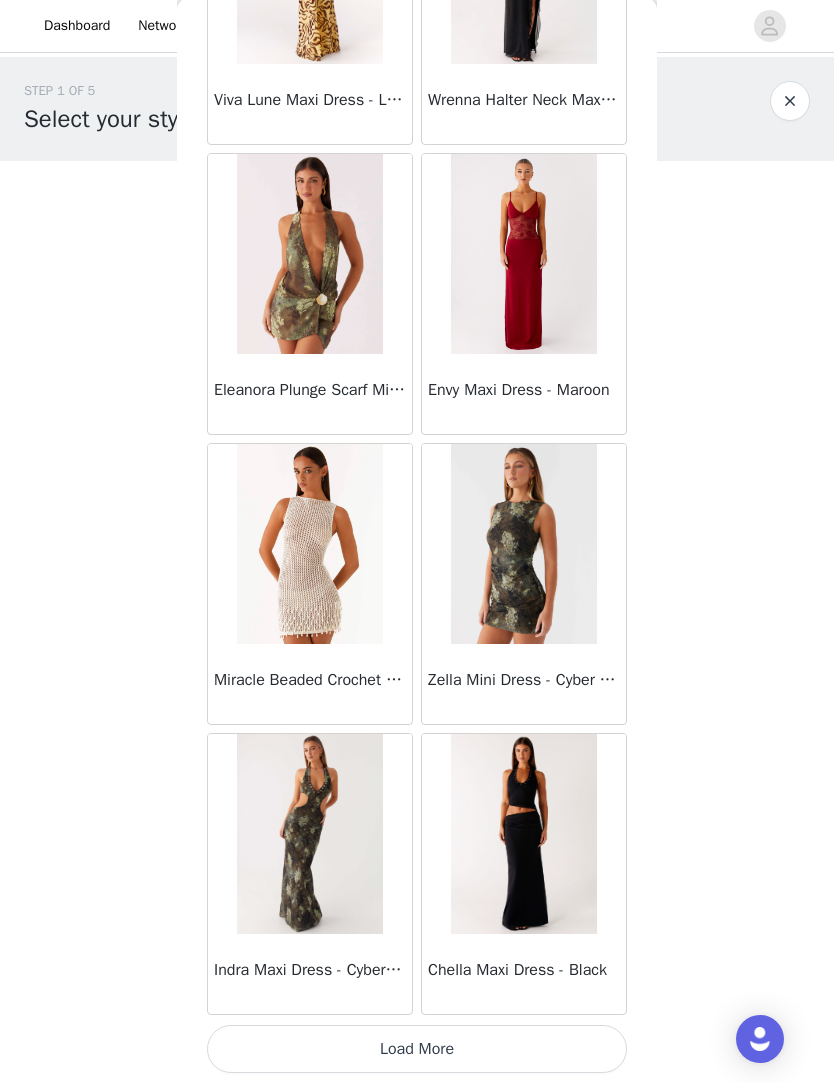 click on "Load More" at bounding box center (417, 1050) 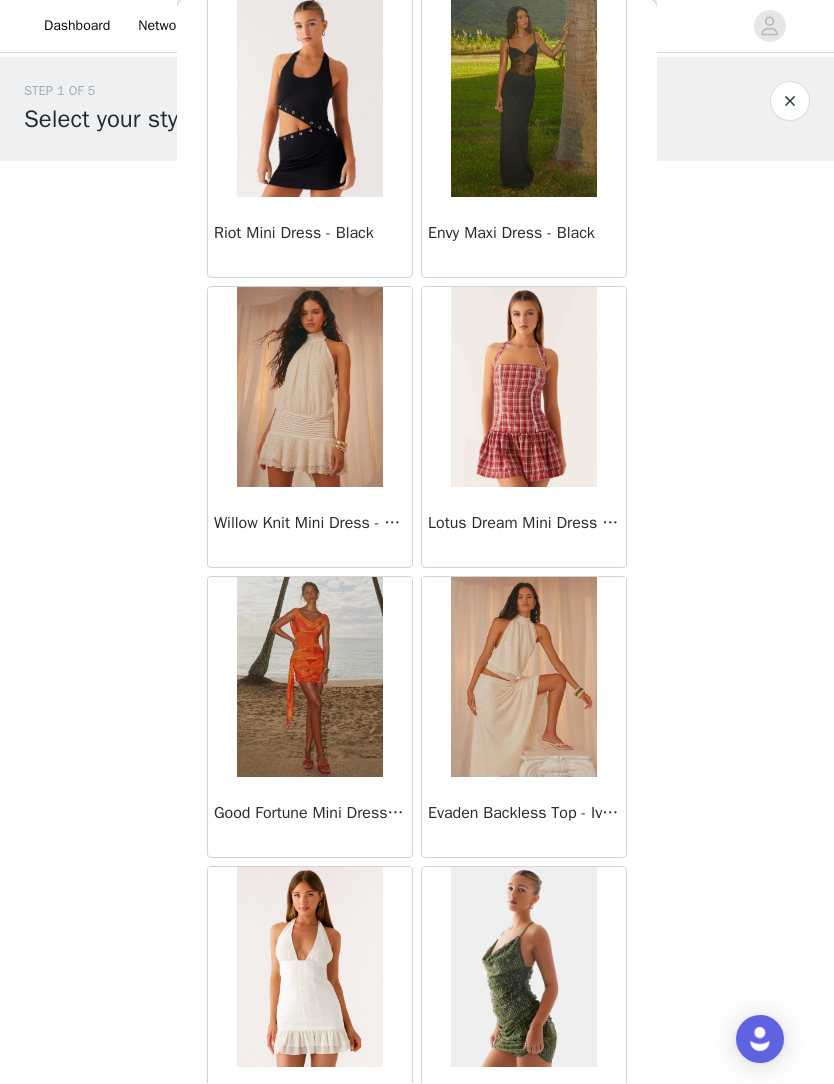 scroll, scrollTop: 64238, scrollLeft: 0, axis: vertical 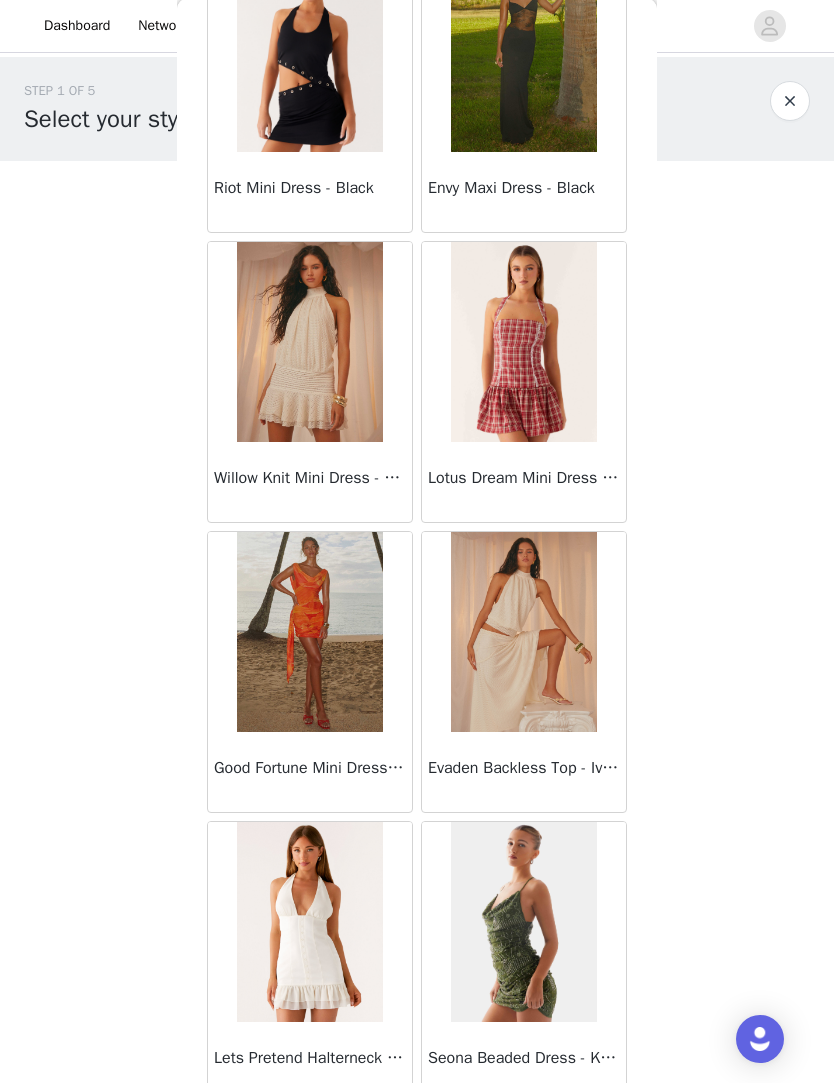 click at bounding box center (310, 343) 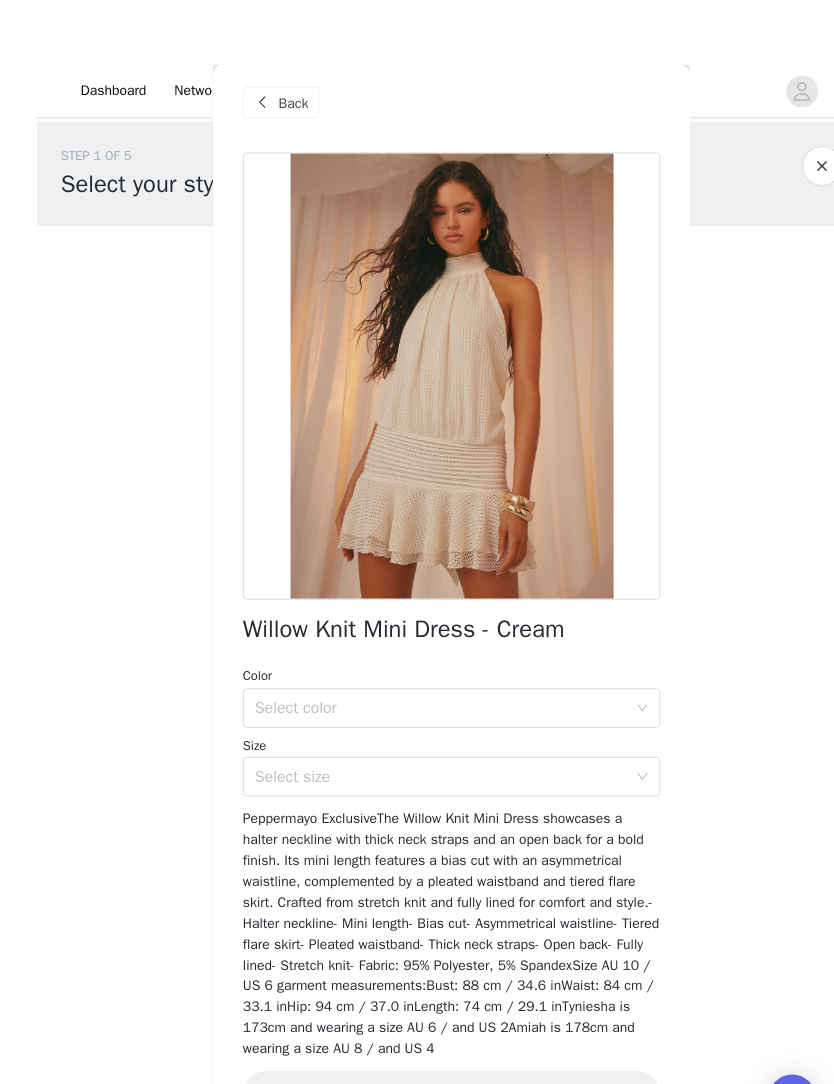 scroll, scrollTop: 26, scrollLeft: 0, axis: vertical 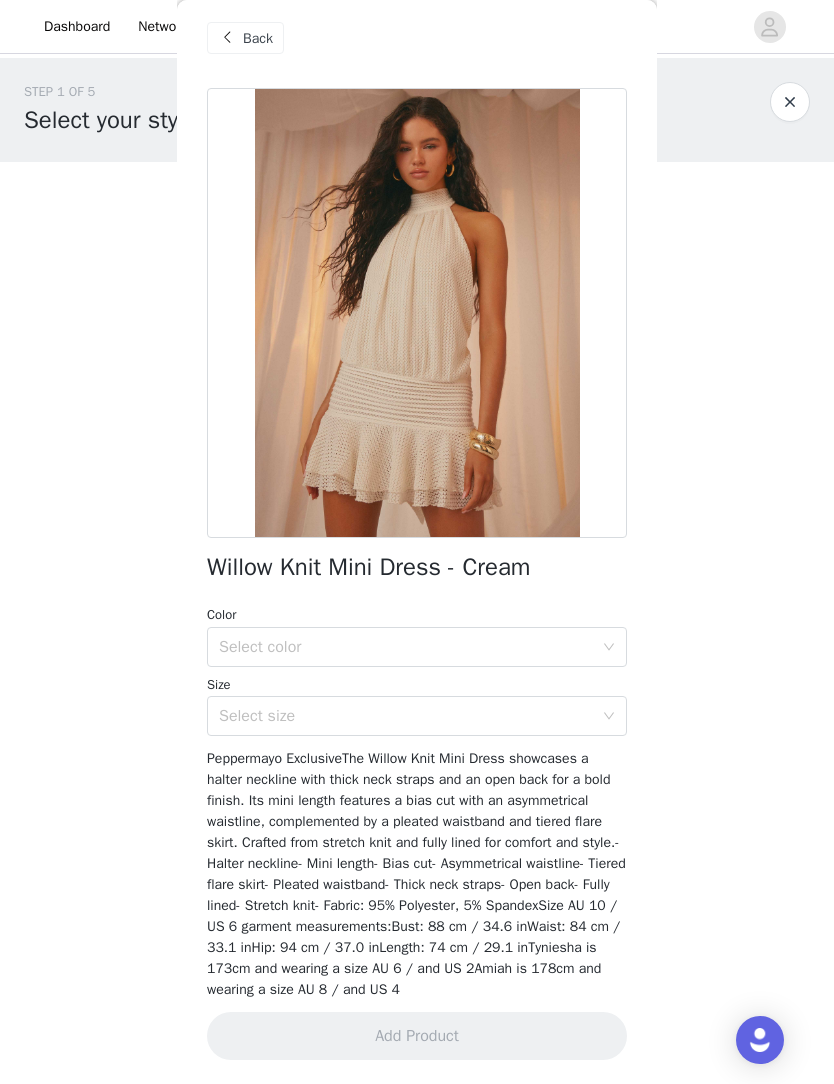 click on "Select color" at bounding box center (406, 647) 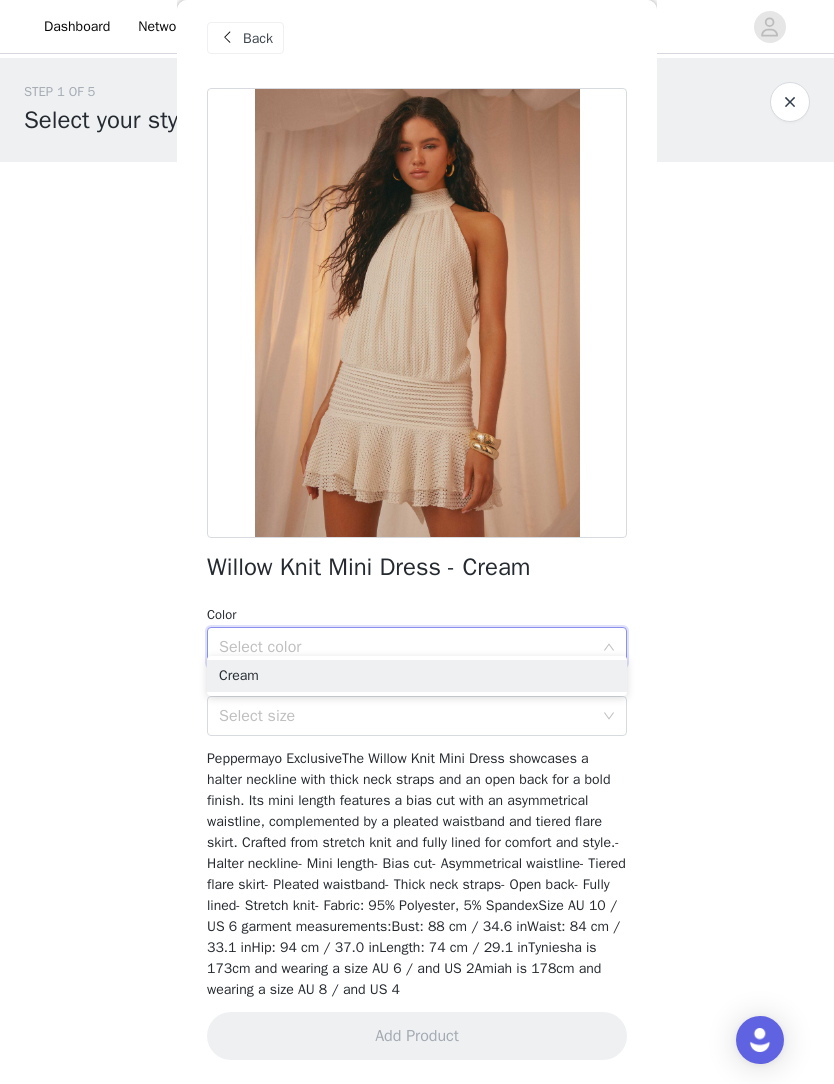 click on "Cream" at bounding box center [417, 676] 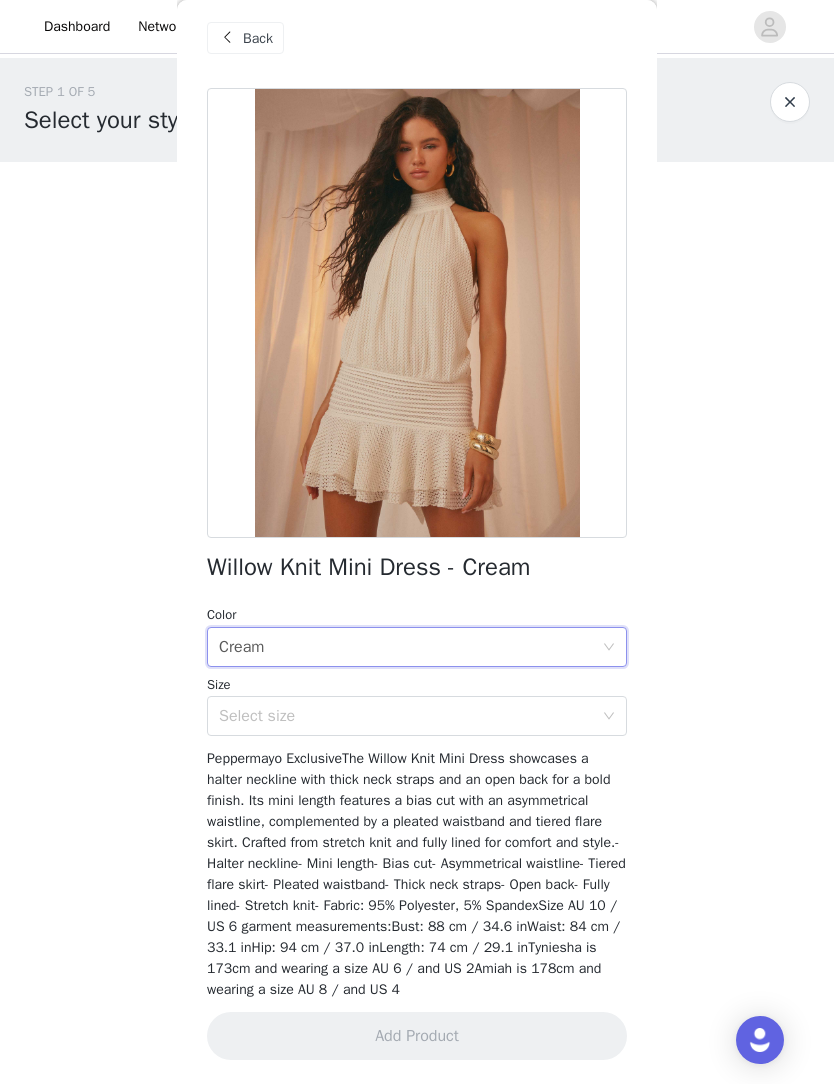 click on "Select size" at bounding box center (406, 716) 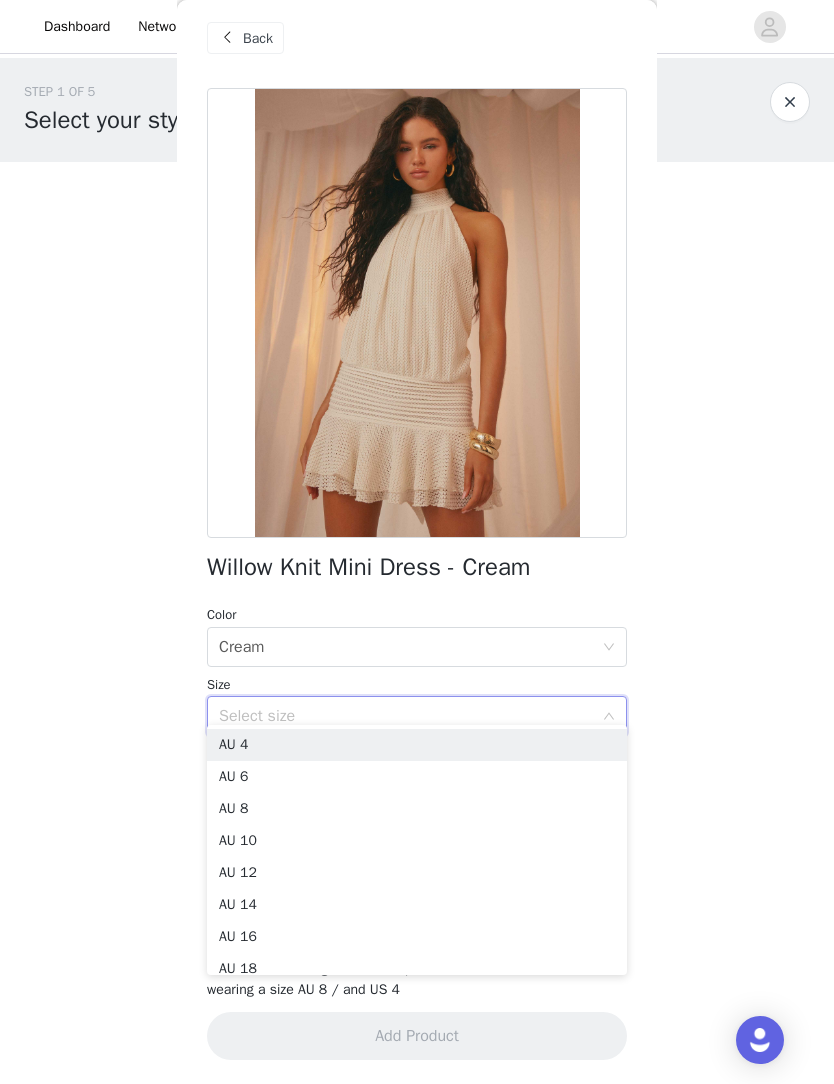 click on "AU 10" at bounding box center [417, 841] 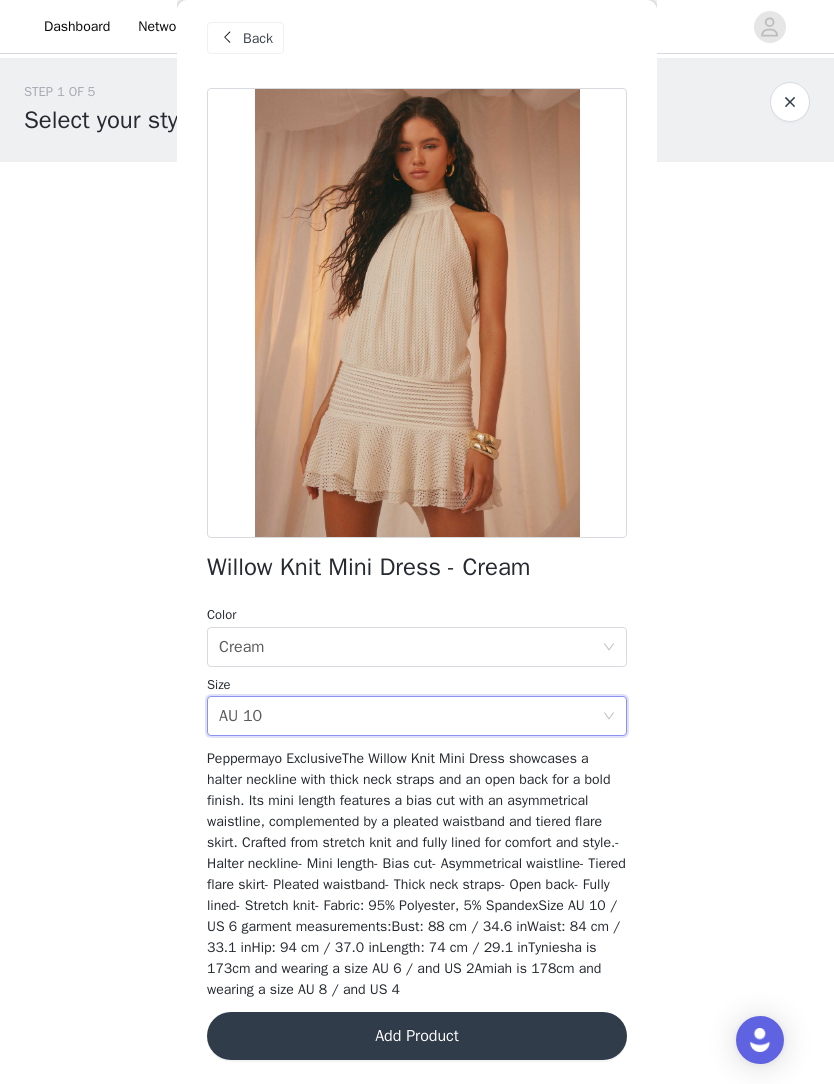scroll, scrollTop: 32, scrollLeft: 0, axis: vertical 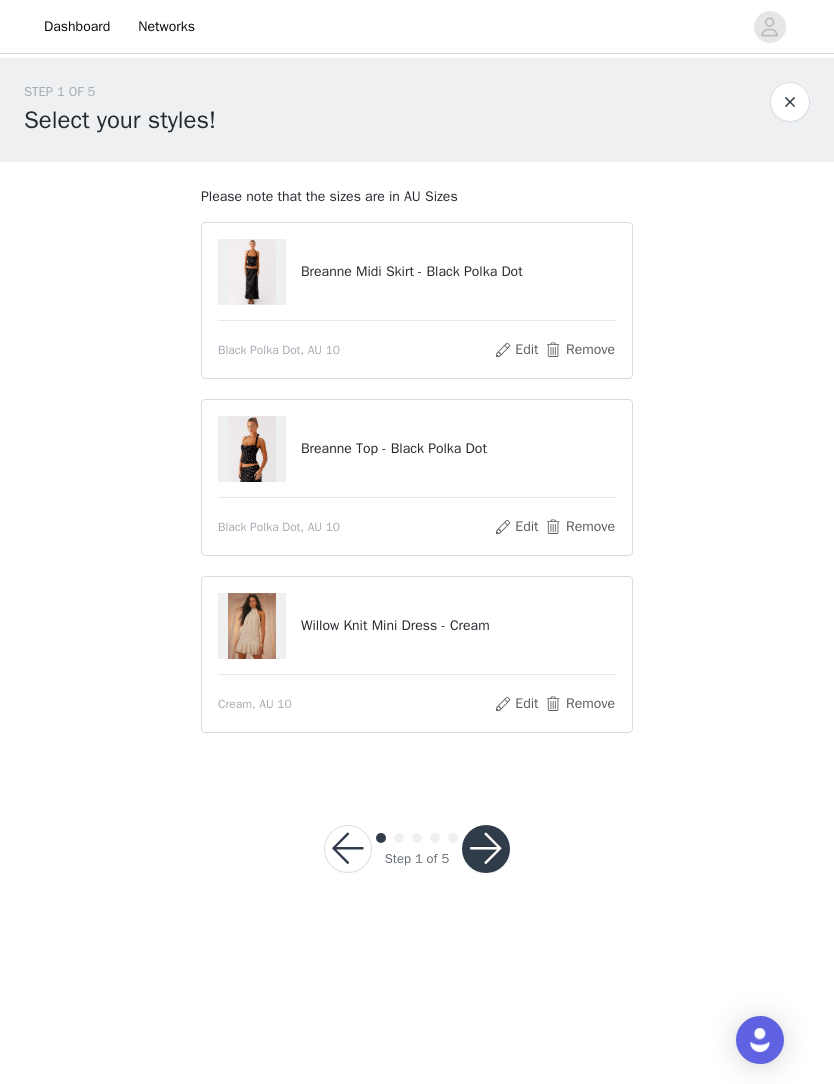 click on "Edit" at bounding box center (516, 704) 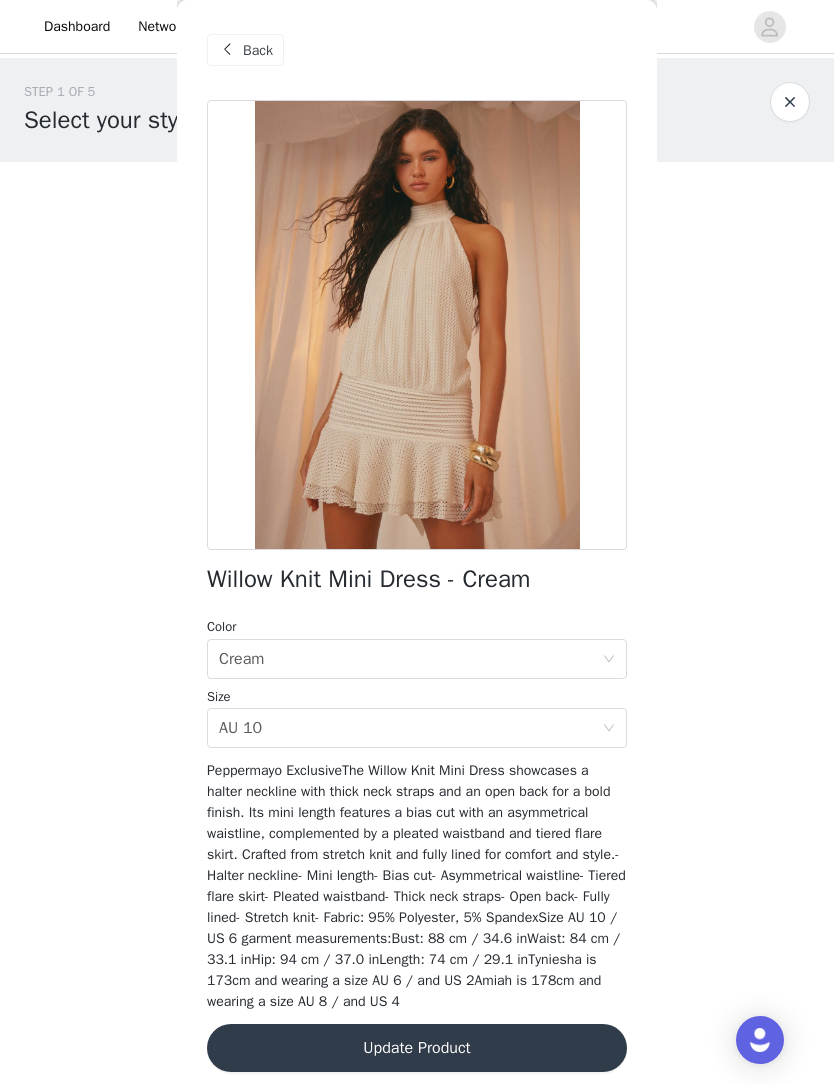 click on "Back" at bounding box center [258, 50] 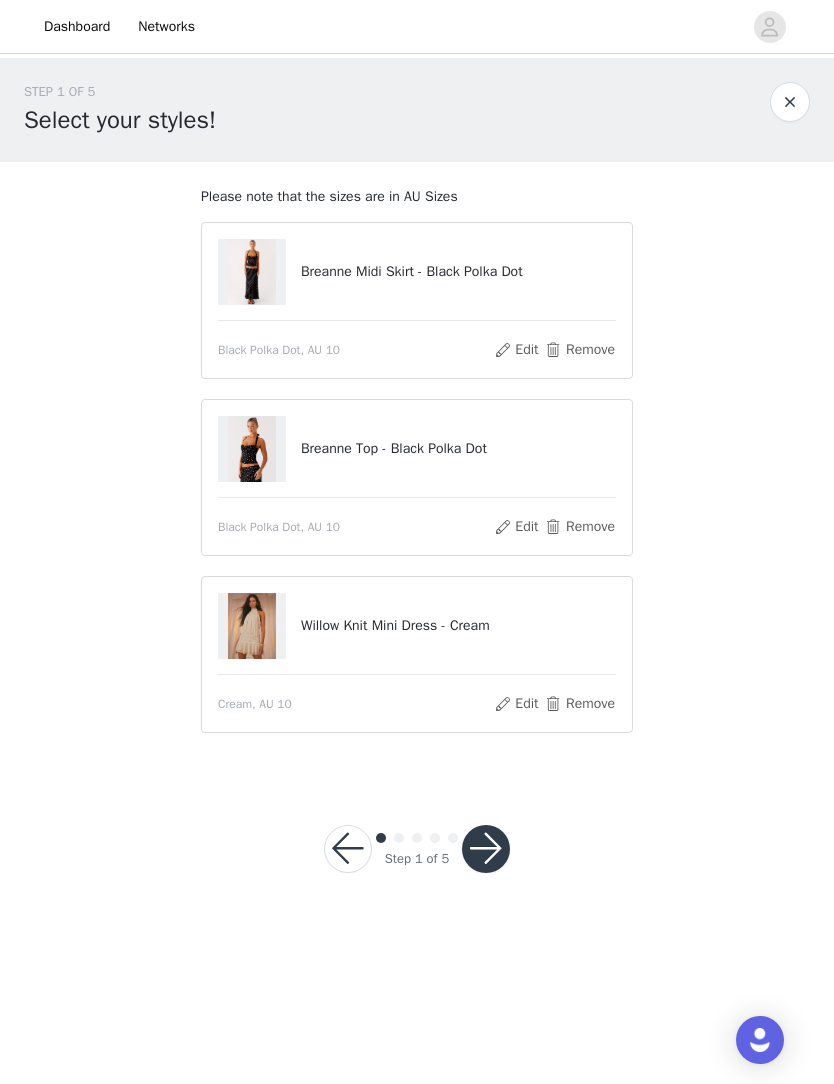 click on "Edit" at bounding box center [516, 704] 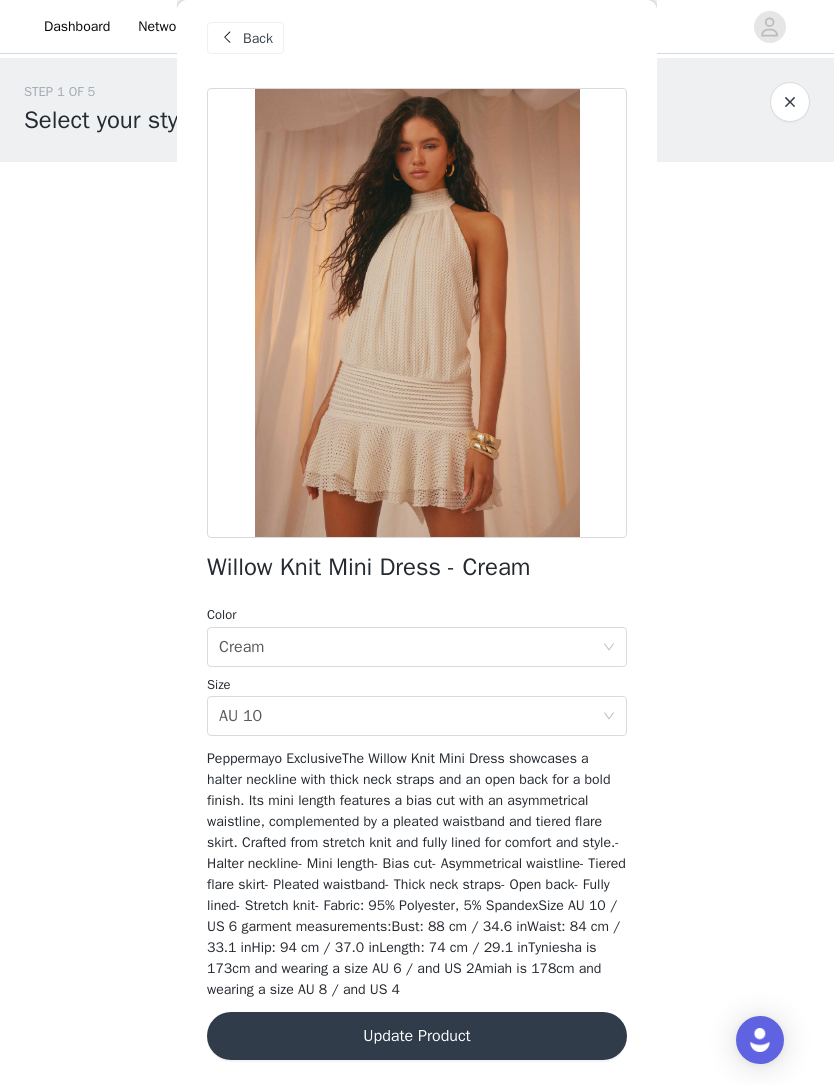 scroll, scrollTop: 32, scrollLeft: 0, axis: vertical 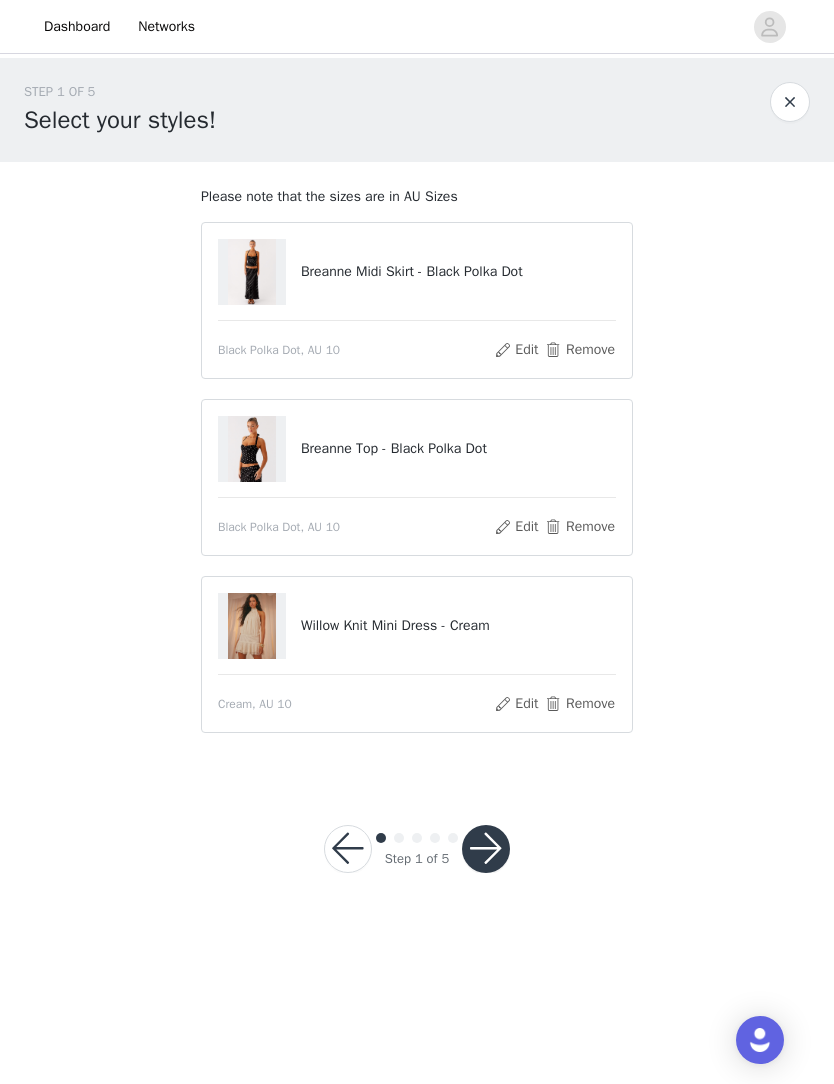 click at bounding box center [486, 849] 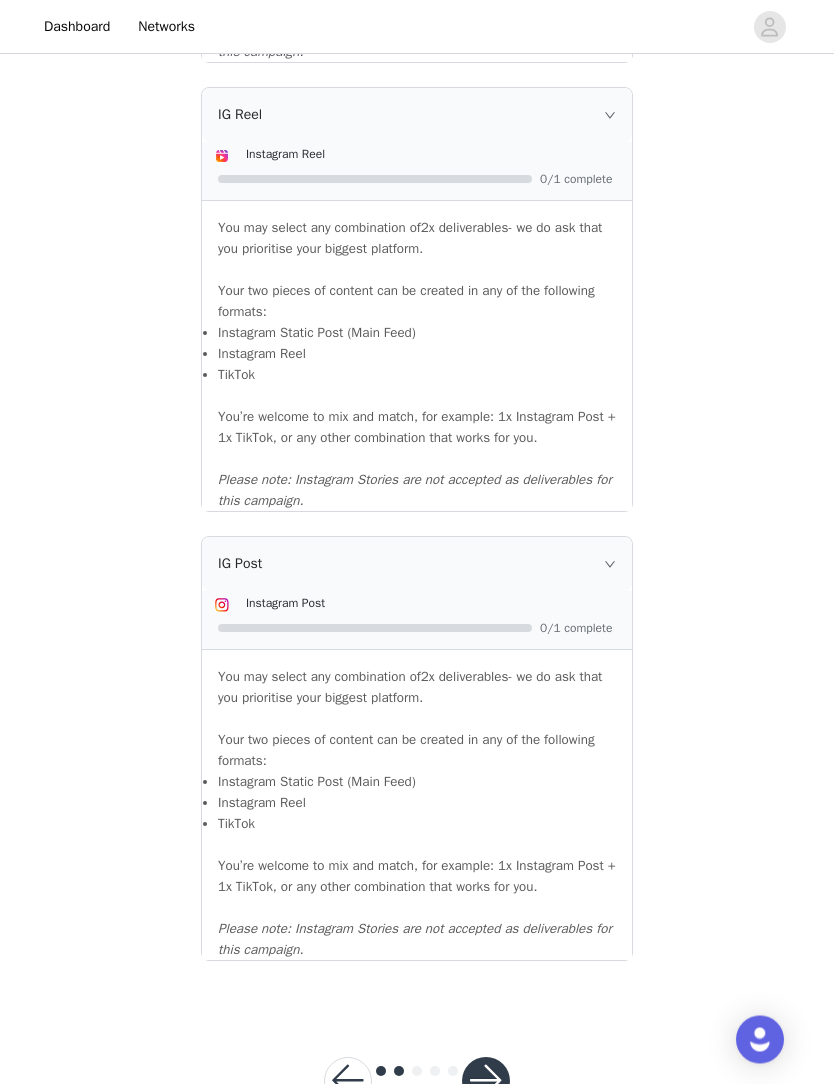 scroll, scrollTop: 1805, scrollLeft: 0, axis: vertical 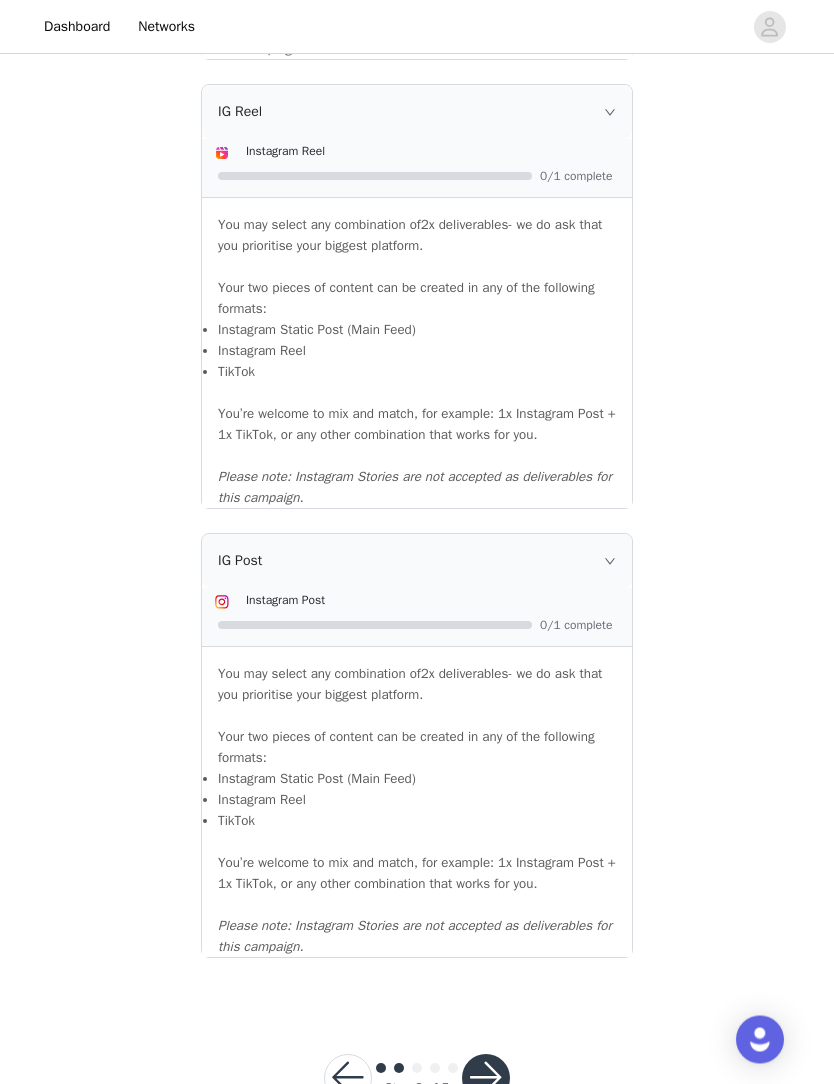 click on "IG Post" at bounding box center (417, 562) 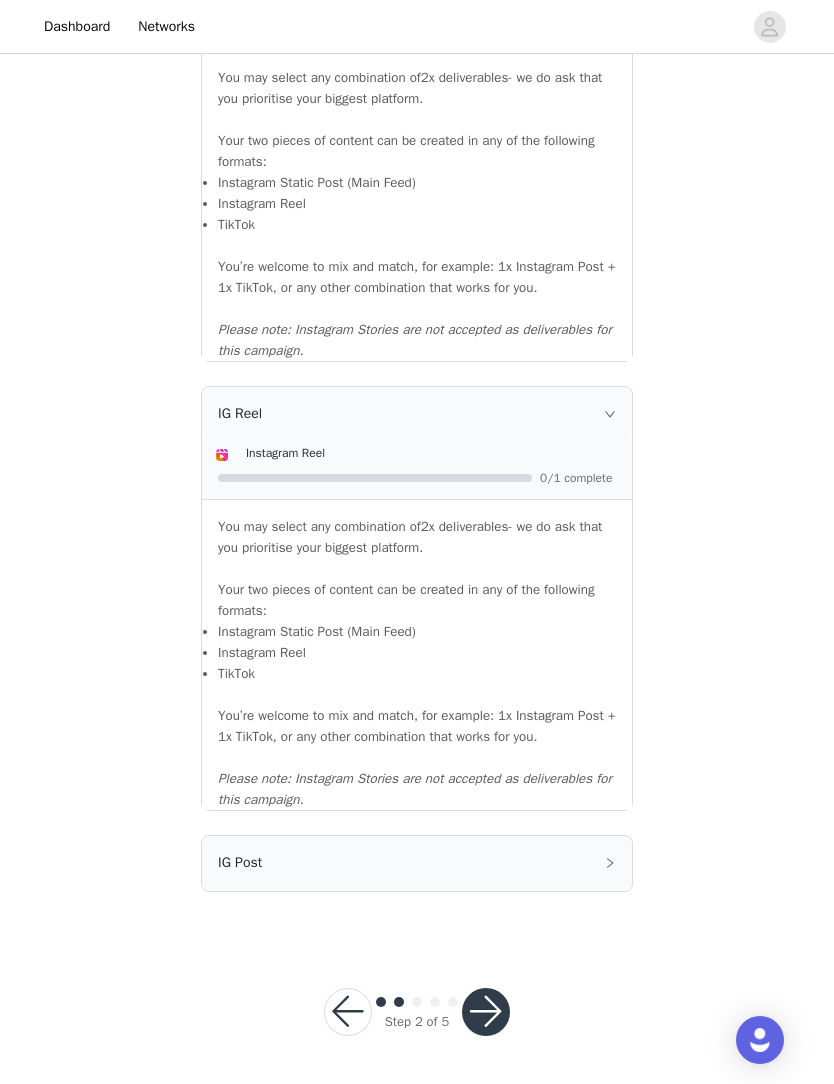 scroll, scrollTop: 1499, scrollLeft: 0, axis: vertical 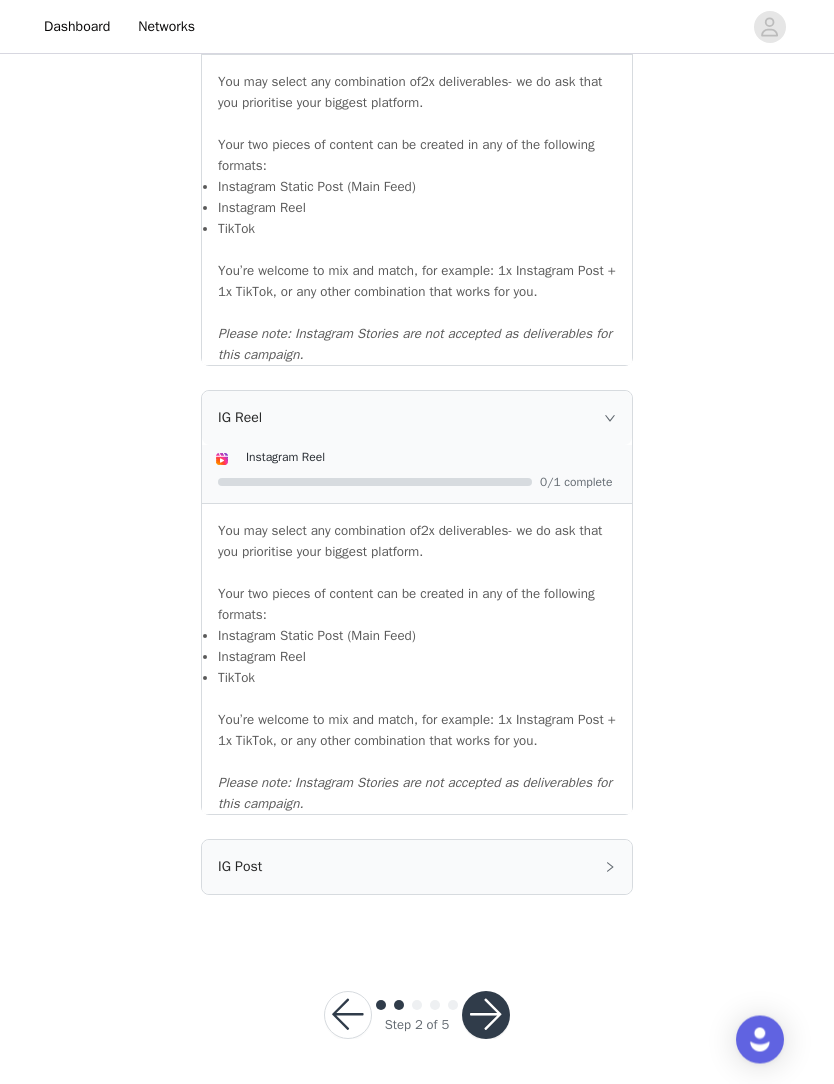 click on "IG Post" at bounding box center [417, 868] 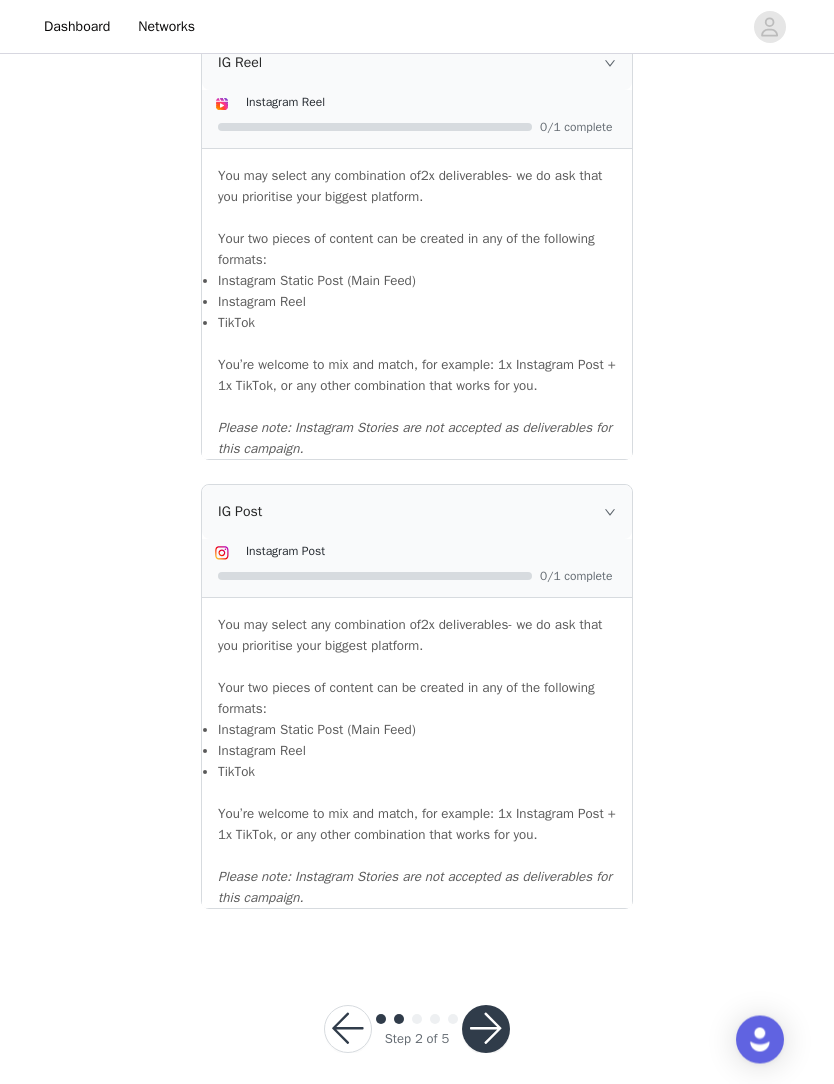 scroll, scrollTop: 1855, scrollLeft: 0, axis: vertical 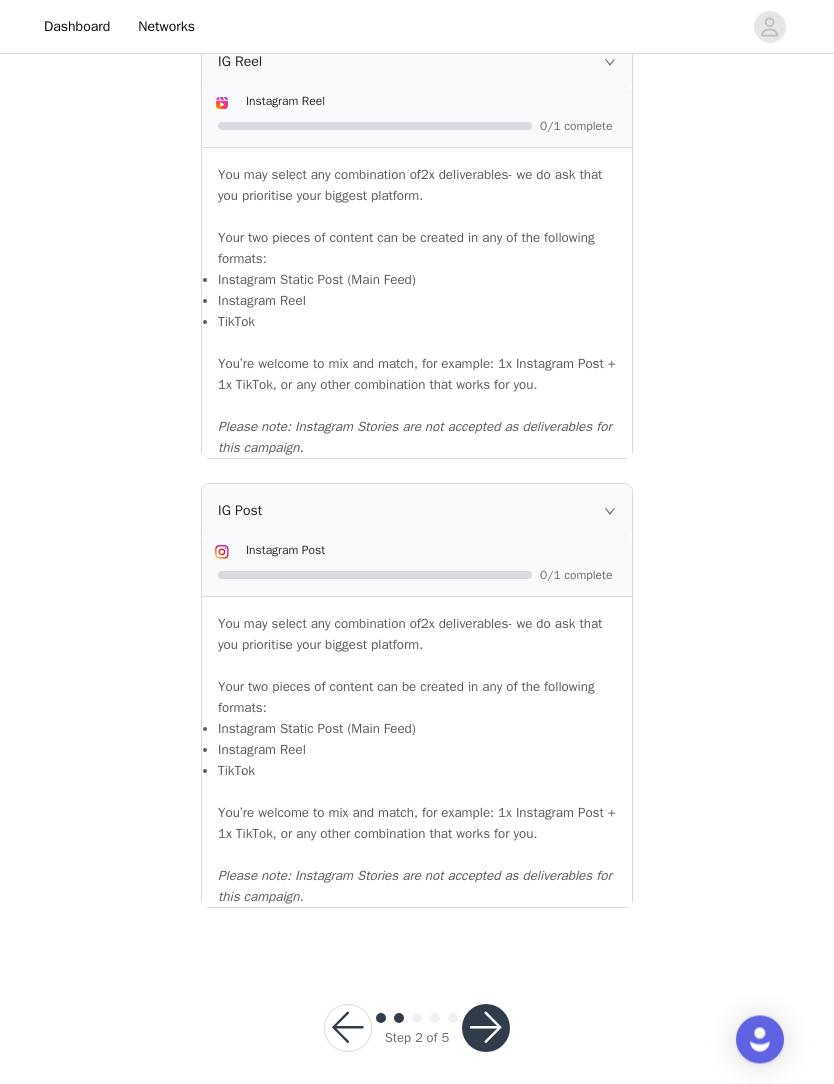 click on "Your two pieces of content can be created in any of the following formats:" at bounding box center [417, 698] 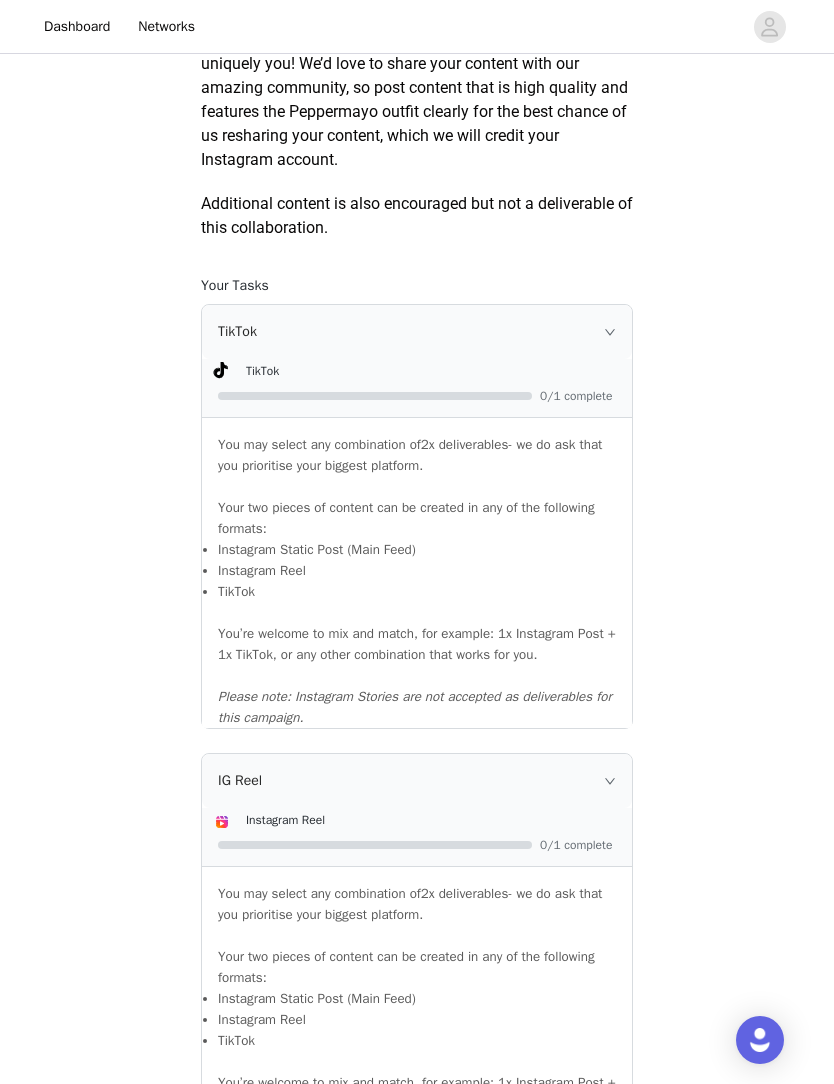 scroll, scrollTop: 1136, scrollLeft: 0, axis: vertical 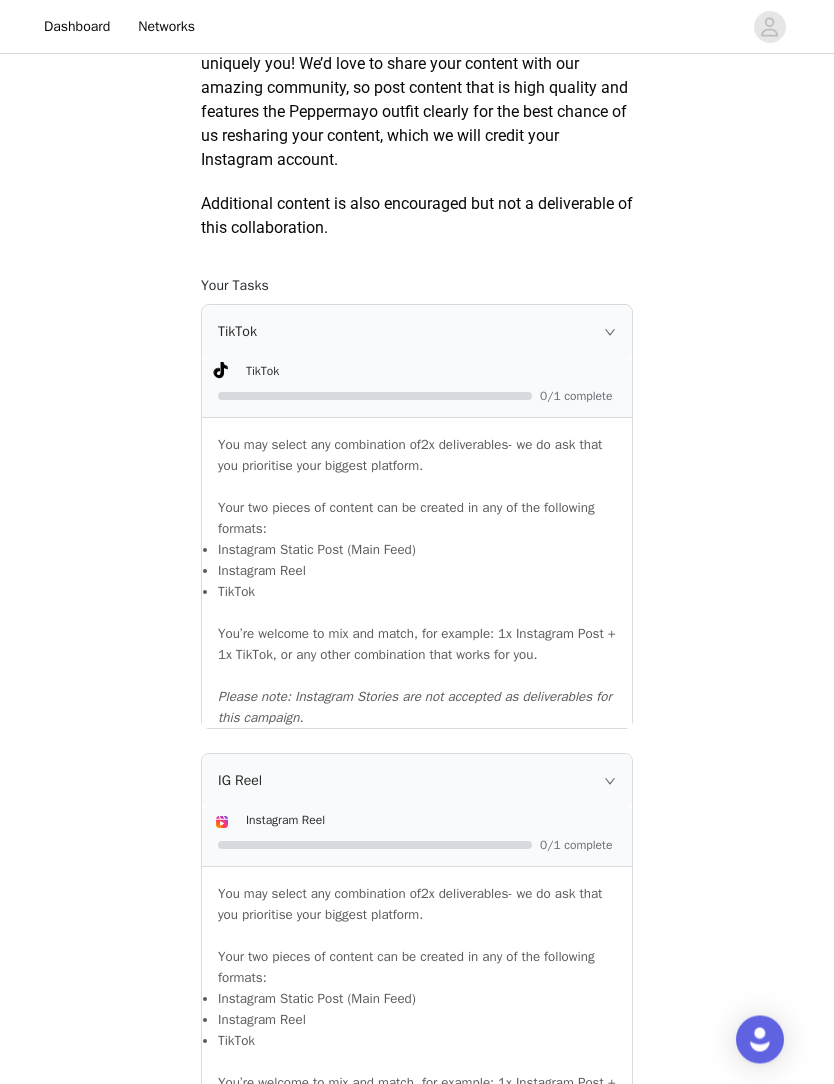 click on "Instagram Reel" at bounding box center (433, 820) 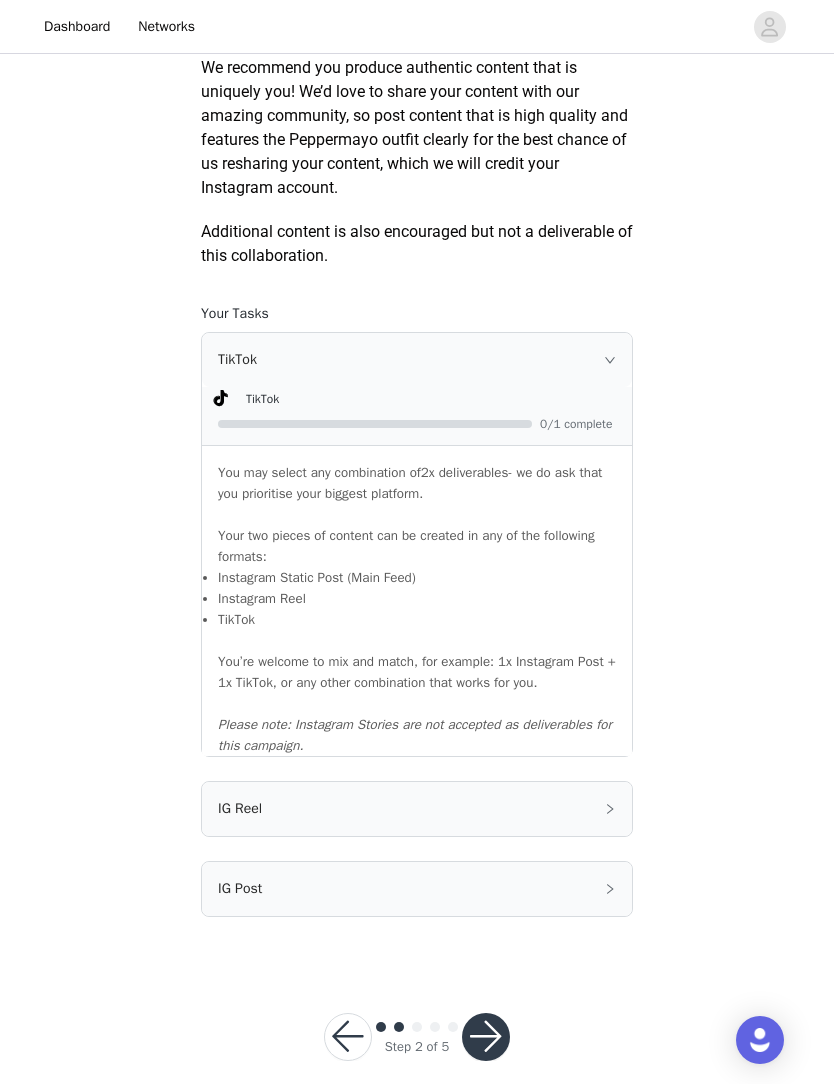 click on "TikTok" at bounding box center [417, 360] 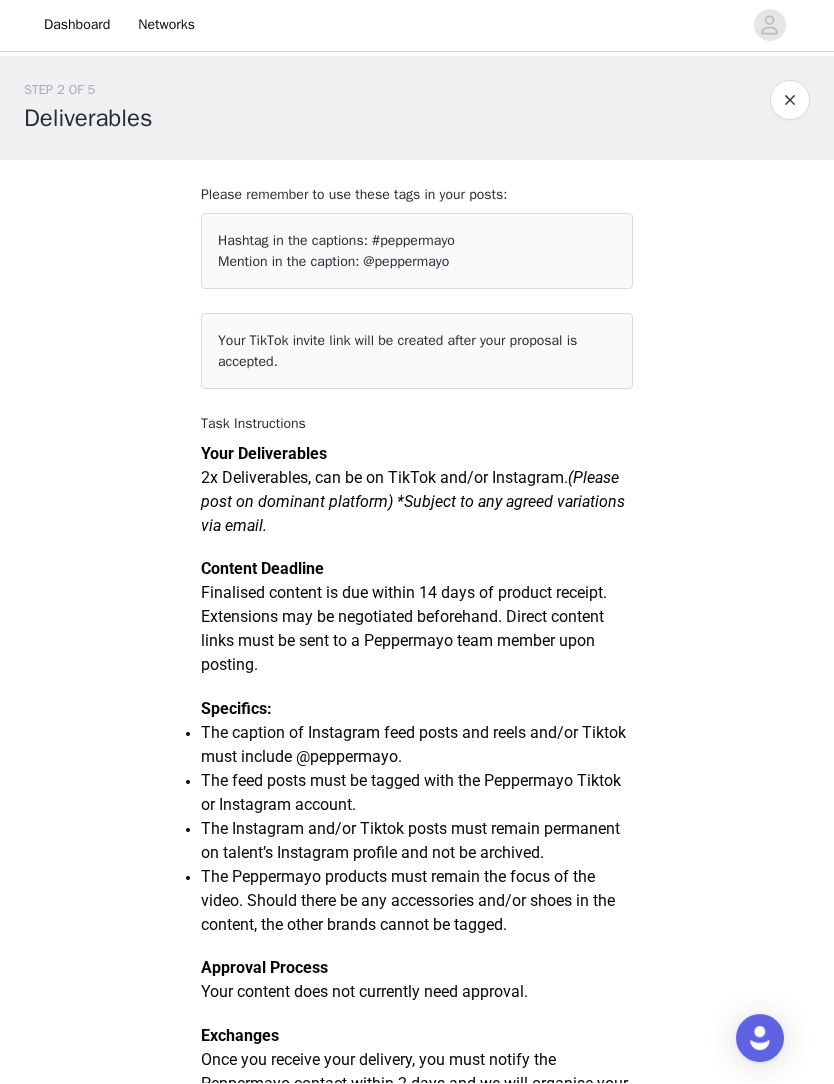 scroll, scrollTop: 49, scrollLeft: 0, axis: vertical 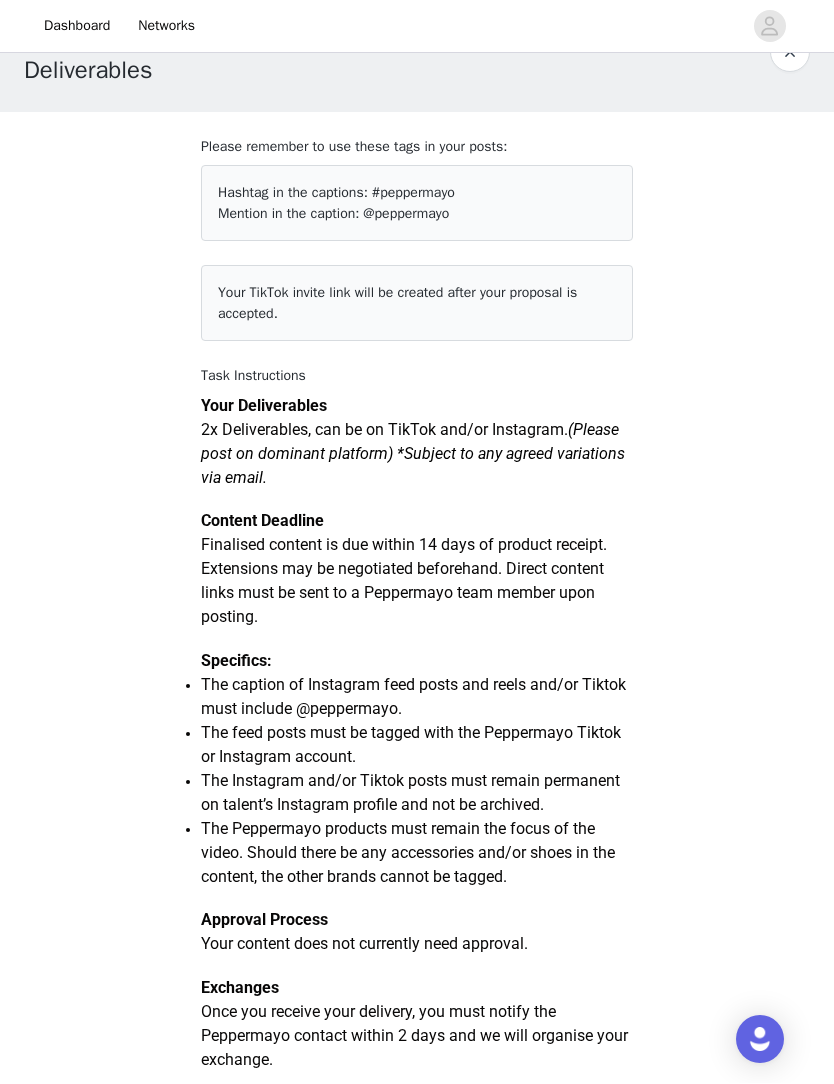 click on "Your TikTok invite link will be created after your proposal is accepted." at bounding box center [417, 304] 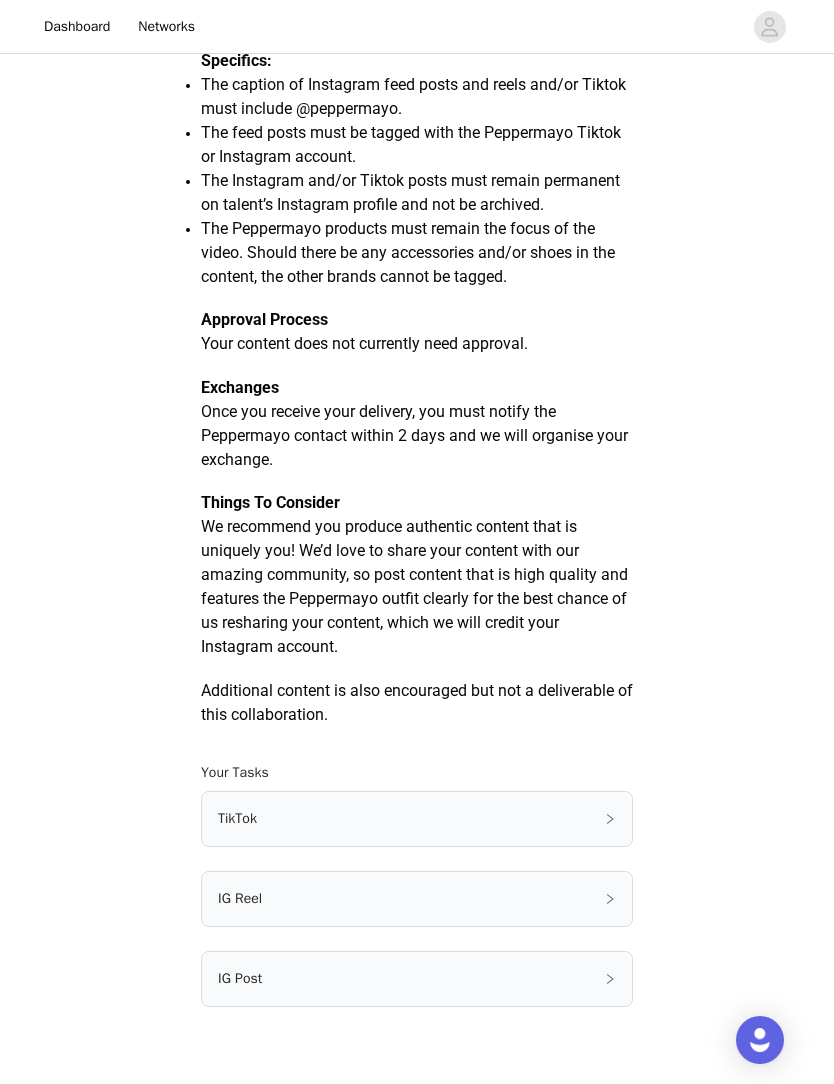 scroll, scrollTop: 719, scrollLeft: 0, axis: vertical 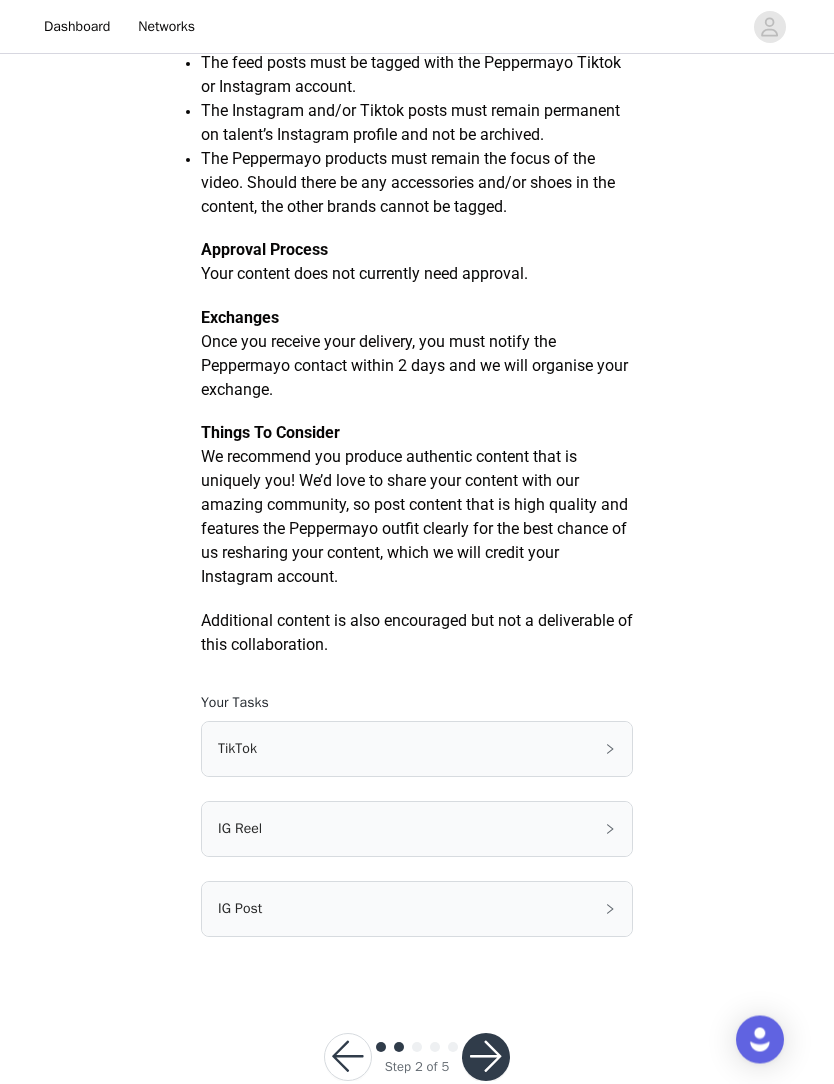 click on "IG Post" at bounding box center (417, 910) 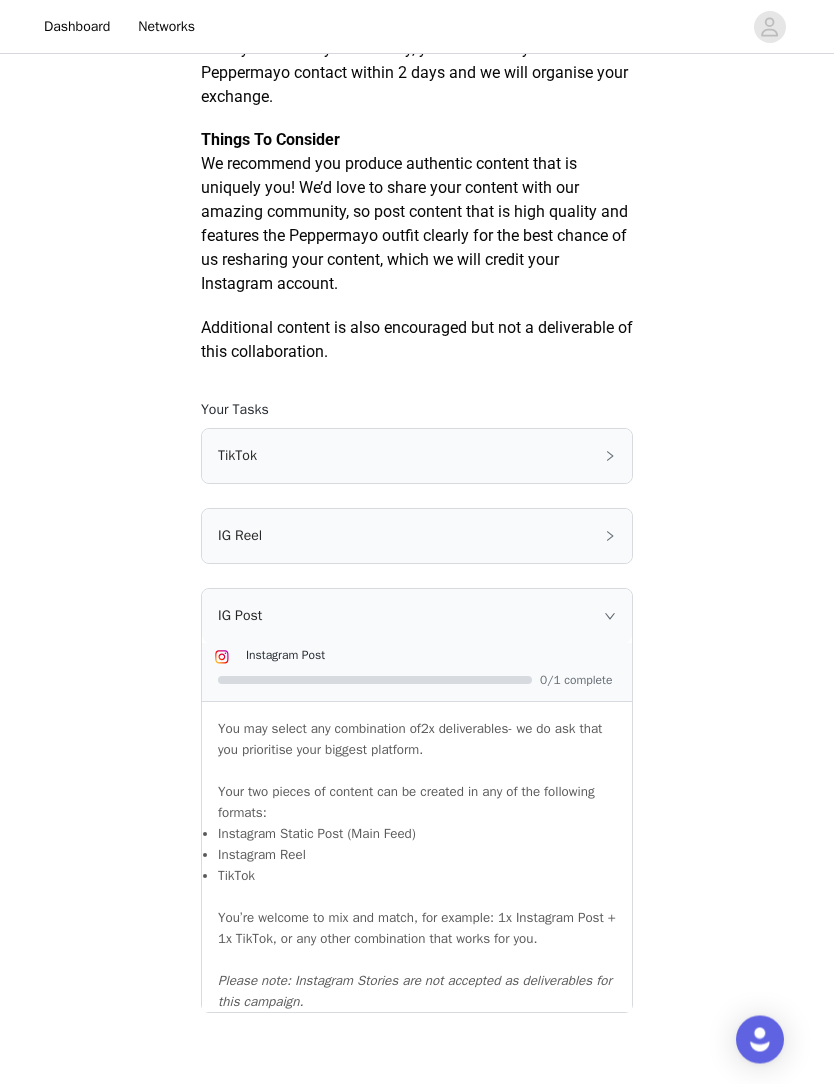 click on "IG Post" at bounding box center (417, 617) 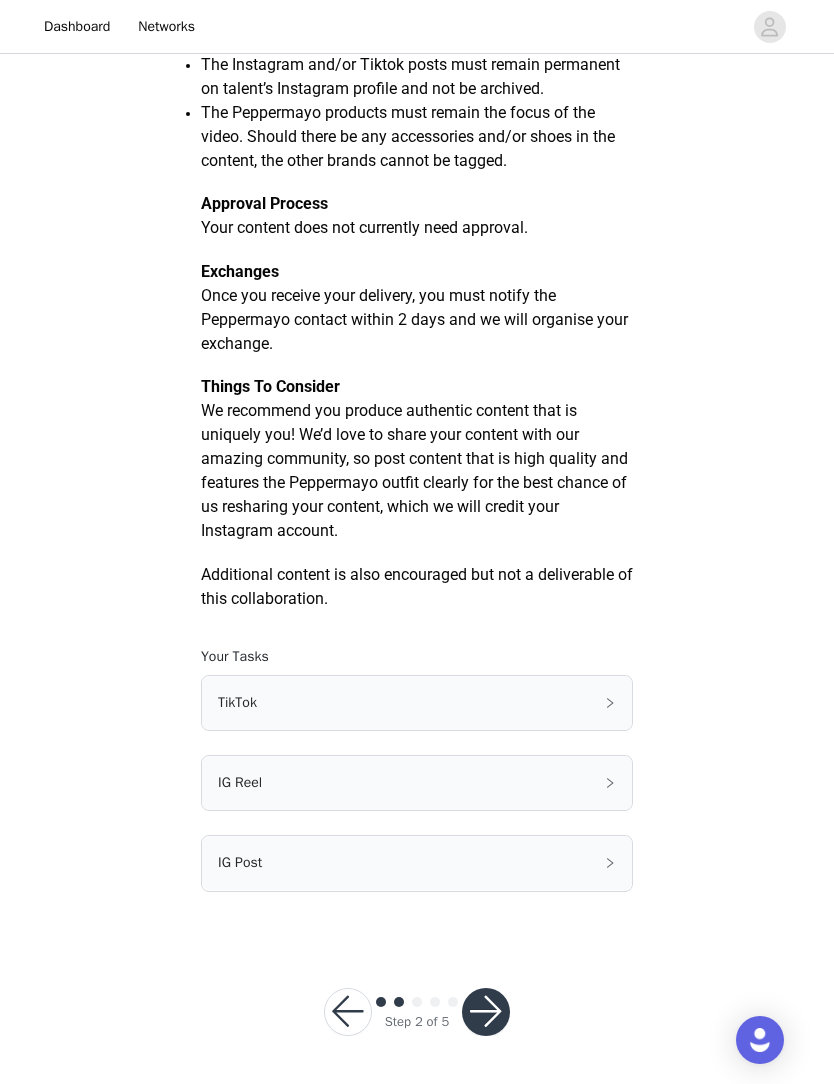 scroll, scrollTop: 719, scrollLeft: 0, axis: vertical 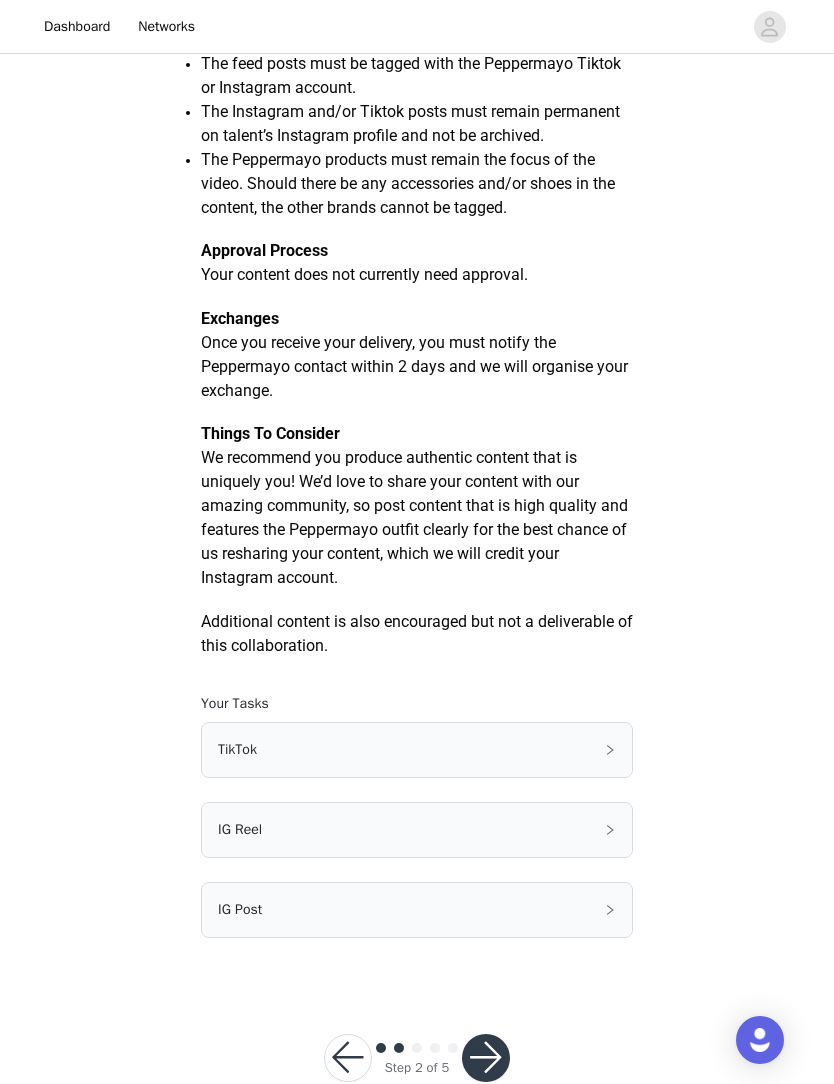 click at bounding box center (486, 1058) 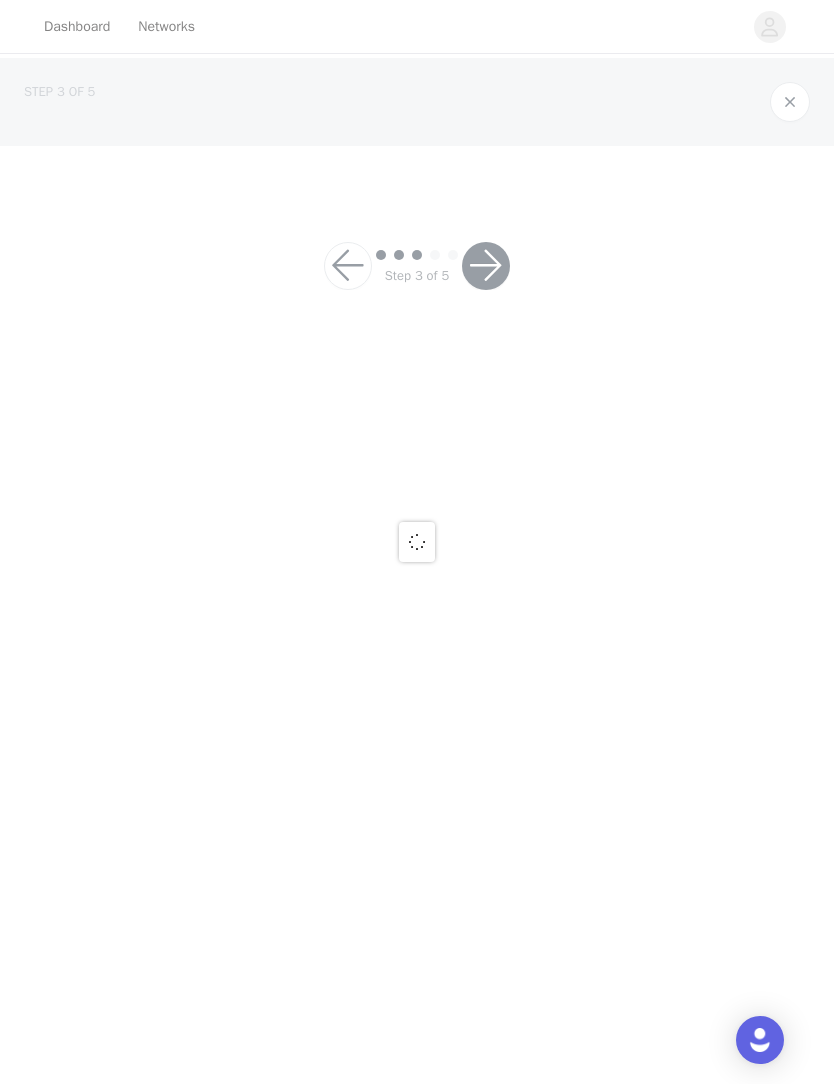 scroll, scrollTop: 0, scrollLeft: 0, axis: both 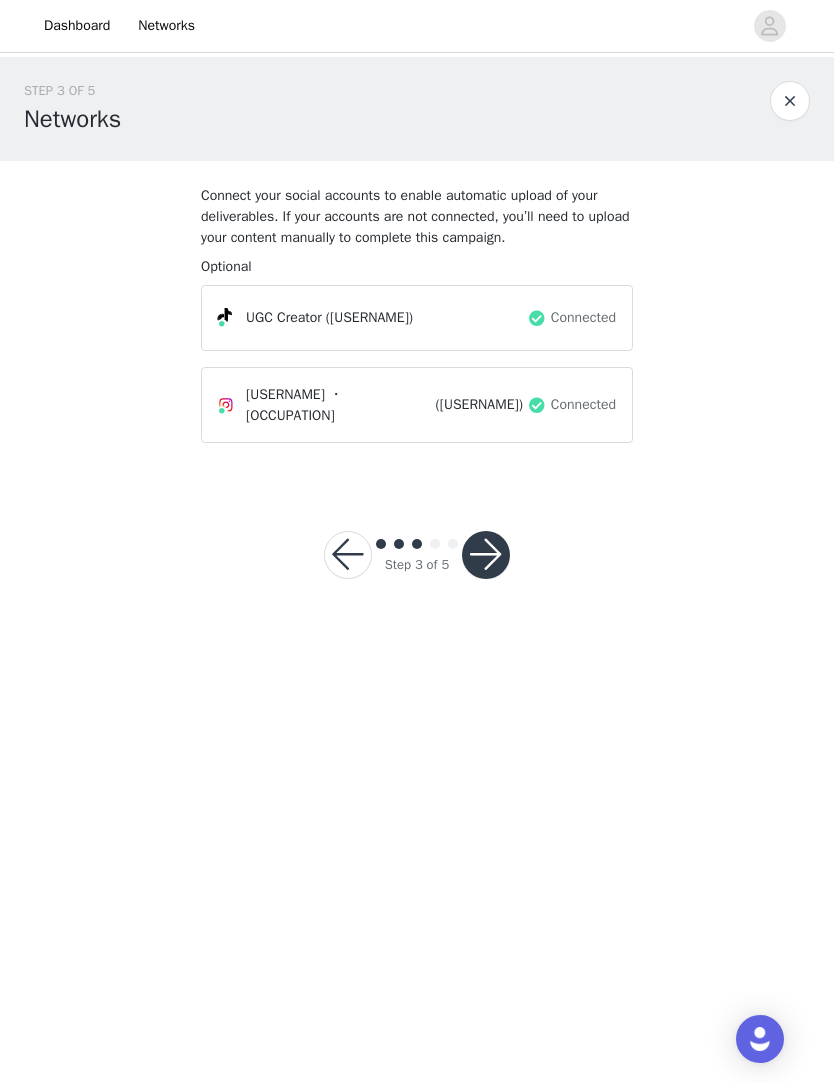 click at bounding box center (486, 556) 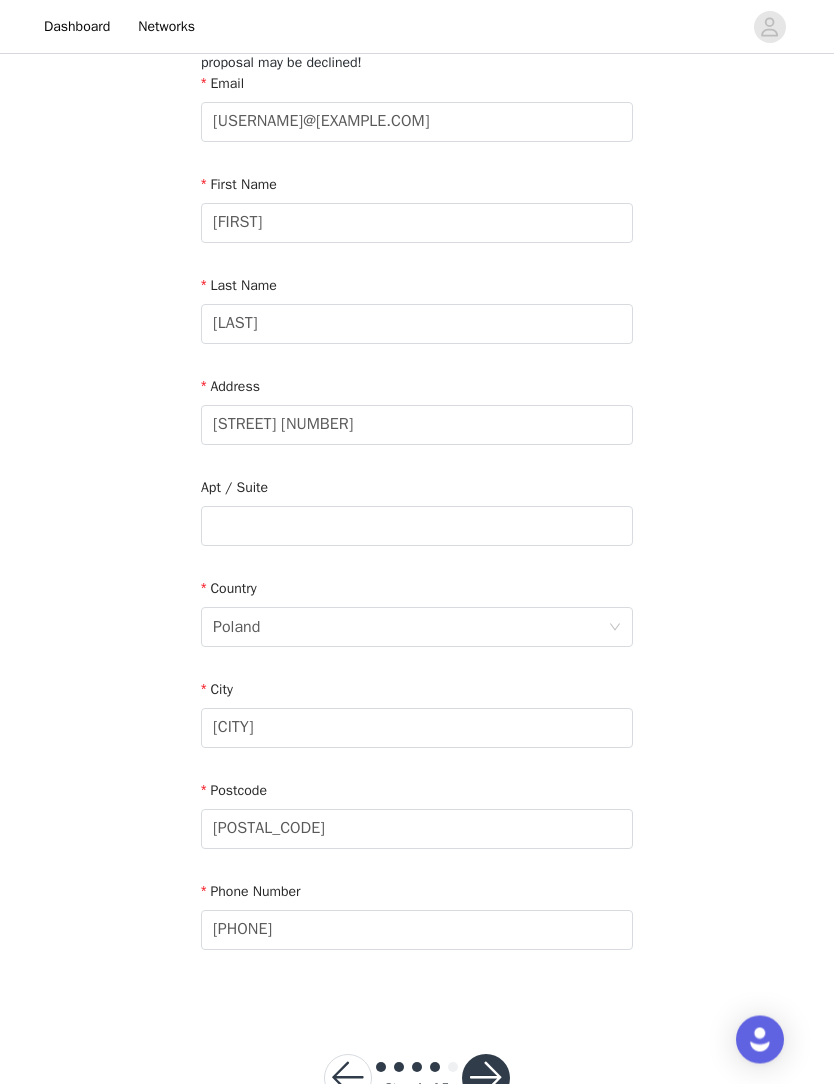 scroll, scrollTop: 154, scrollLeft: 0, axis: vertical 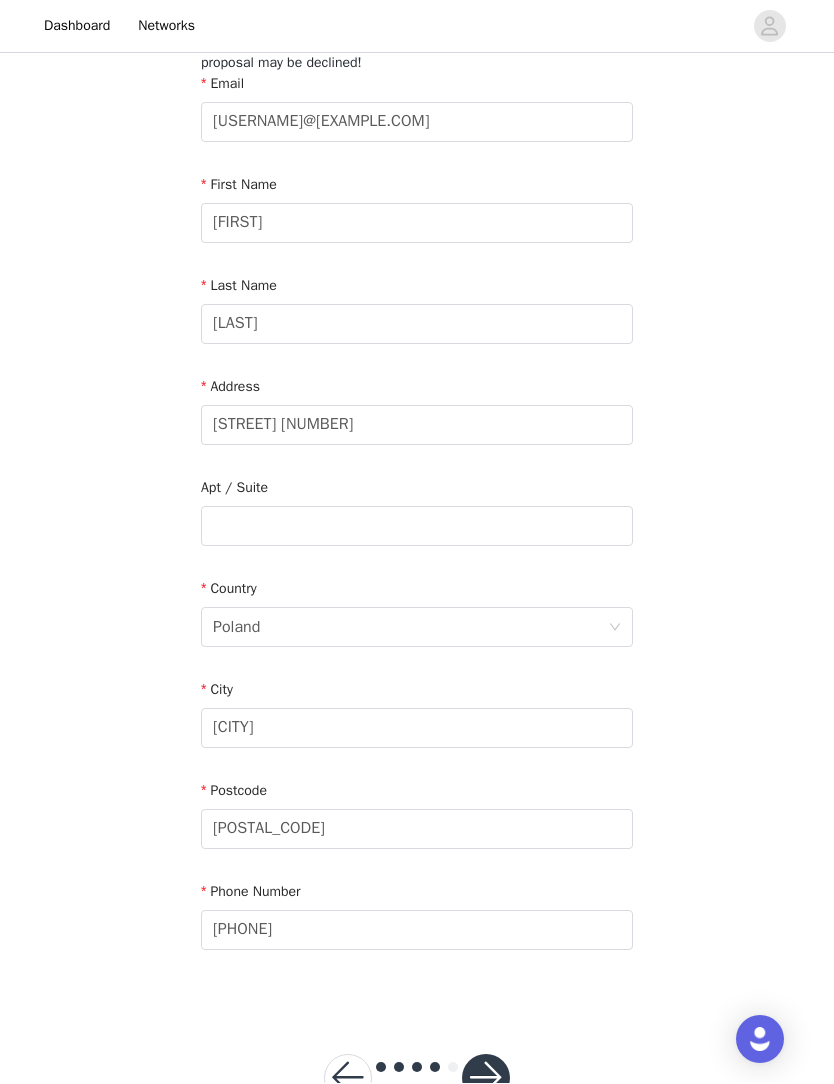 click at bounding box center (486, 1079) 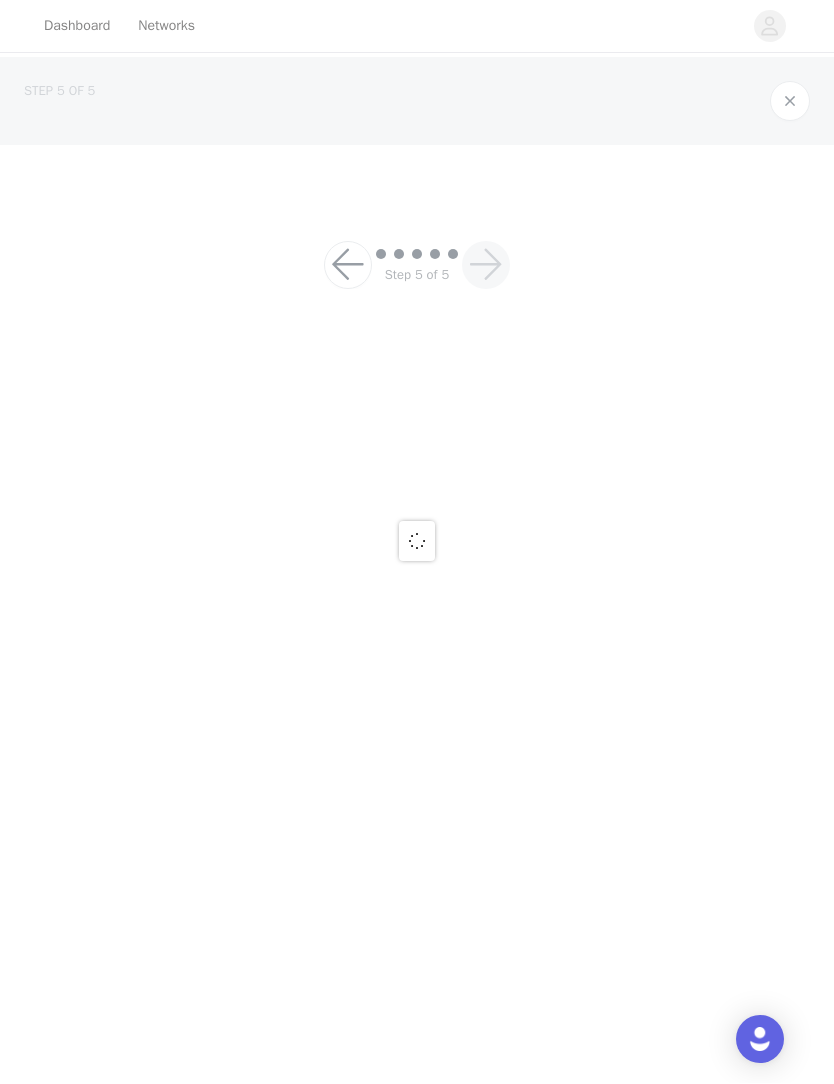 scroll, scrollTop: 0, scrollLeft: 0, axis: both 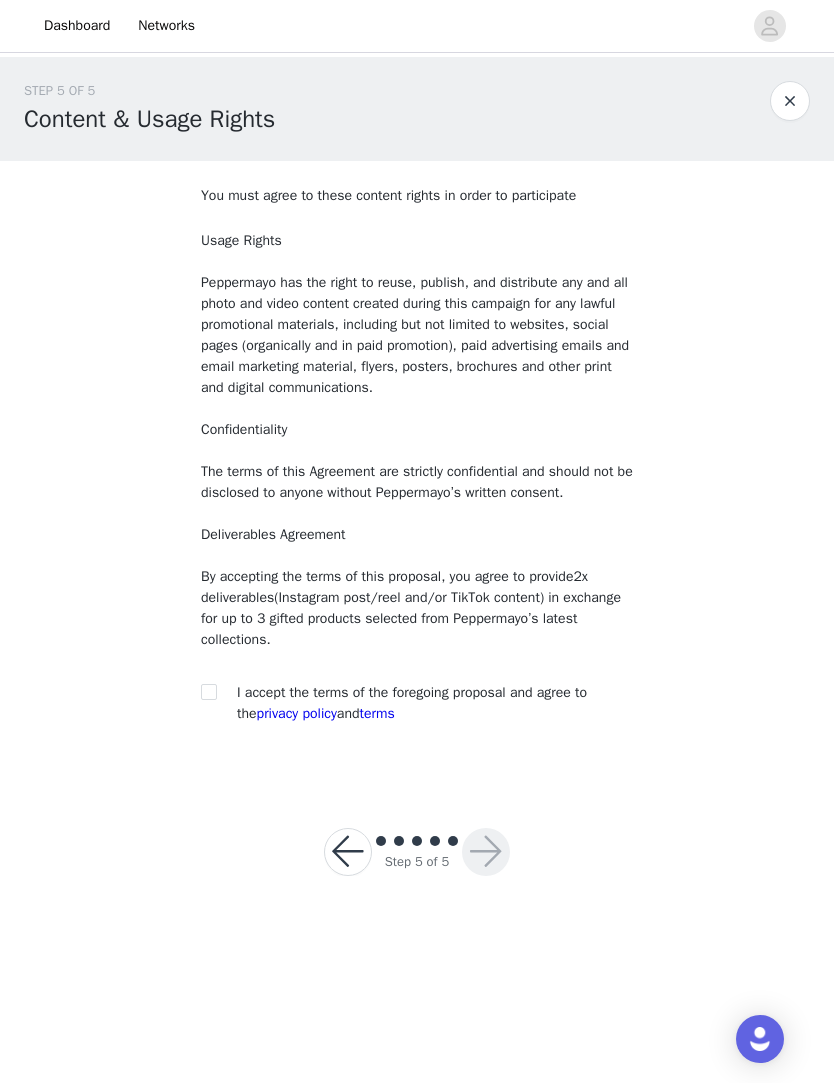 click on "You must agree to these content rights in order to participate       Usage Rights   Peppermayo has the right to reuse, publish, and distribute any and all photo and video content created during this campaign for any lawful promotional materials, including but not limited to websites, social pages (organically and in paid promotion), paid advertising emails and email marketing material, flyers, posters, brochures and other print and digital communications.   Confidentiality   The terms of this Agreement are strictly confidential and should not be disclosed to anyone without Peppermayo’s written consent.
Deliverables Agreement
By accepting the terms of this proposal, you agree to provide  2x deliverables  (Instagram post/reel and/or TikTok content) in exchange for up to 3 gifted products selected from Peppermayo’s latest collections.
I accept the terms of the foregoing proposal and agree to the
terms" at bounding box center (417, 459) 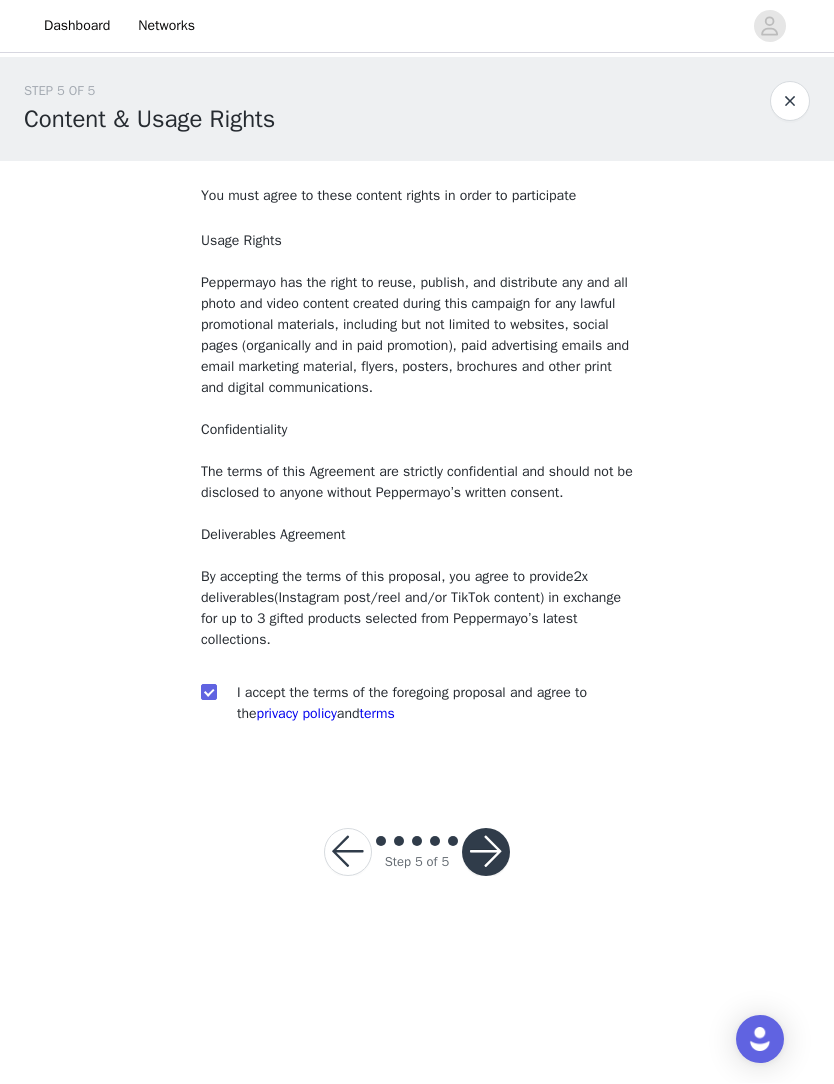 click at bounding box center (486, 853) 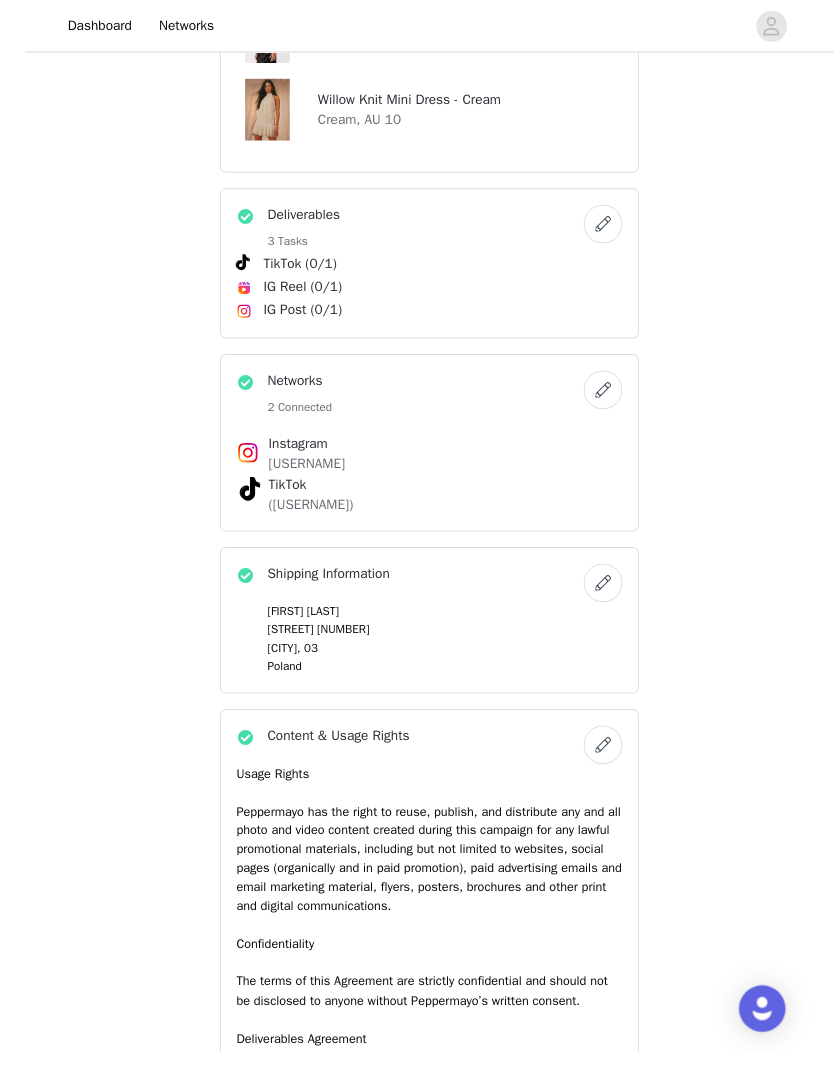 scroll, scrollTop: 1025, scrollLeft: 0, axis: vertical 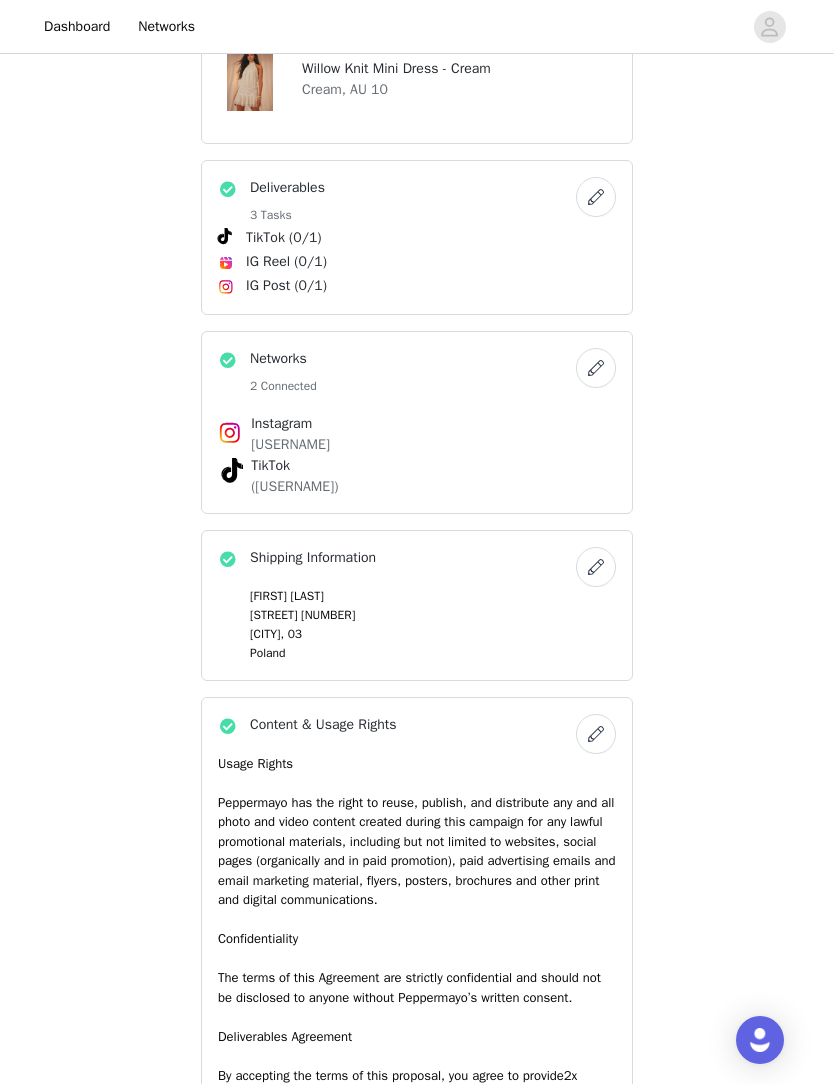click at bounding box center [596, 197] 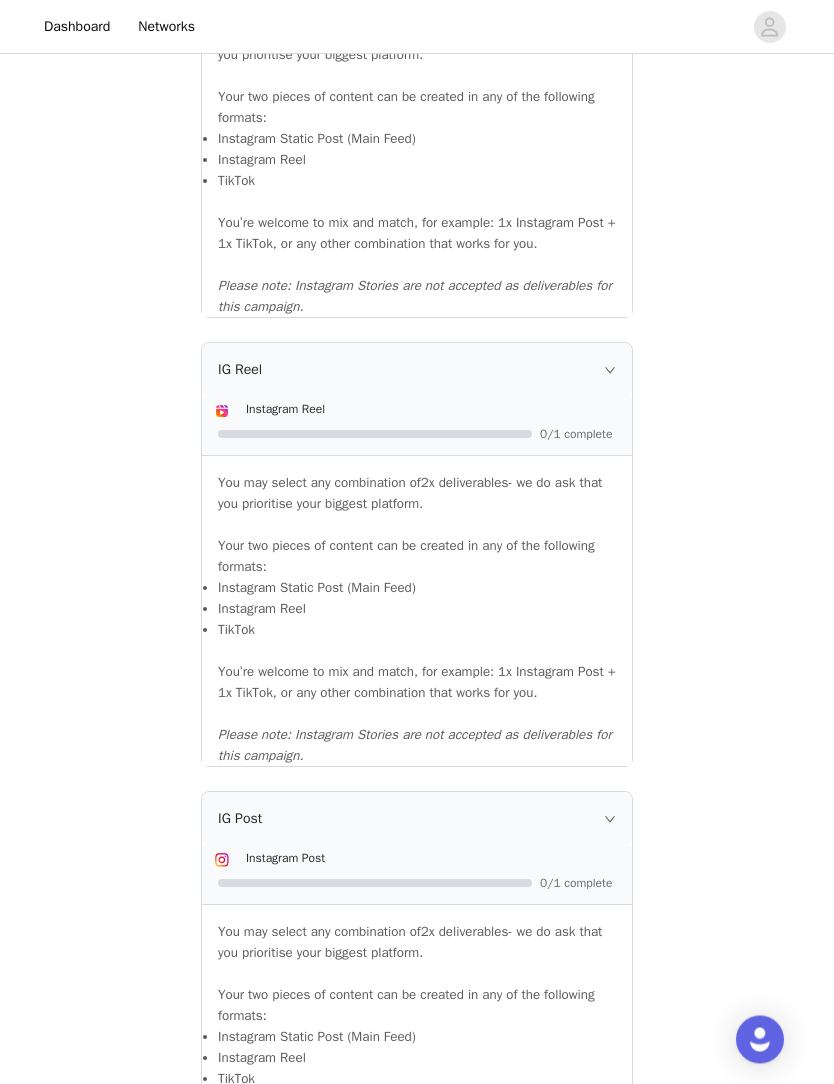 click on "IG Reel" at bounding box center (417, 371) 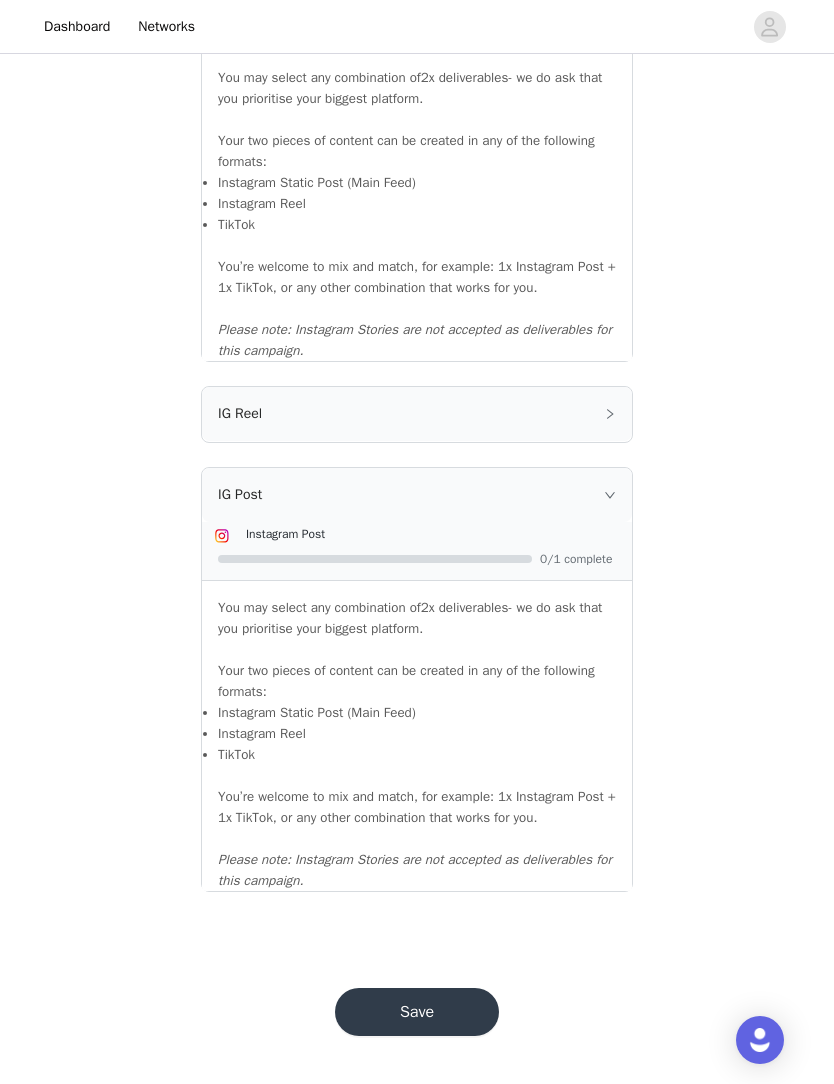 scroll, scrollTop: 1499, scrollLeft: 0, axis: vertical 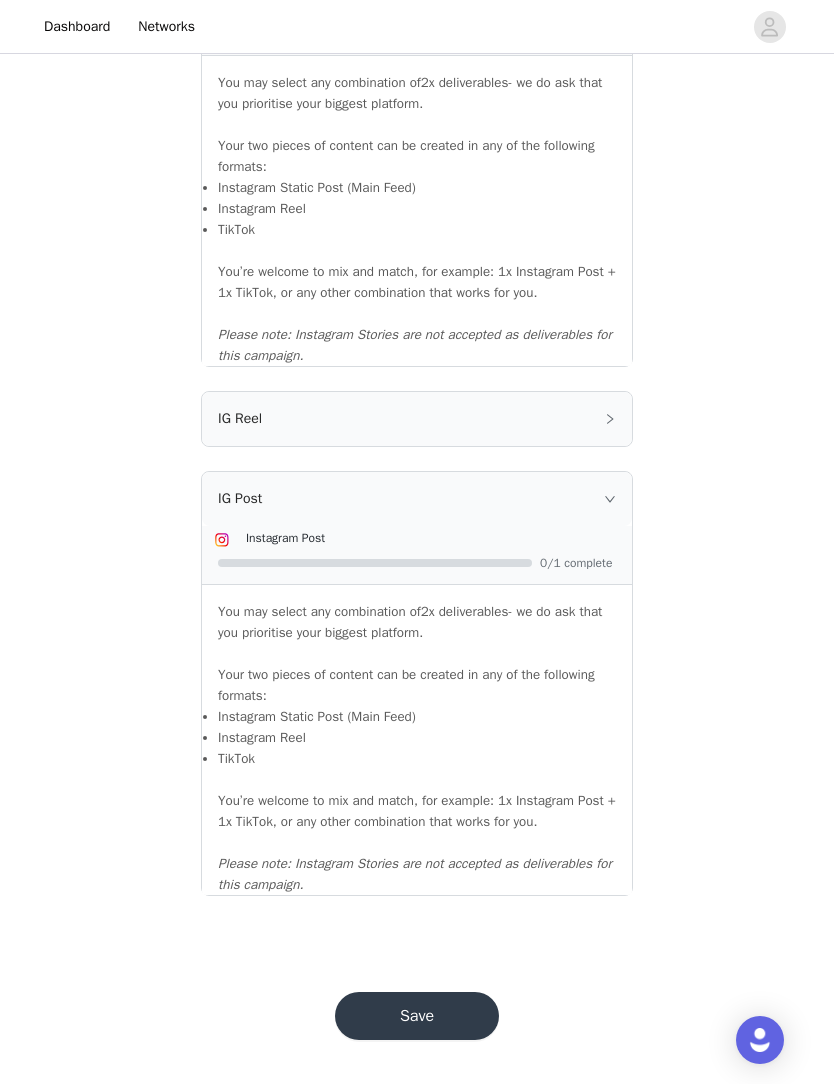 click on "Instagram Static Post (Main Feed)" at bounding box center (417, 716) 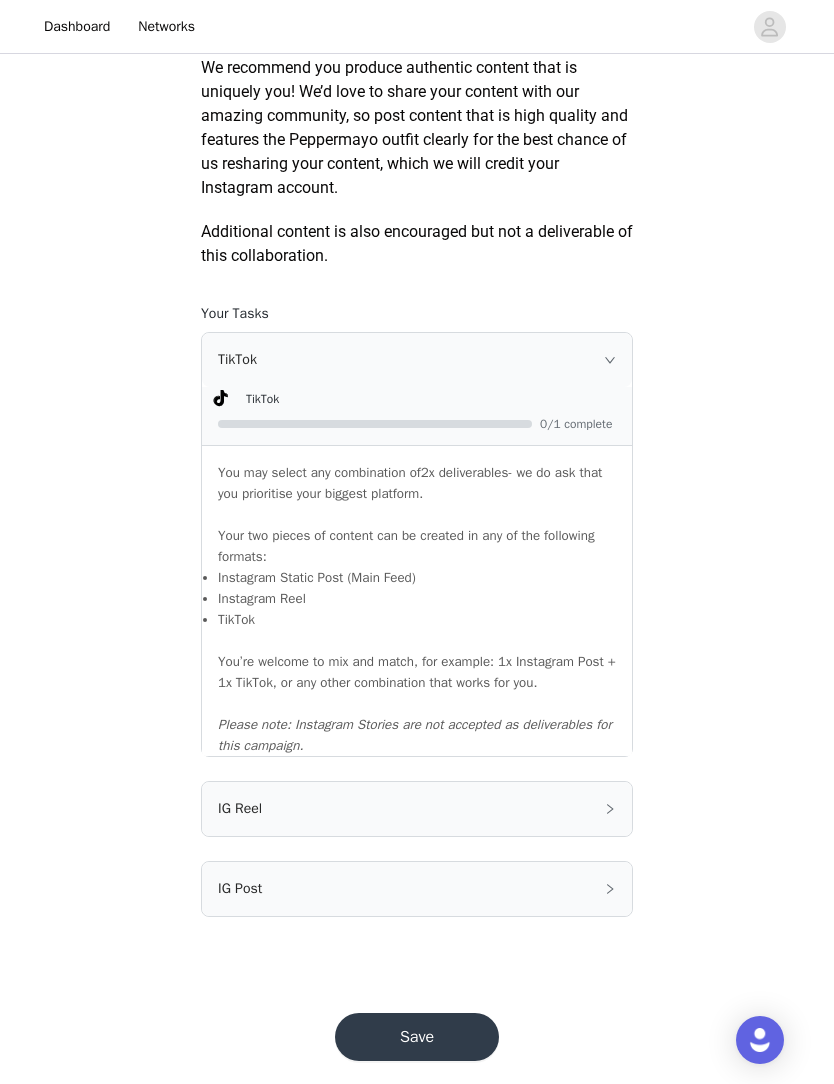 click on "TikTok" at bounding box center [417, 360] 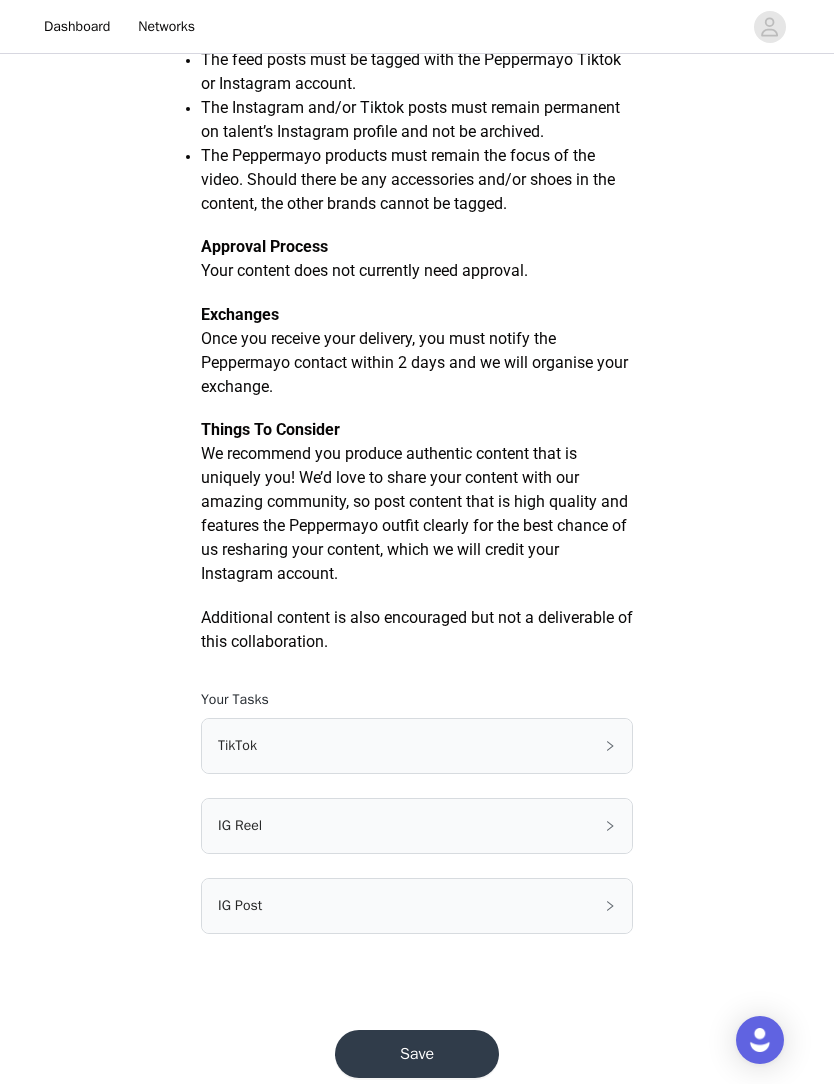 scroll, scrollTop: 719, scrollLeft: 0, axis: vertical 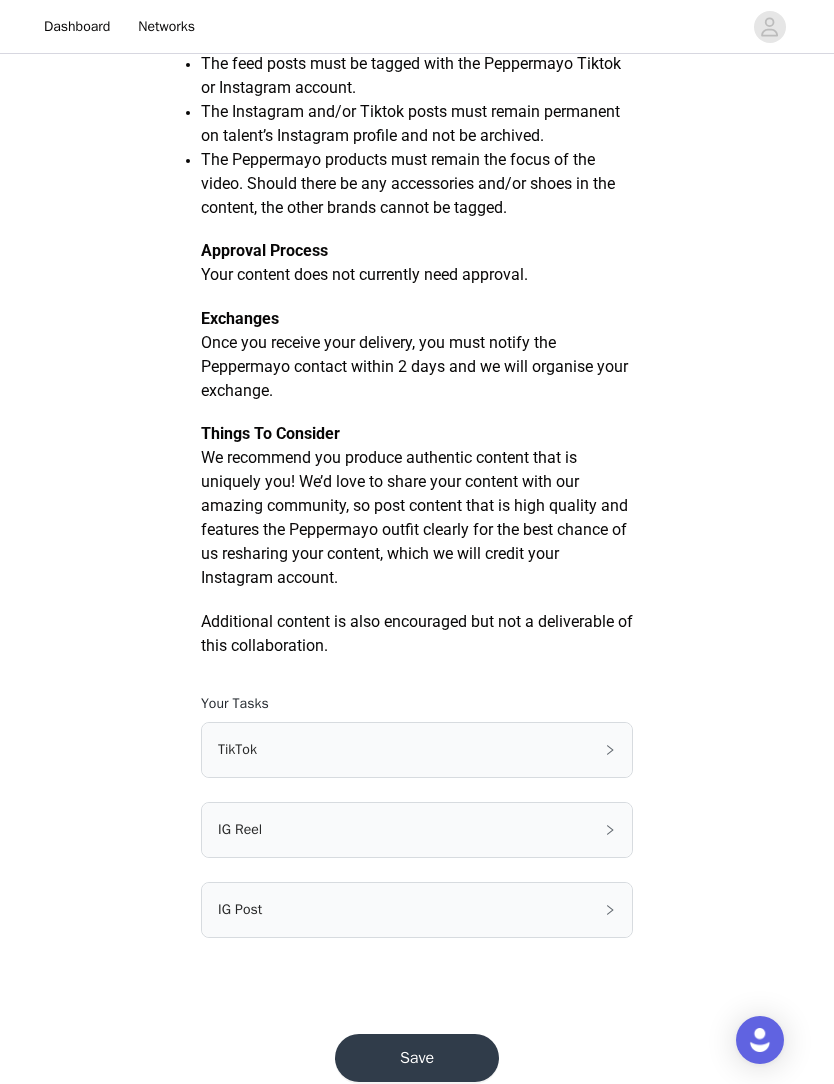click on "Save" at bounding box center (417, 1058) 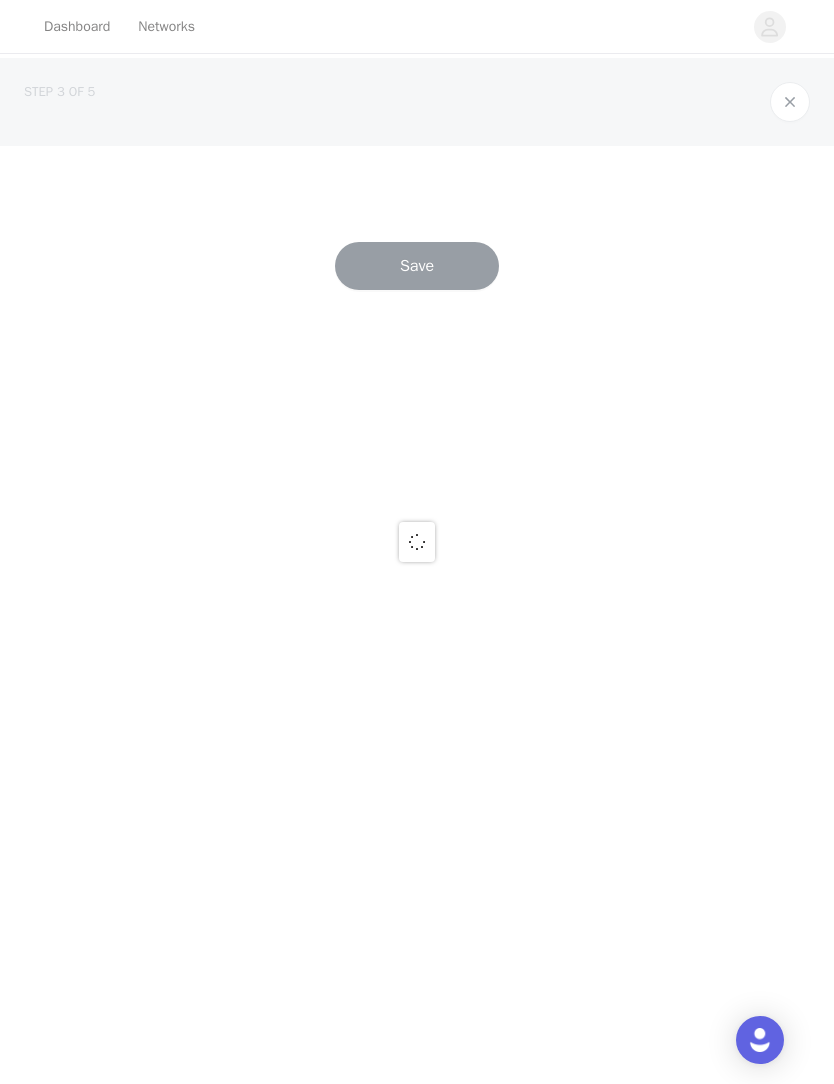 scroll, scrollTop: 0, scrollLeft: 0, axis: both 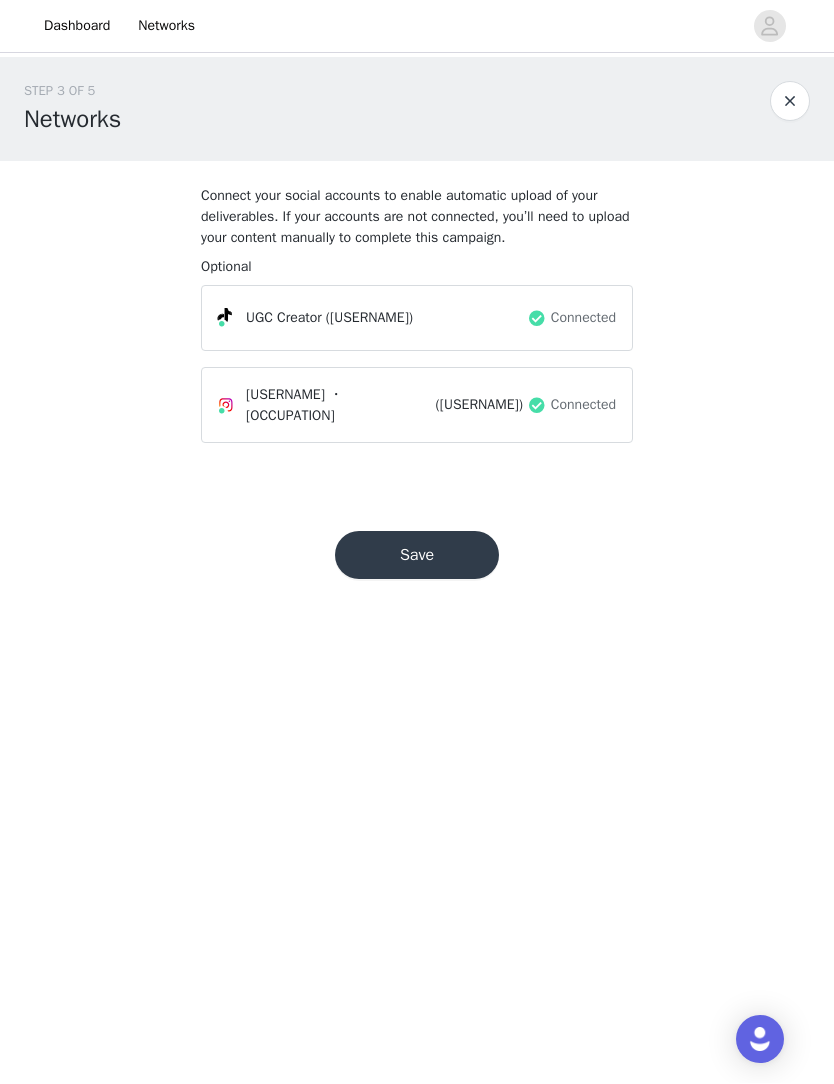 click on "Save" at bounding box center (417, 556) 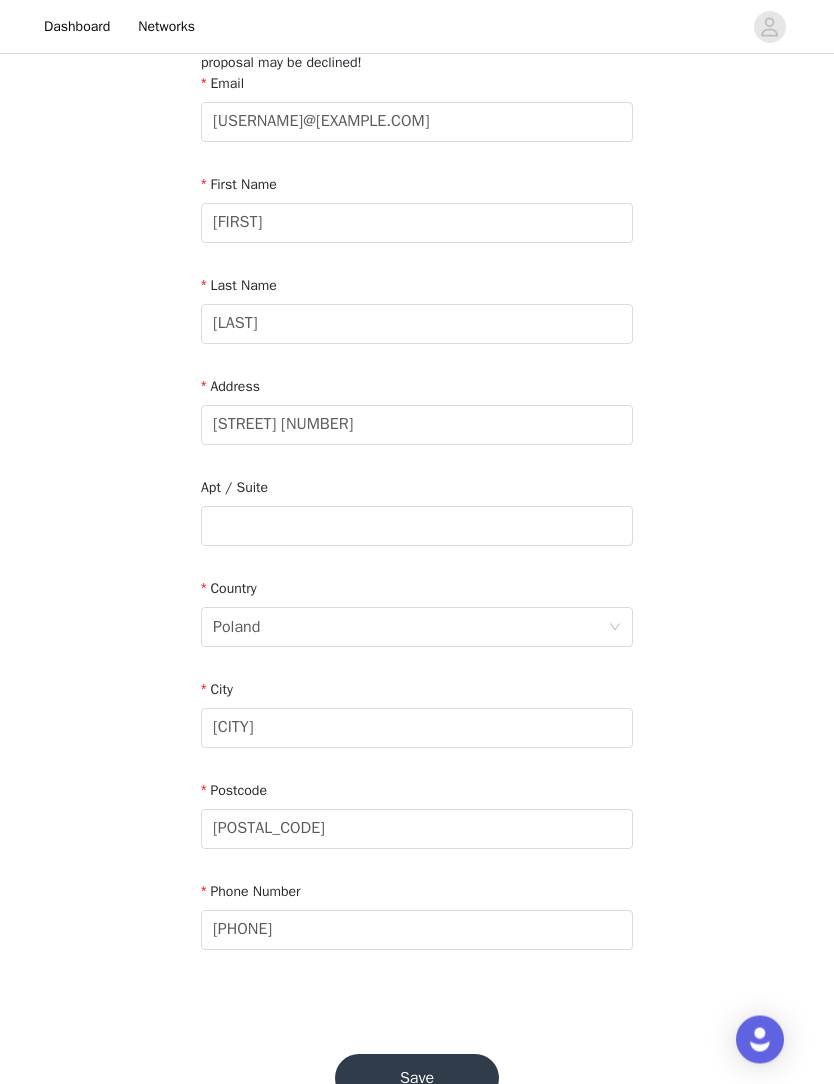 click on "Save" at bounding box center [417, 1079] 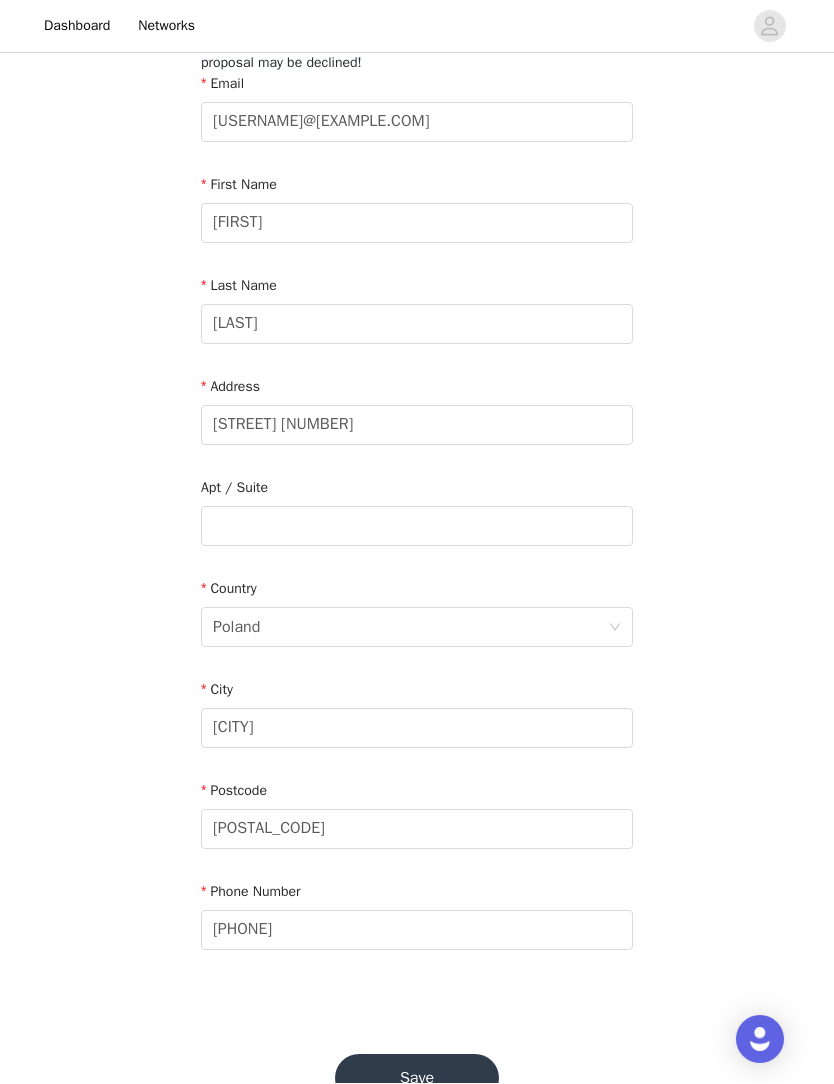 scroll, scrollTop: 0, scrollLeft: 0, axis: both 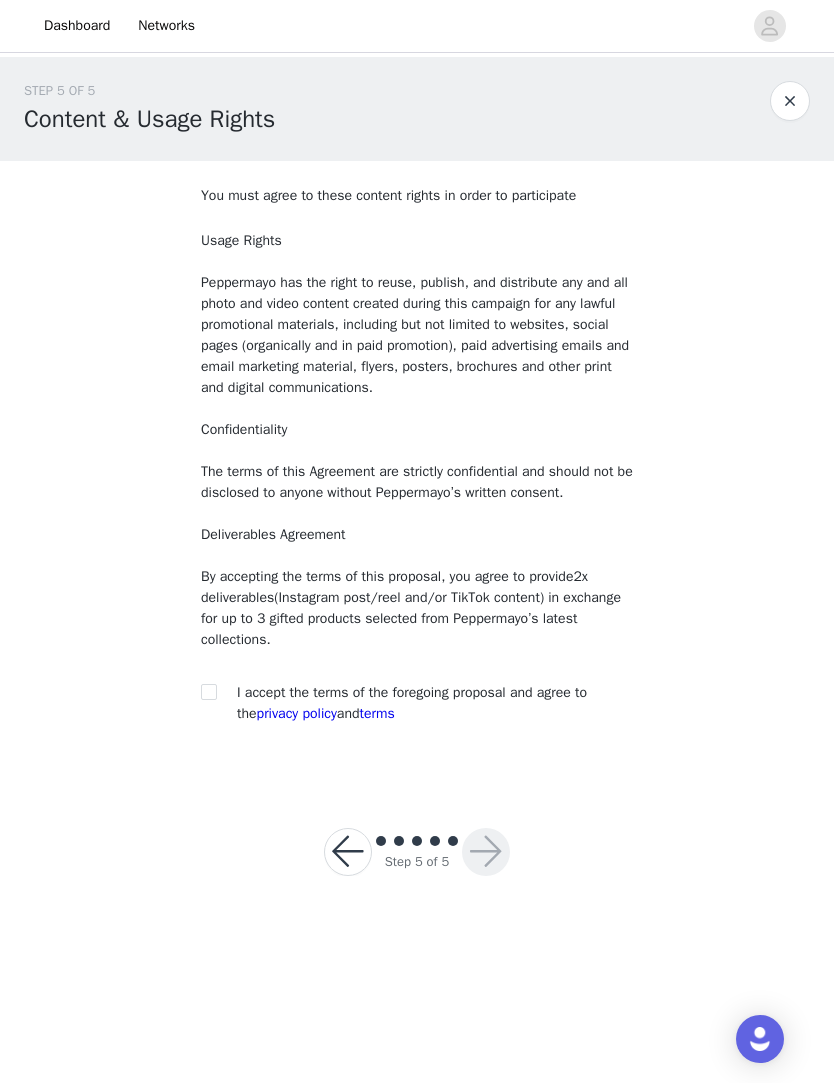 click on "You must agree to these content rights in order to participate       Usage Rights   Peppermayo has the right to reuse, publish, and distribute any and all photo and video content created during this campaign for any lawful promotional materials, including but not limited to websites, social pages (organically and in paid promotion), paid advertising emails and email marketing material, flyers, posters, brochures and other print and digital communications.   Confidentiality   The terms of this Agreement are strictly confidential and should not be disclosed to anyone without Peppermayo’s written consent.
Deliverables Agreement
By accepting the terms of this proposal, you agree to provide  2x deliverables  (Instagram post/reel and/or TikTok content) in exchange for up to 3 gifted products selected from Peppermayo’s latest collections.
I accept the terms of the foregoing proposal and agree to the
terms" at bounding box center [417, 459] 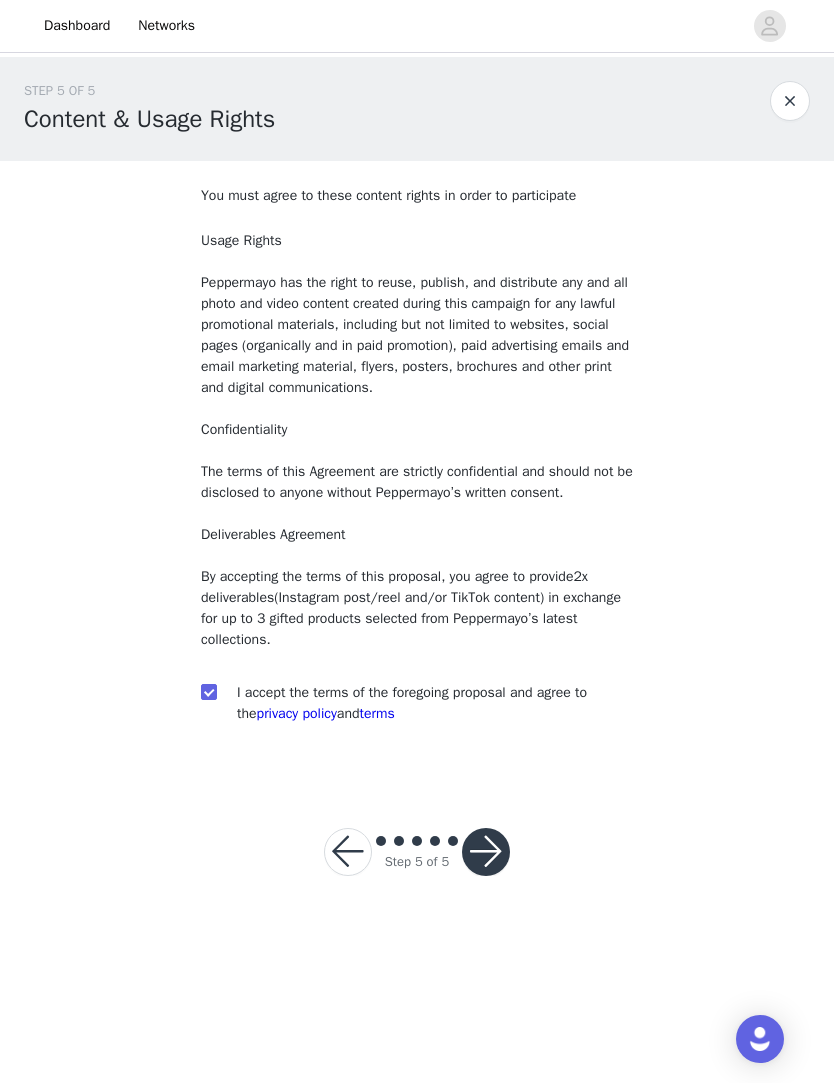 click at bounding box center [486, 853] 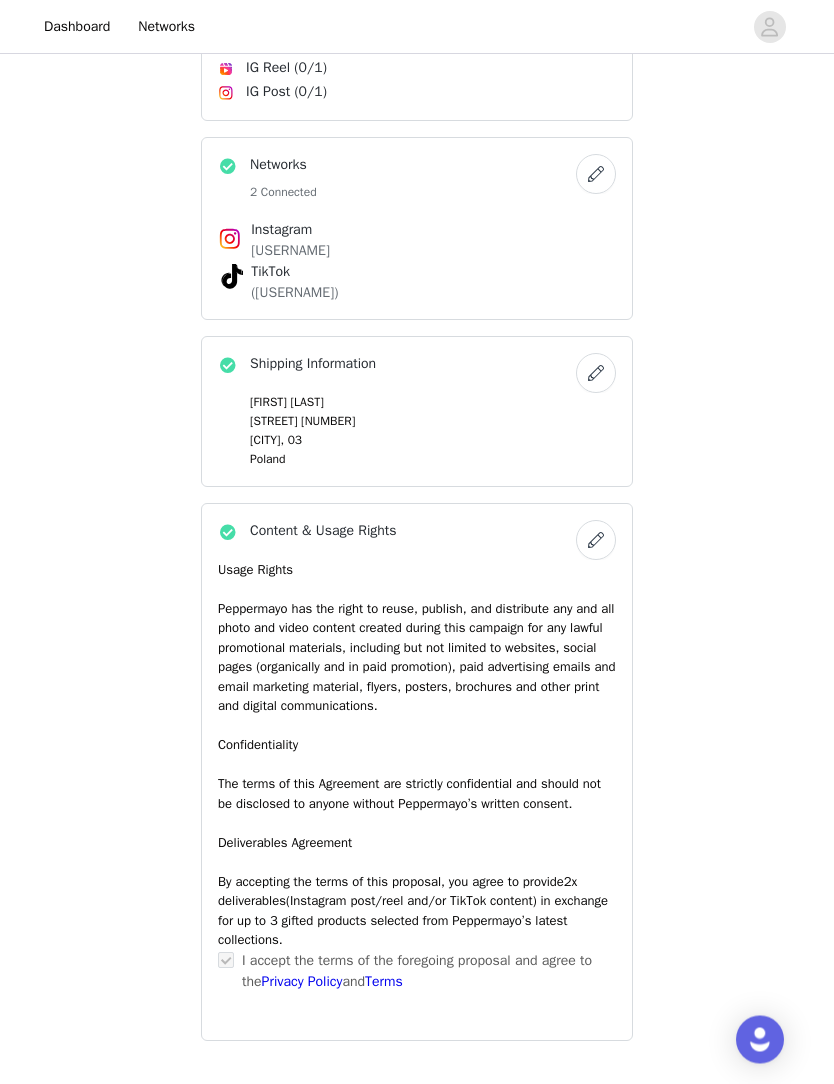 scroll, scrollTop: 1307, scrollLeft: 0, axis: vertical 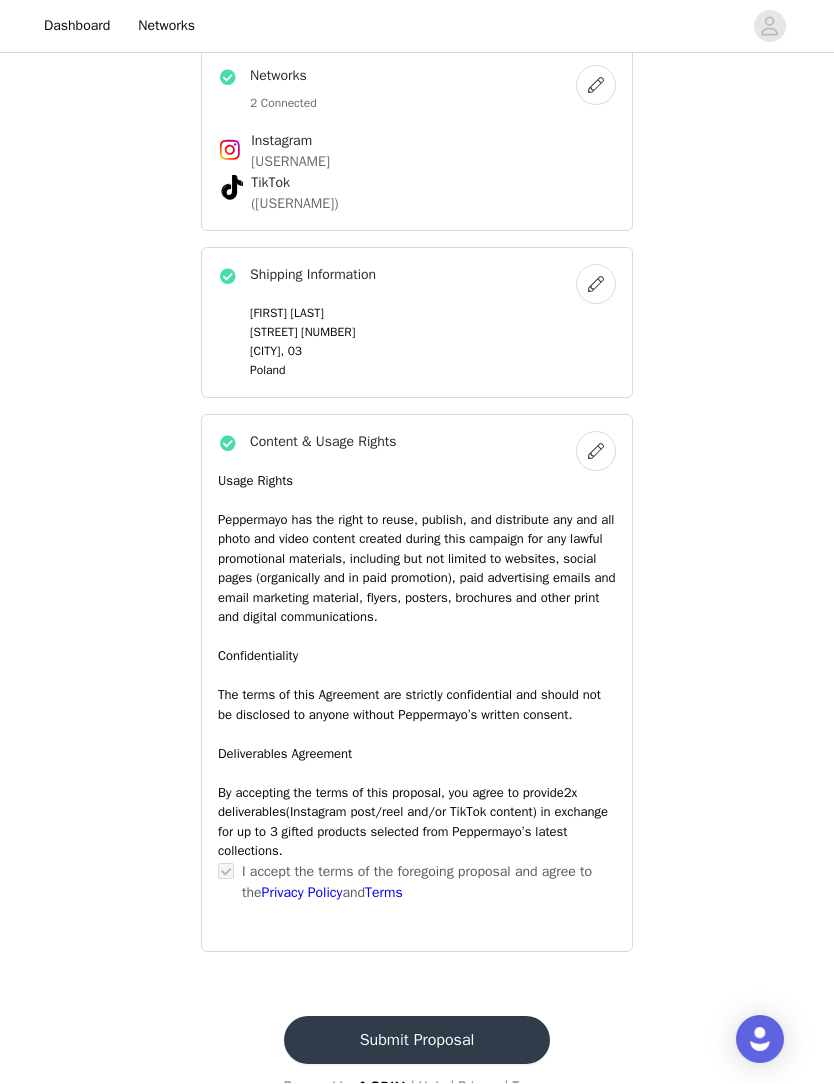 click on "Submit Proposal" at bounding box center [417, 1041] 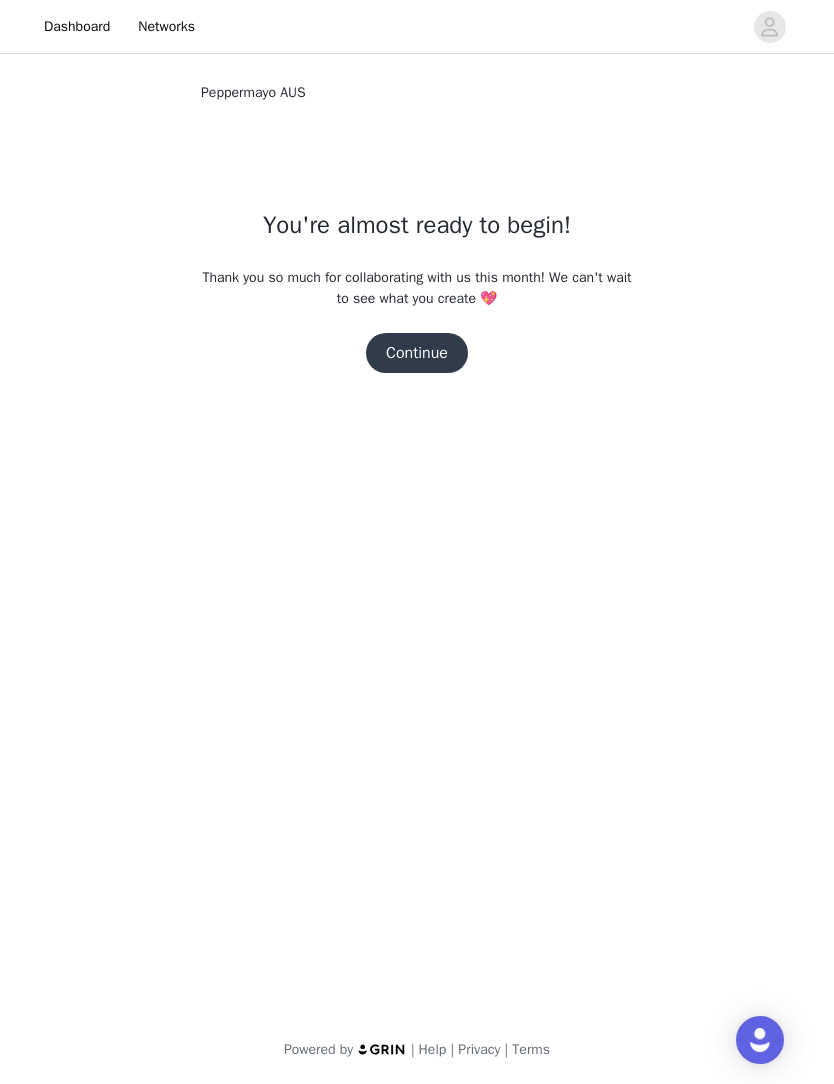scroll, scrollTop: 0, scrollLeft: 0, axis: both 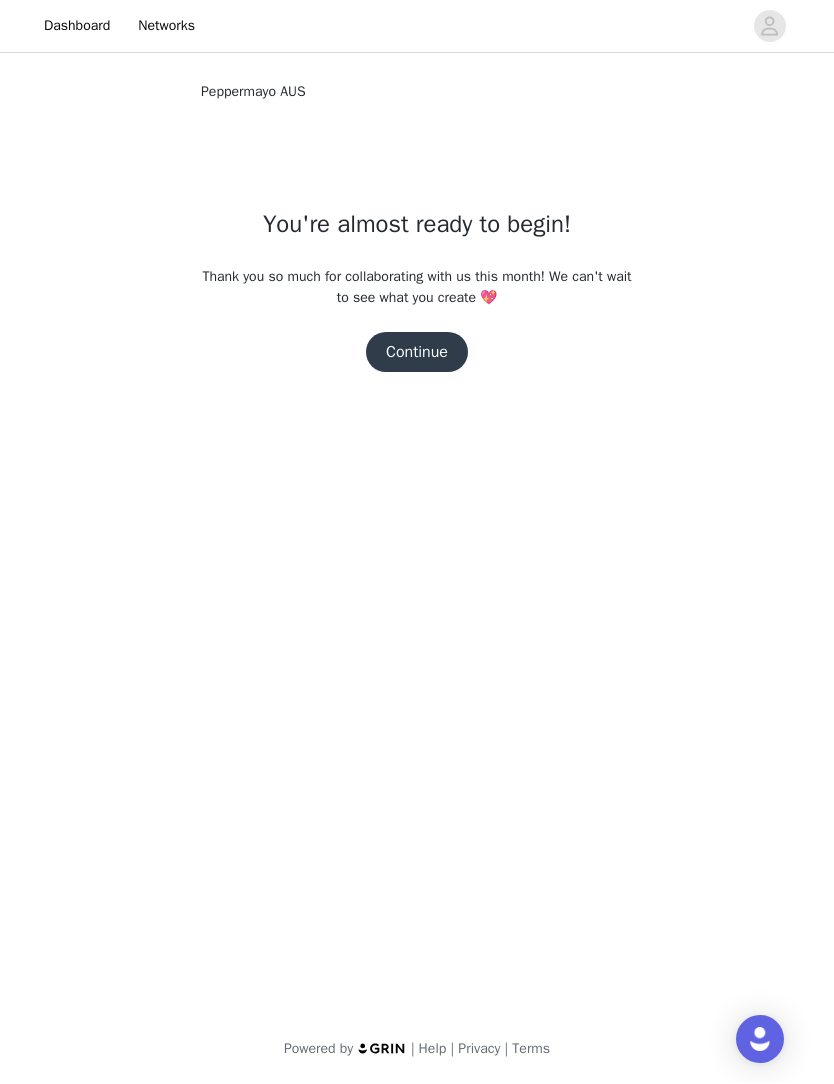 click on "Continue" at bounding box center [417, 353] 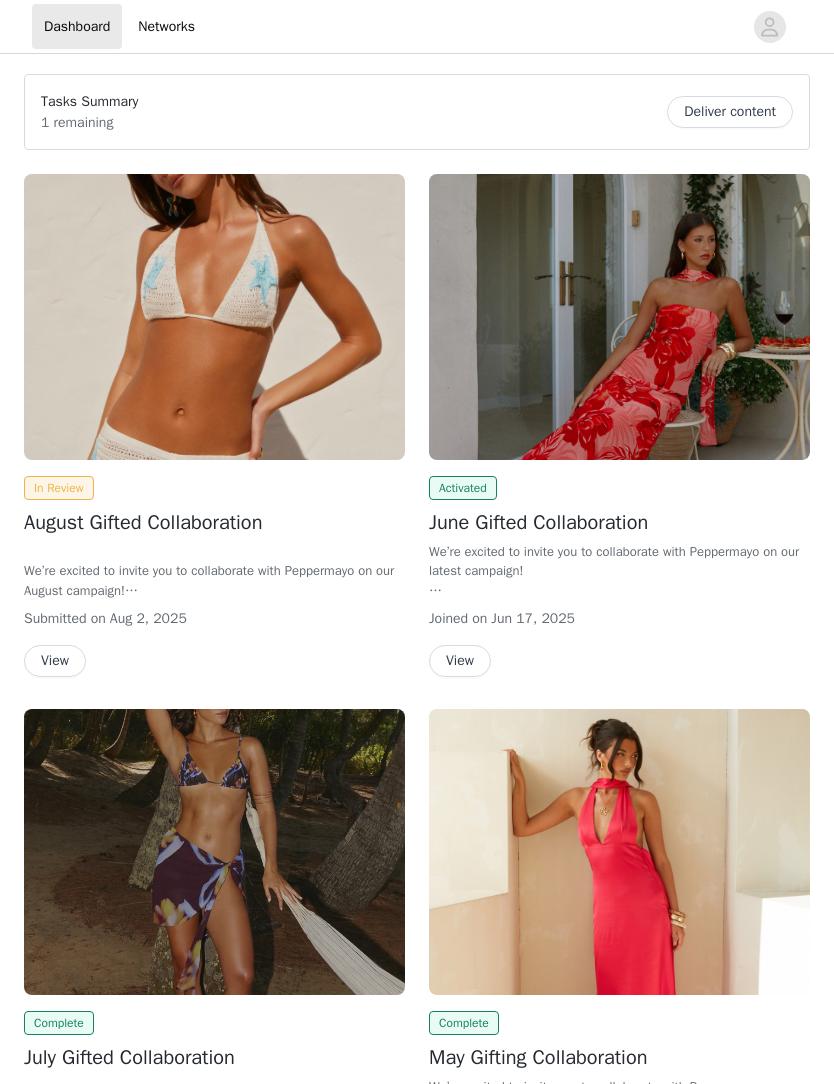 scroll, scrollTop: 0, scrollLeft: 0, axis: both 